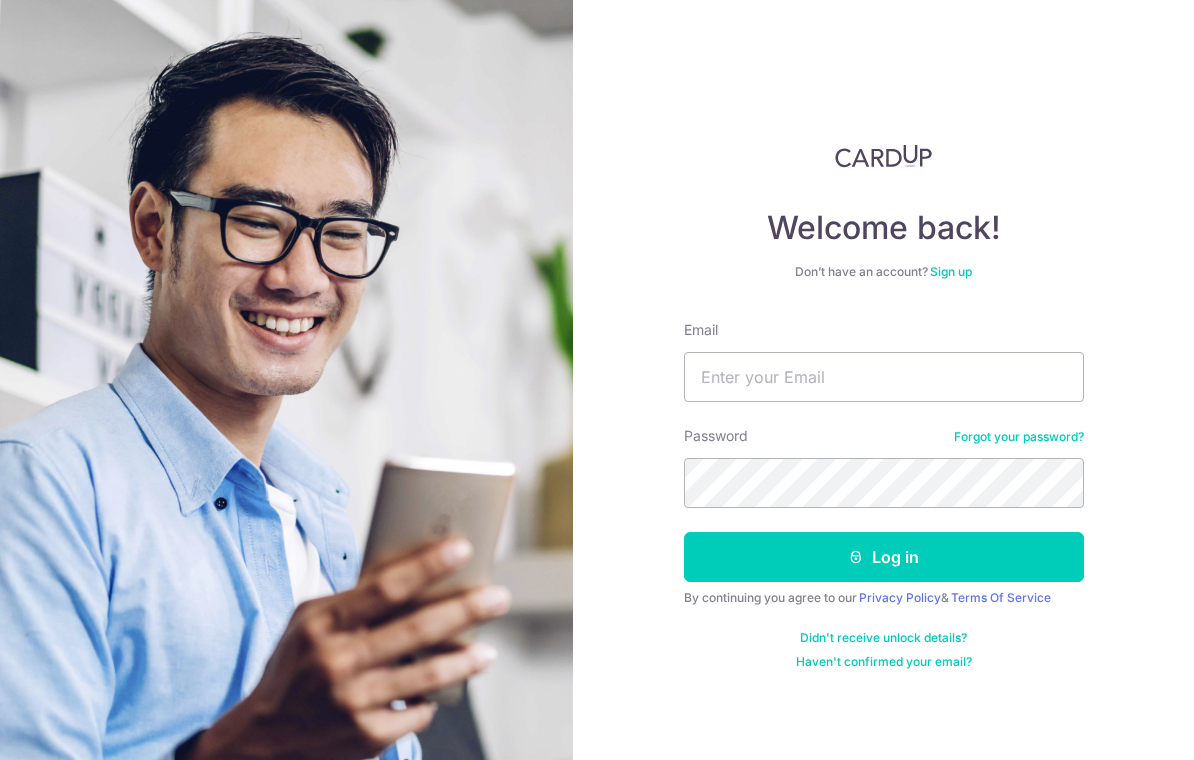scroll, scrollTop: 177, scrollLeft: 0, axis: vertical 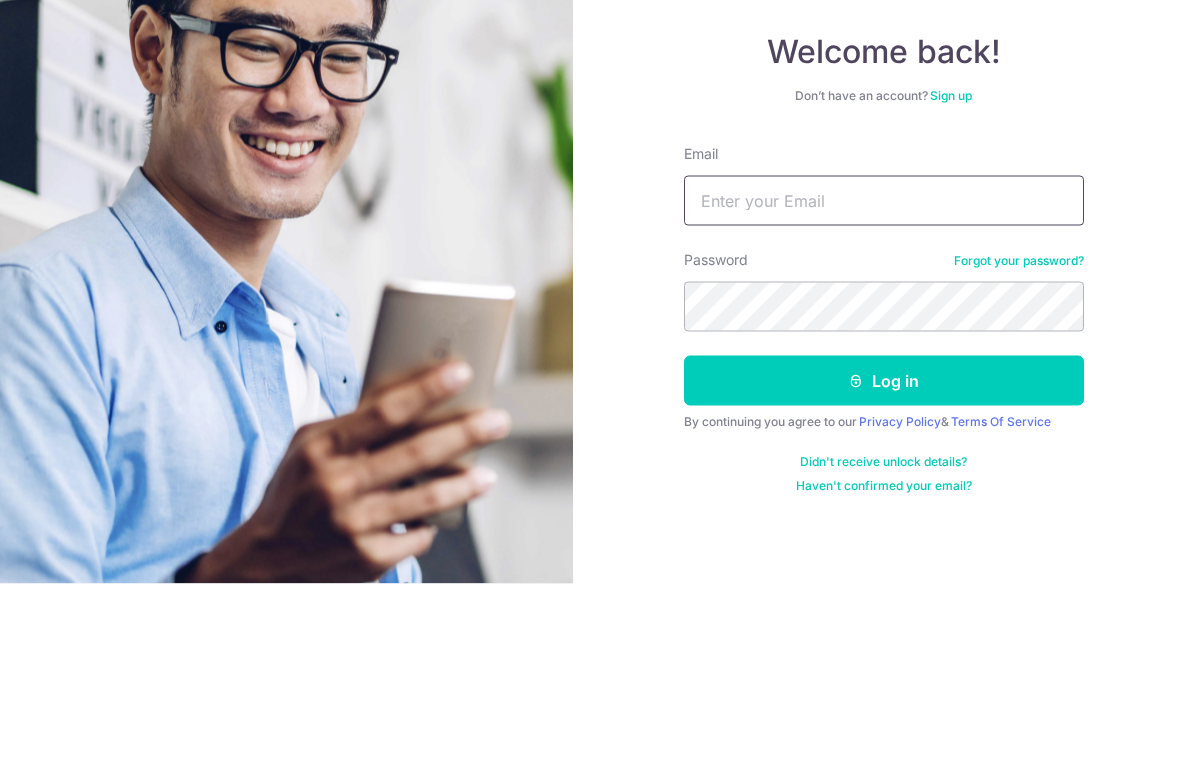 type on "Eric.yjx@gmail.com" 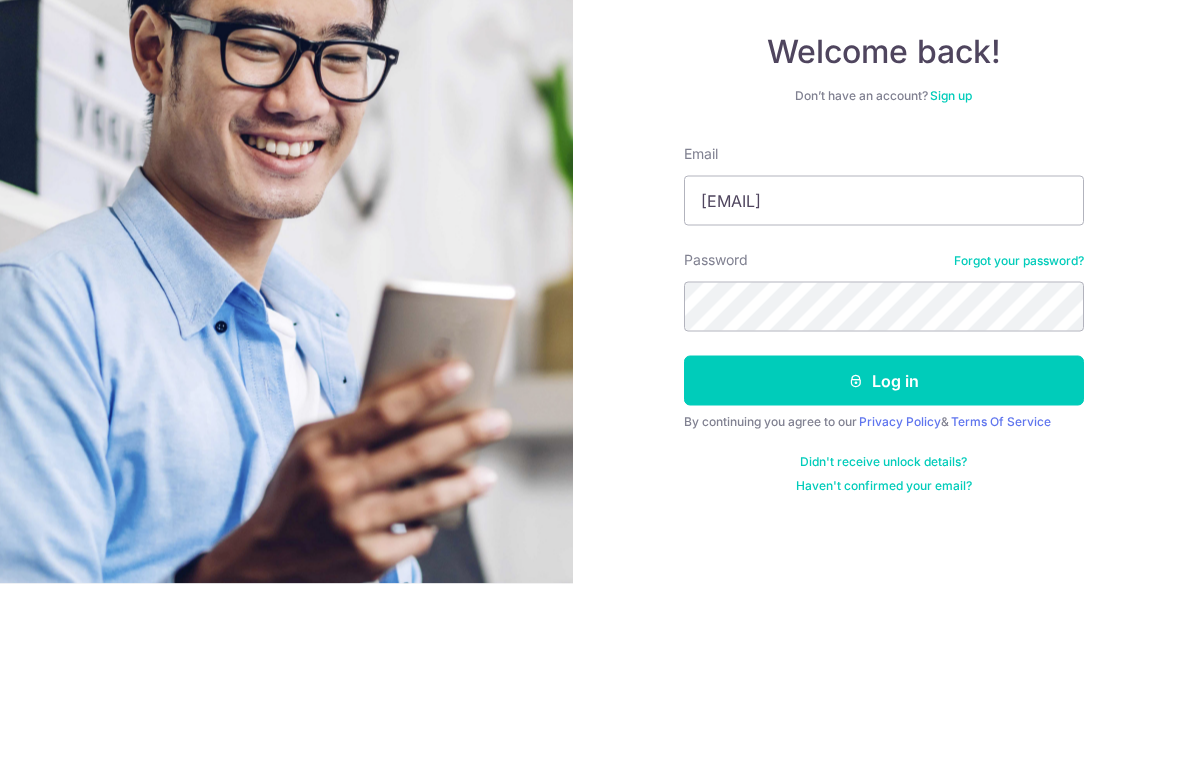 click on "Log in" at bounding box center [884, 557] 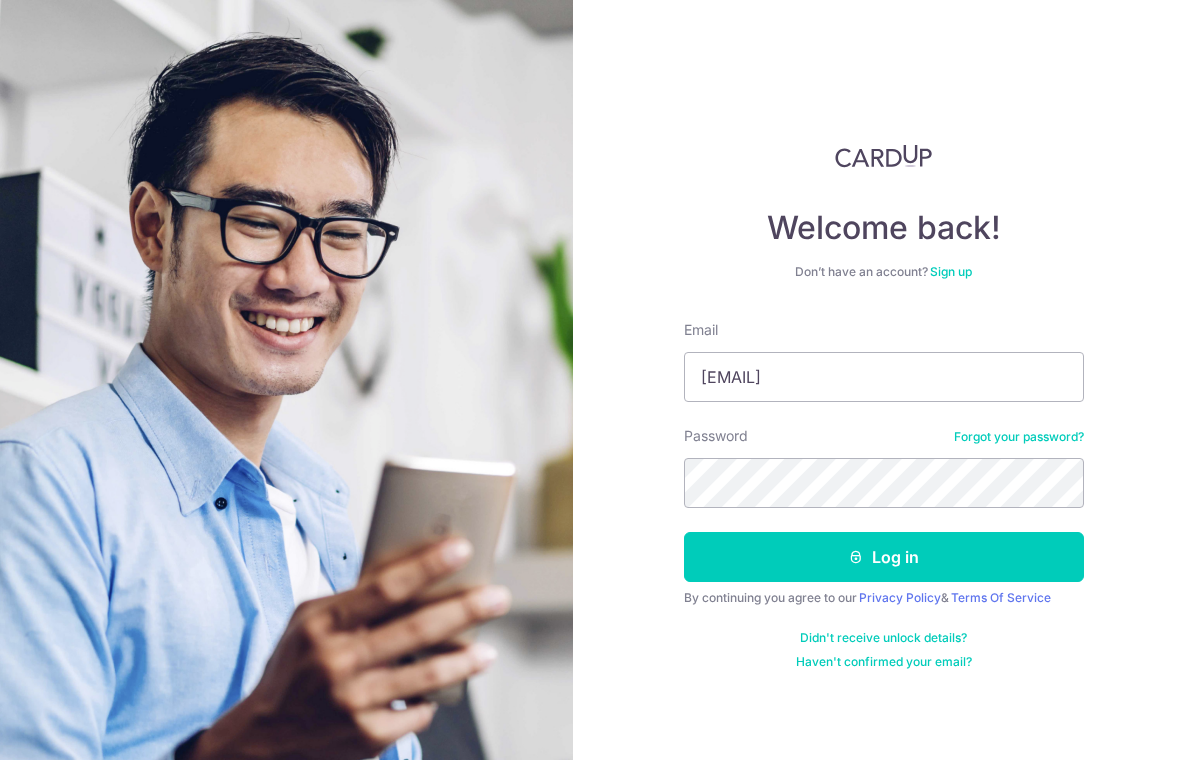 click on "Log in" at bounding box center (884, 557) 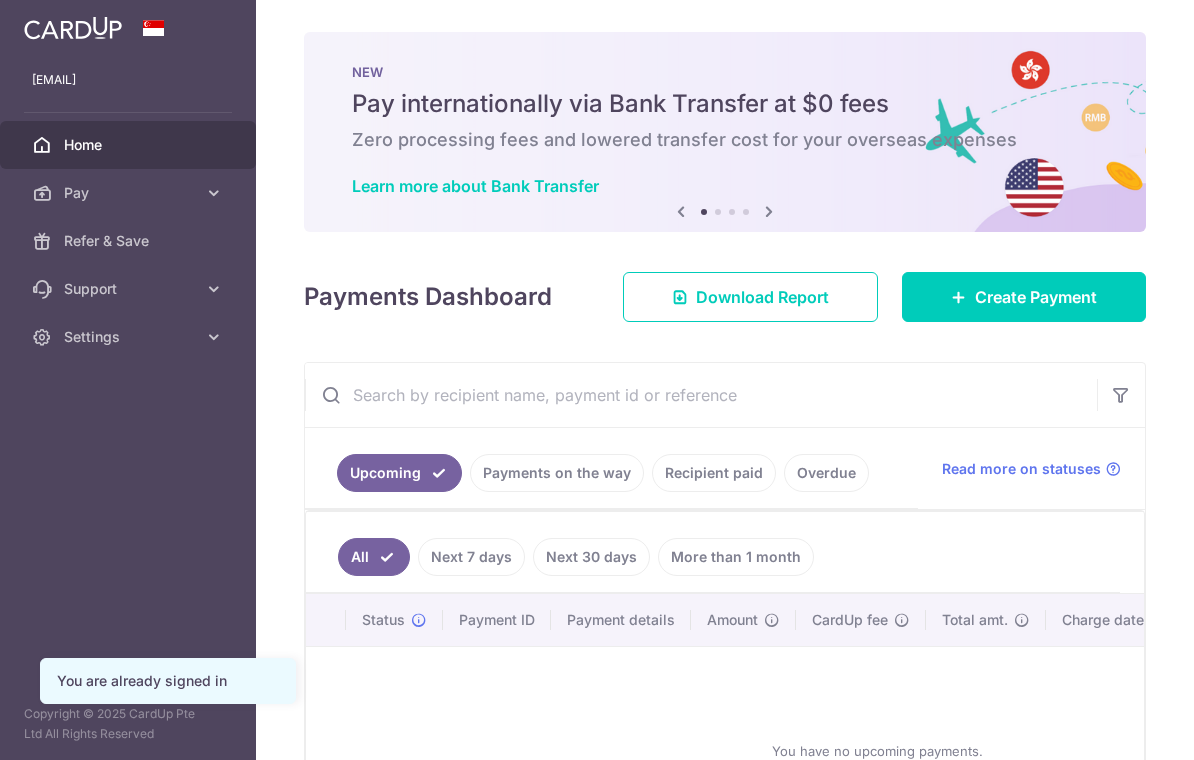 scroll, scrollTop: 0, scrollLeft: 0, axis: both 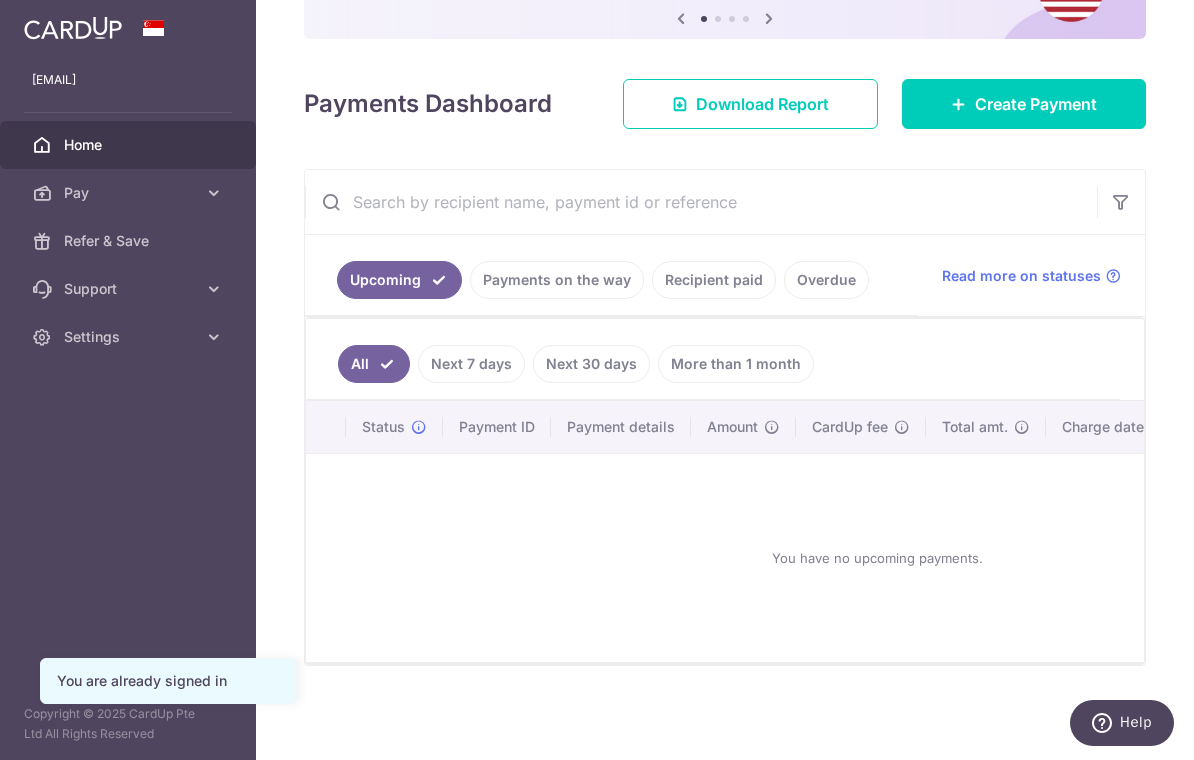 click on "Create Payment" at bounding box center [1036, 104] 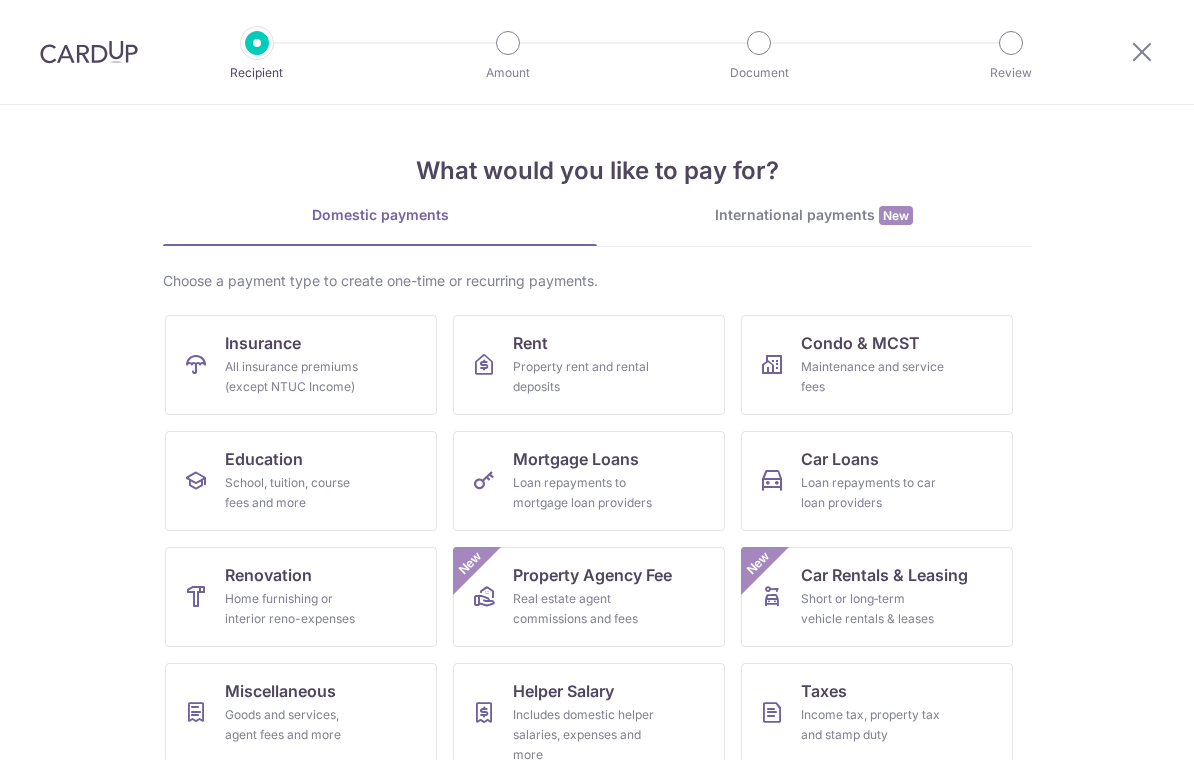 scroll, scrollTop: 0, scrollLeft: 0, axis: both 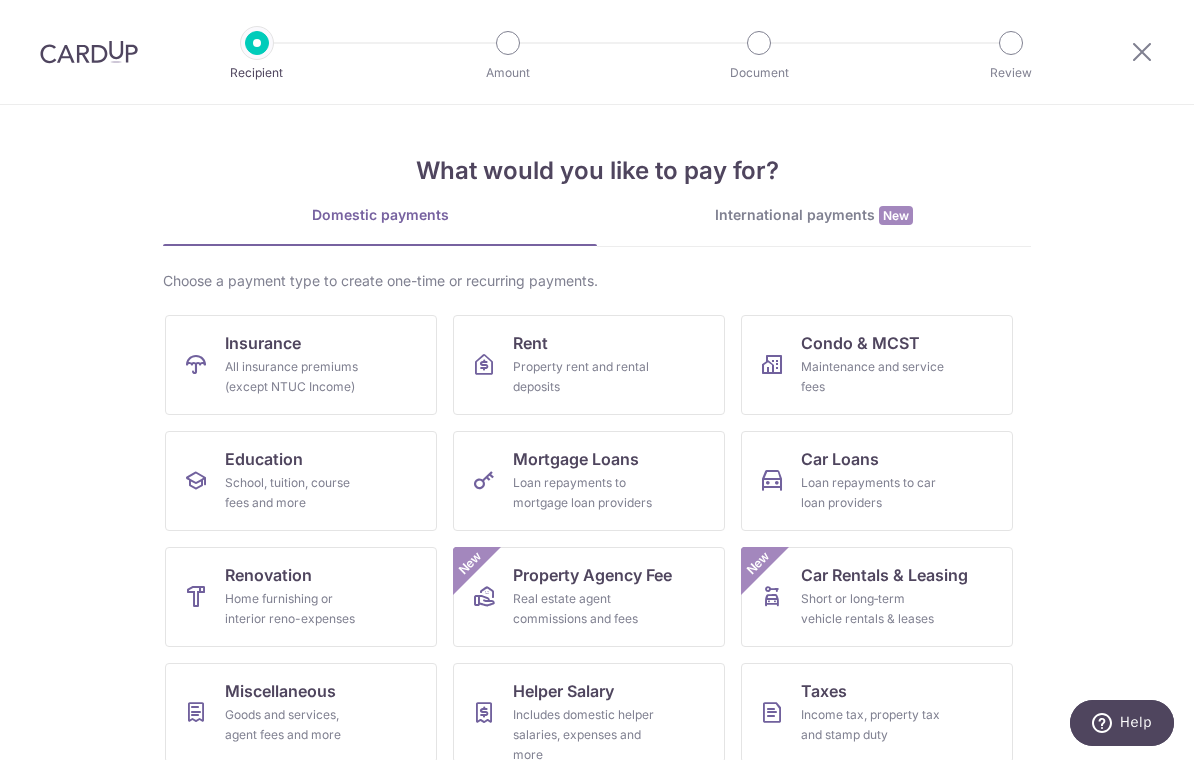 click on "All insurance premiums (except NTUC Income)" at bounding box center [297, 377] 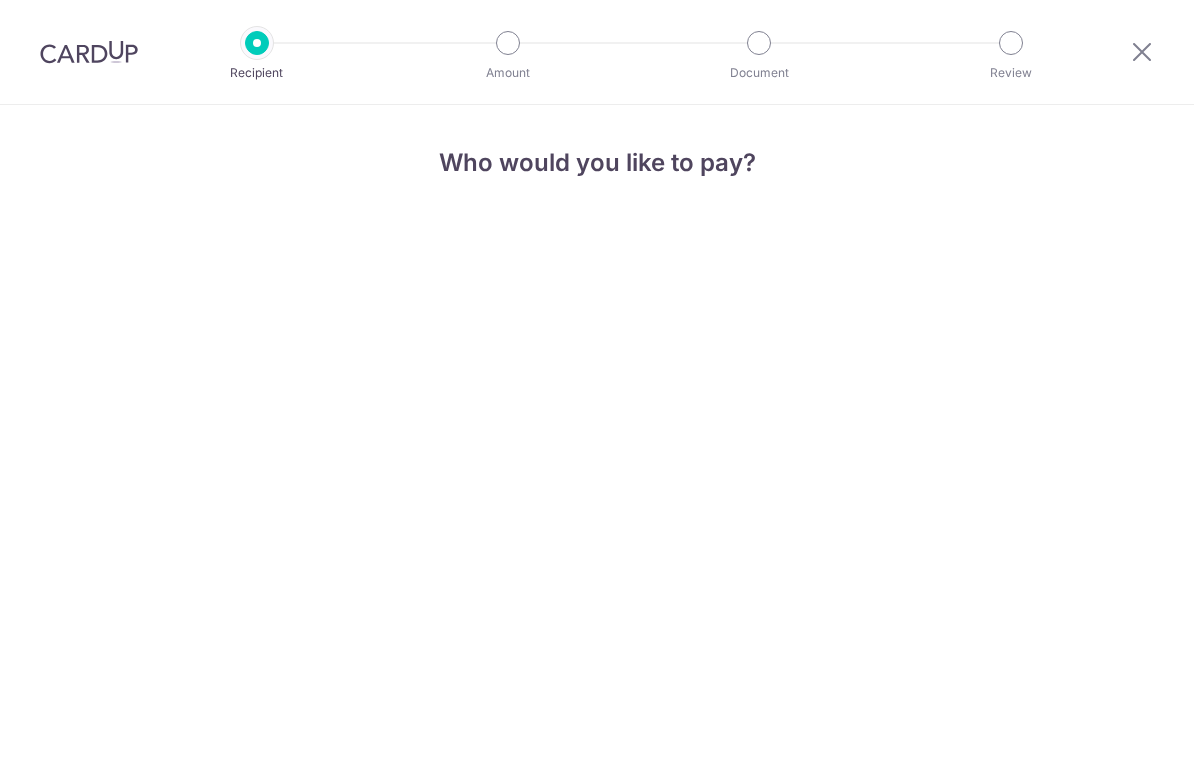 scroll, scrollTop: 0, scrollLeft: 0, axis: both 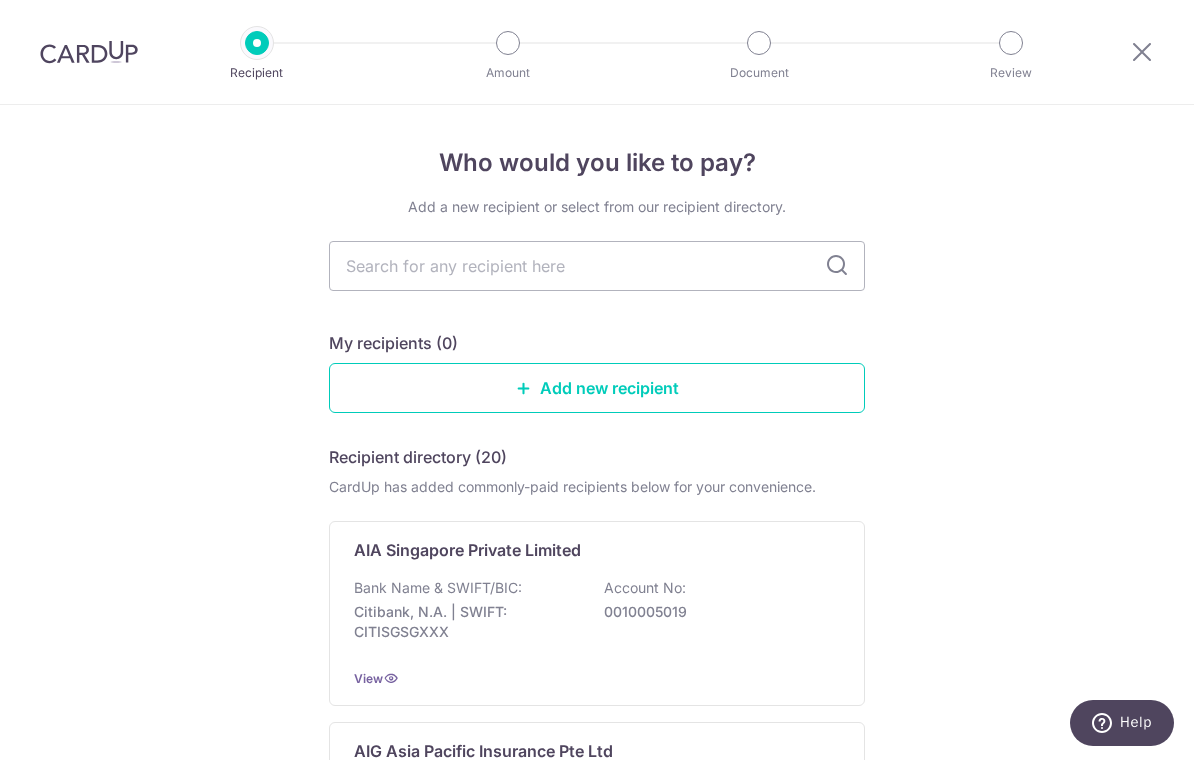 click at bounding box center (597, 266) 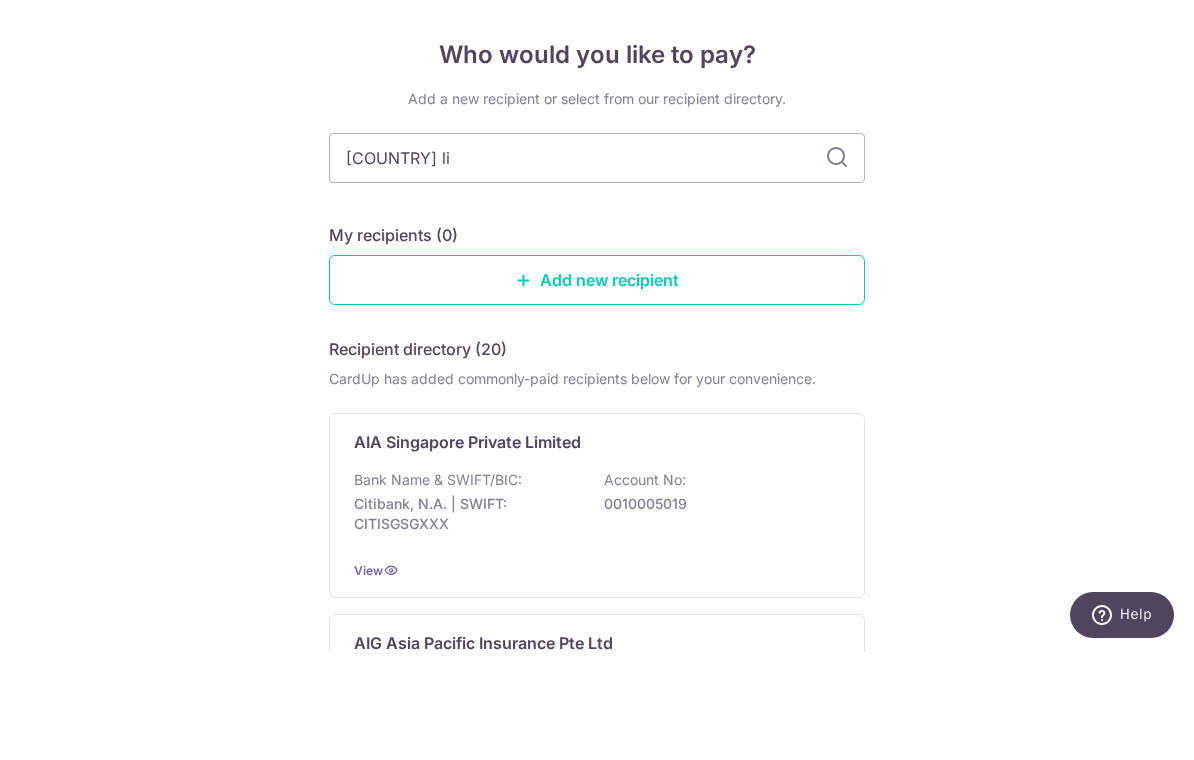 type on "[COUNTRY] lif" 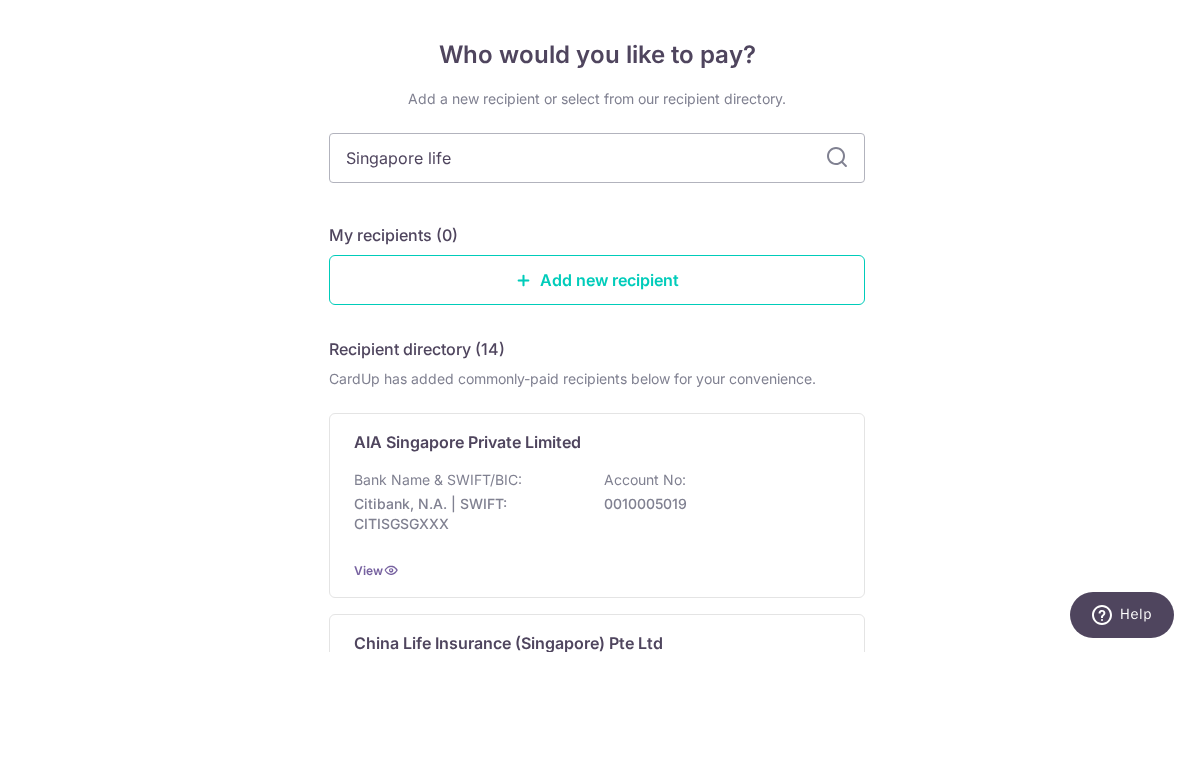 type on "Singapore life" 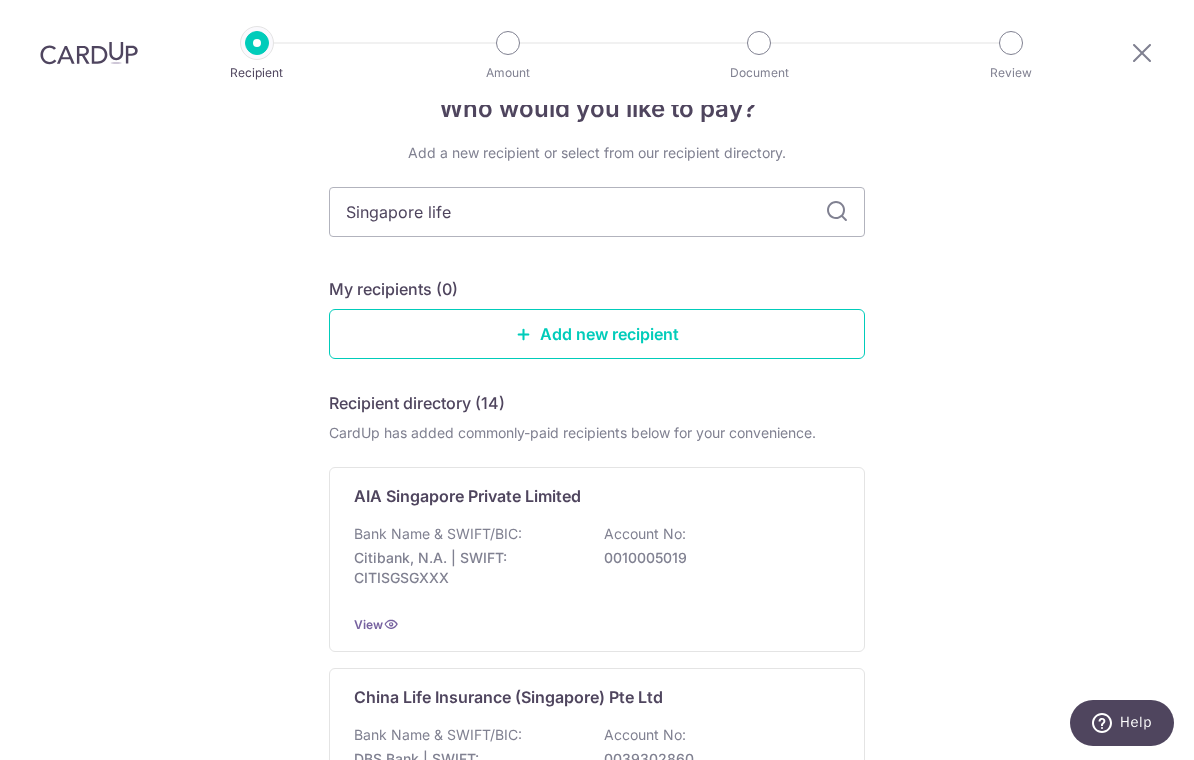 scroll, scrollTop: 45, scrollLeft: 0, axis: vertical 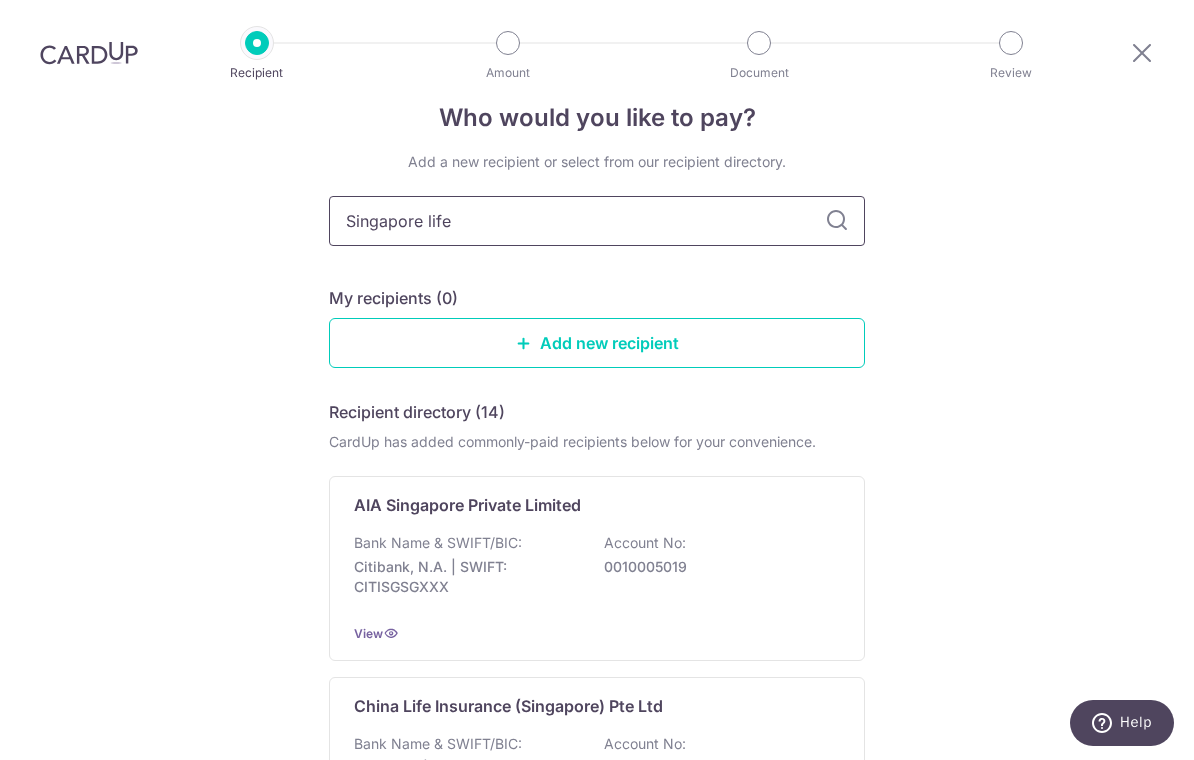 click on "Singapore life" at bounding box center (597, 221) 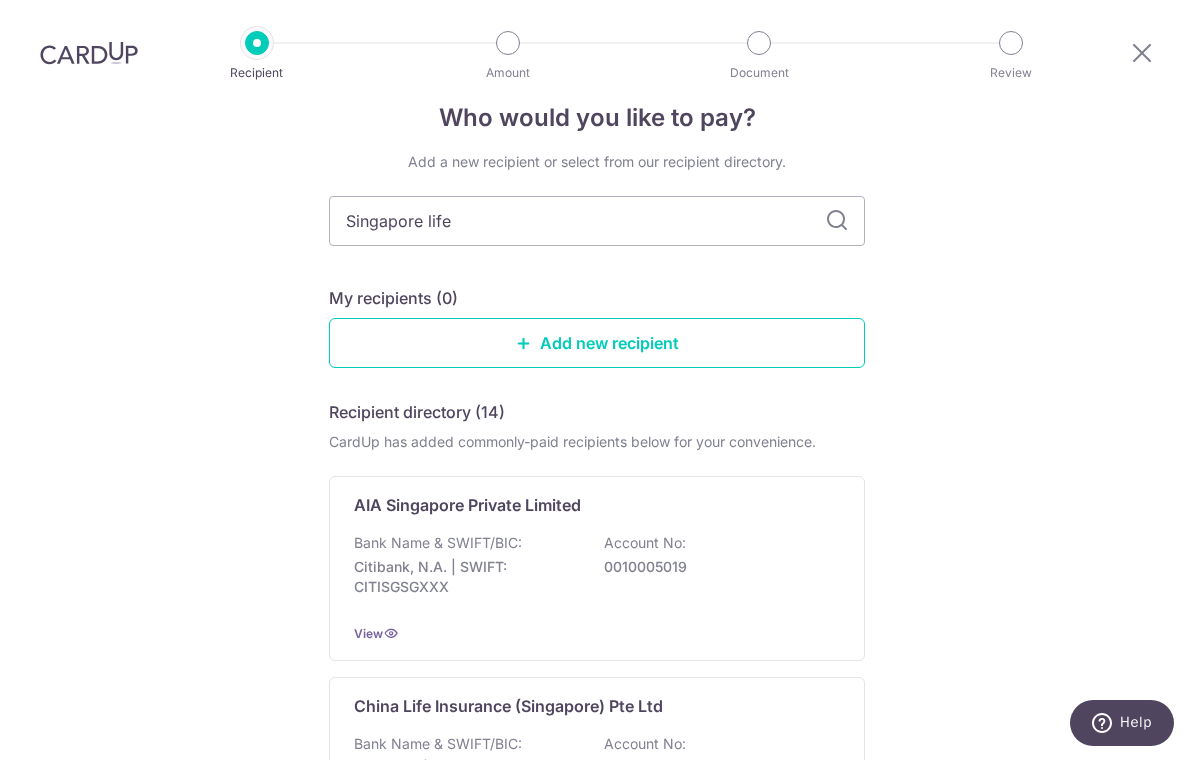 click at bounding box center (837, 221) 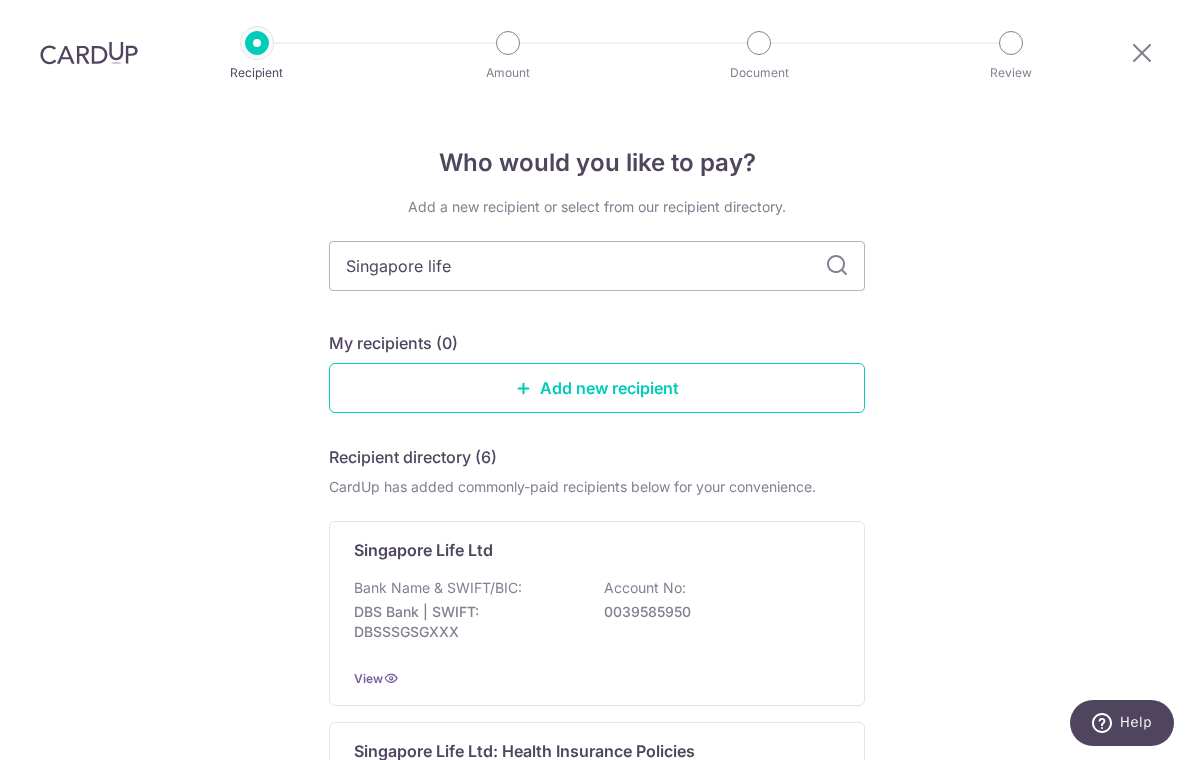 scroll, scrollTop: 0, scrollLeft: 0, axis: both 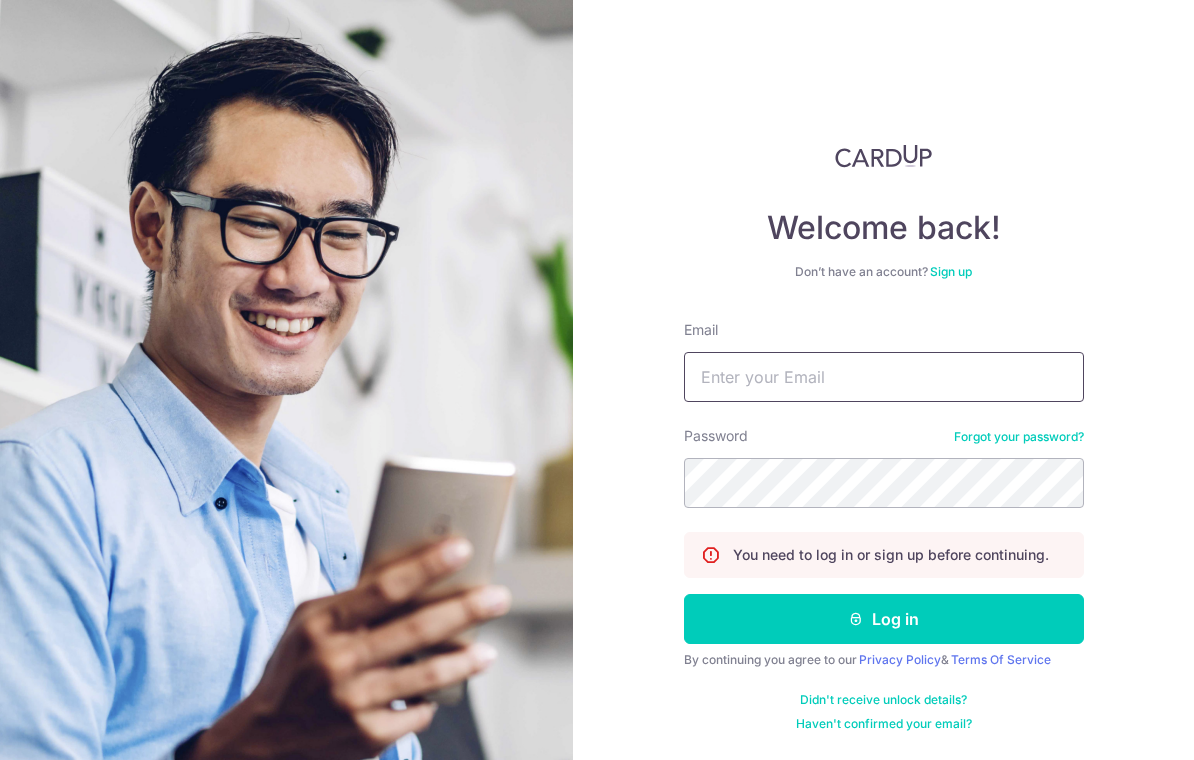 type on "Eric.yjx@gmail.com" 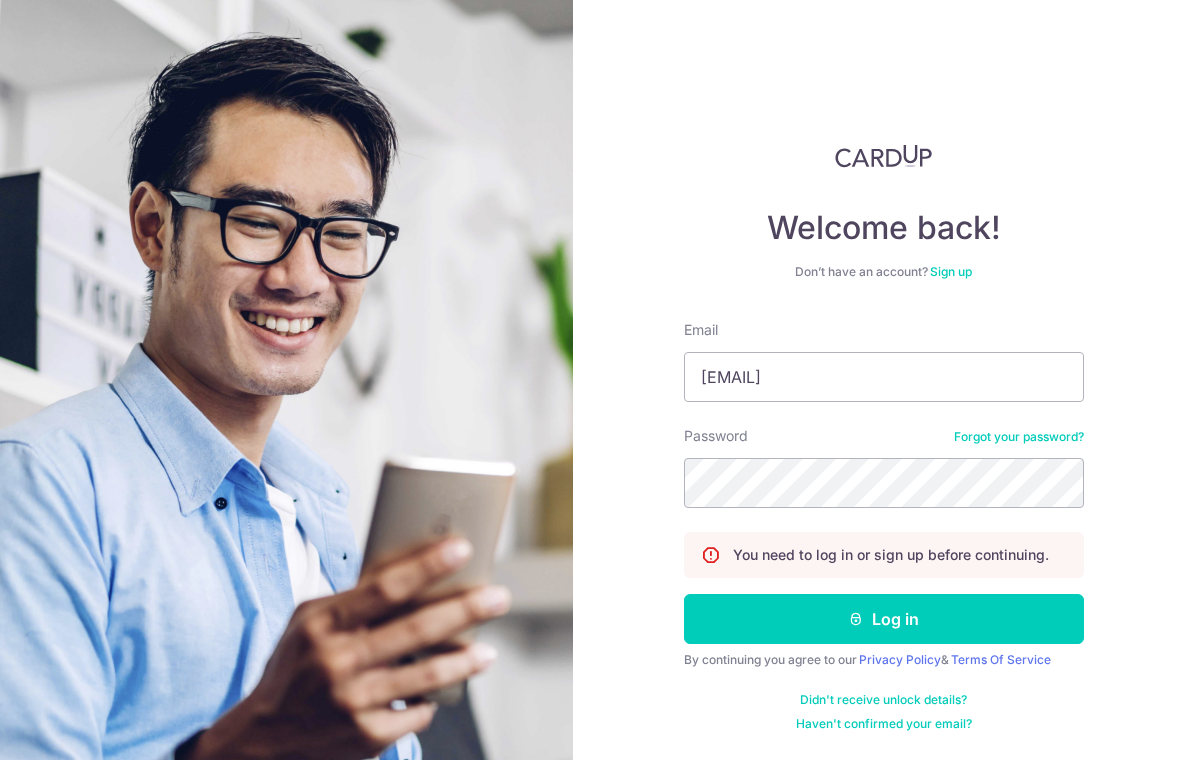 click on "Log in" at bounding box center (884, 619) 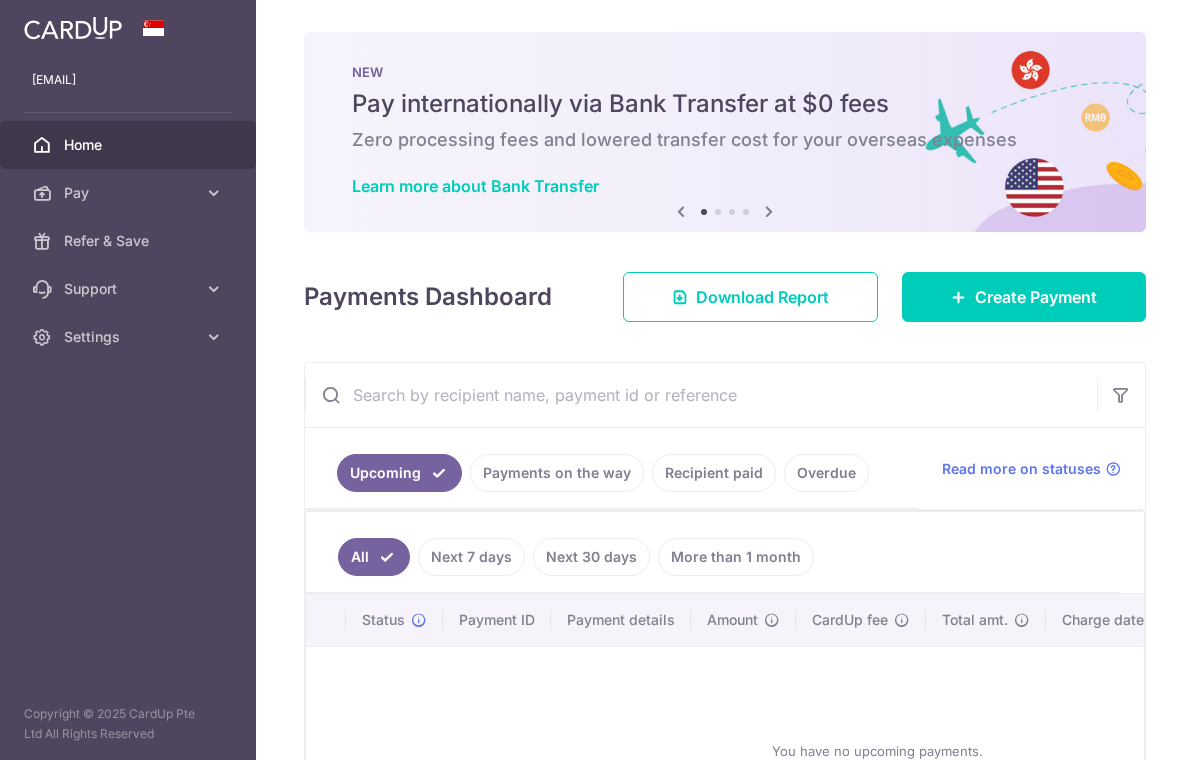 scroll, scrollTop: 0, scrollLeft: 0, axis: both 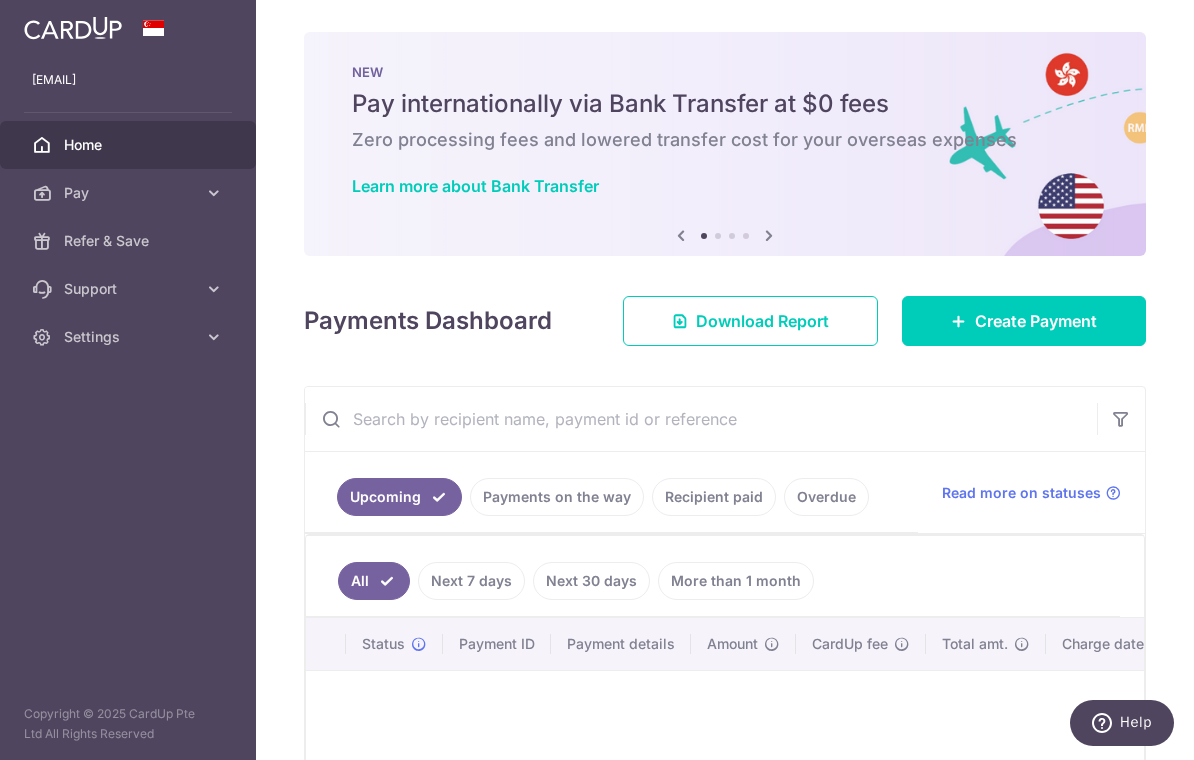 click on "Create Payment" at bounding box center [1036, 321] 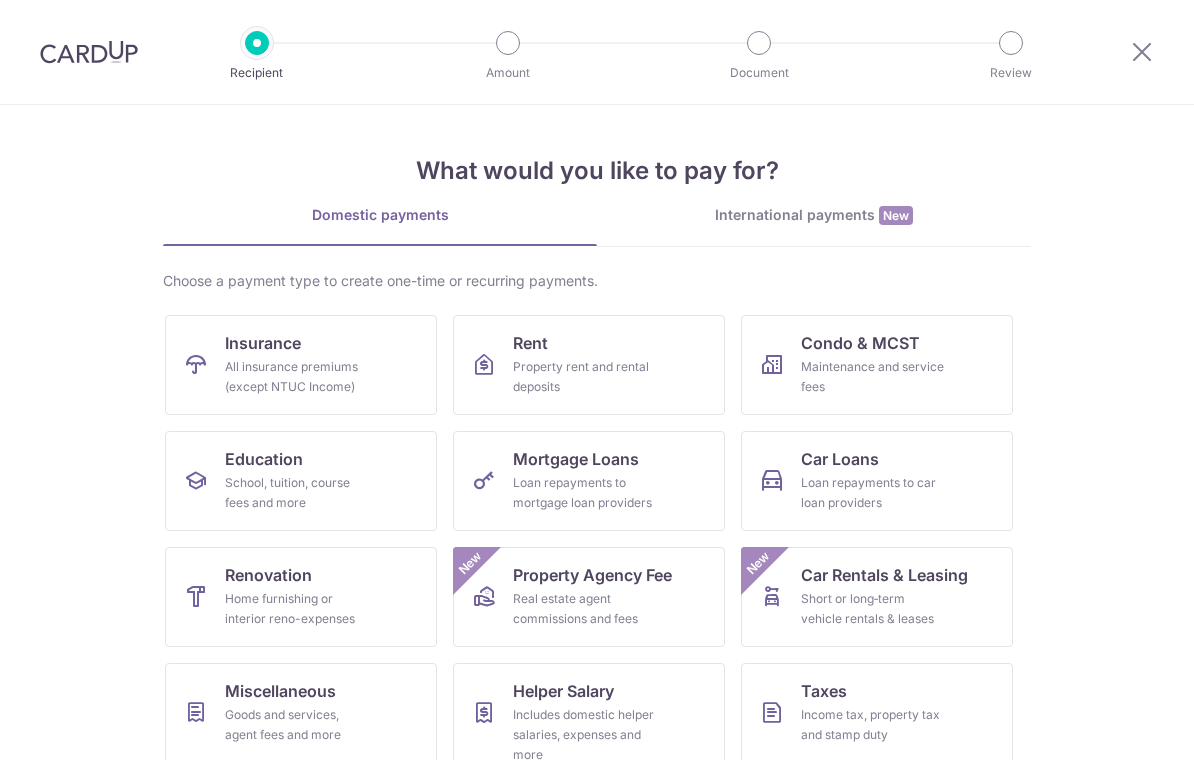 scroll, scrollTop: 0, scrollLeft: 0, axis: both 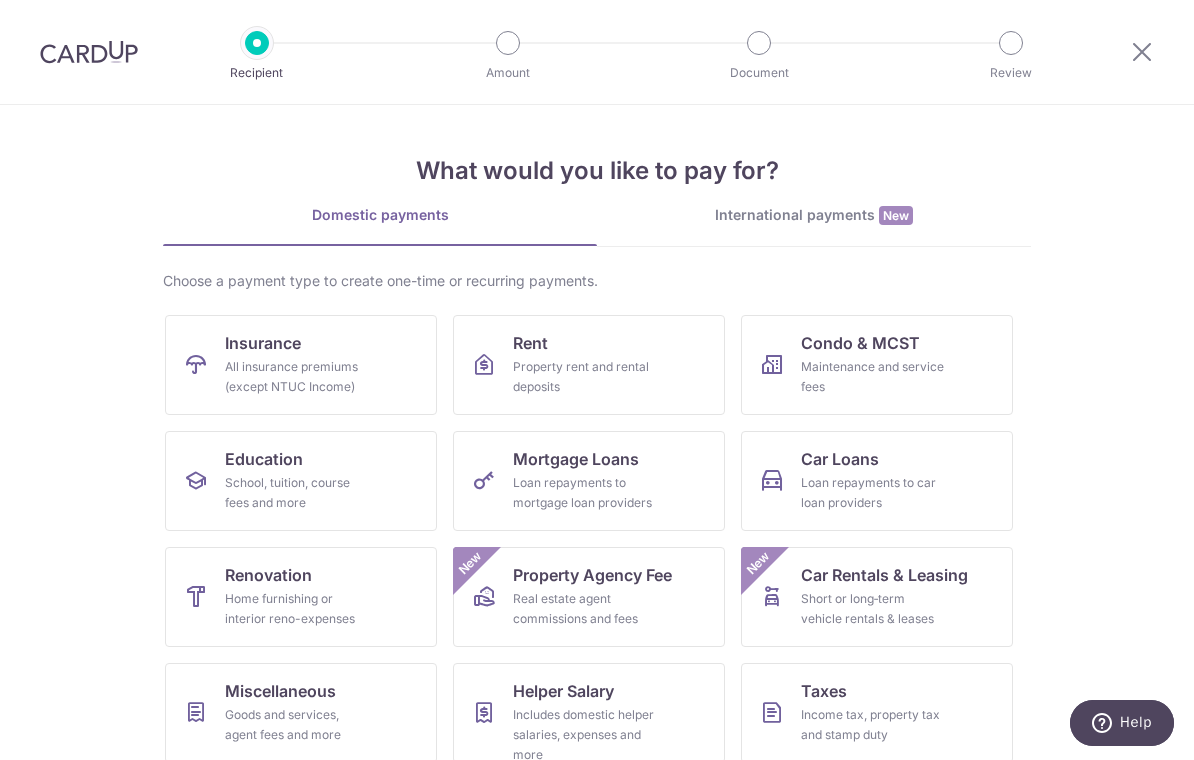 click on "Insurance All insurance premiums (except NTUC Income)" at bounding box center (301, 365) 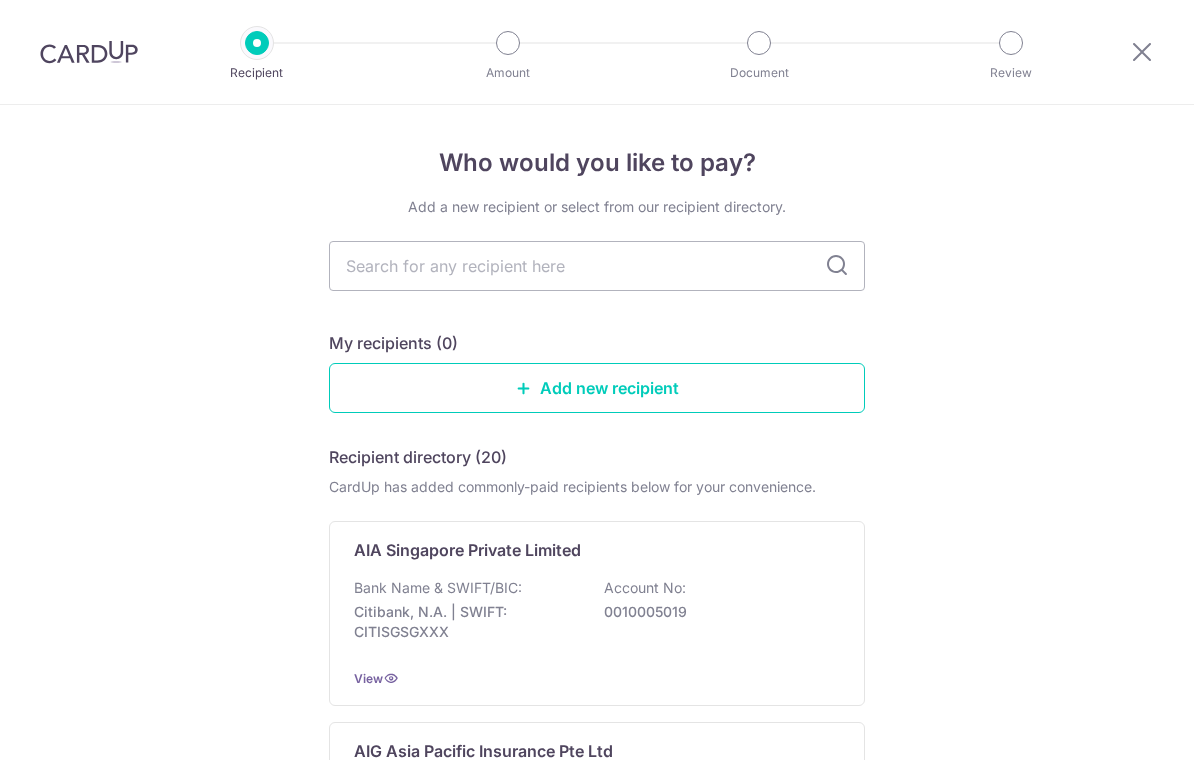 scroll, scrollTop: 0, scrollLeft: 0, axis: both 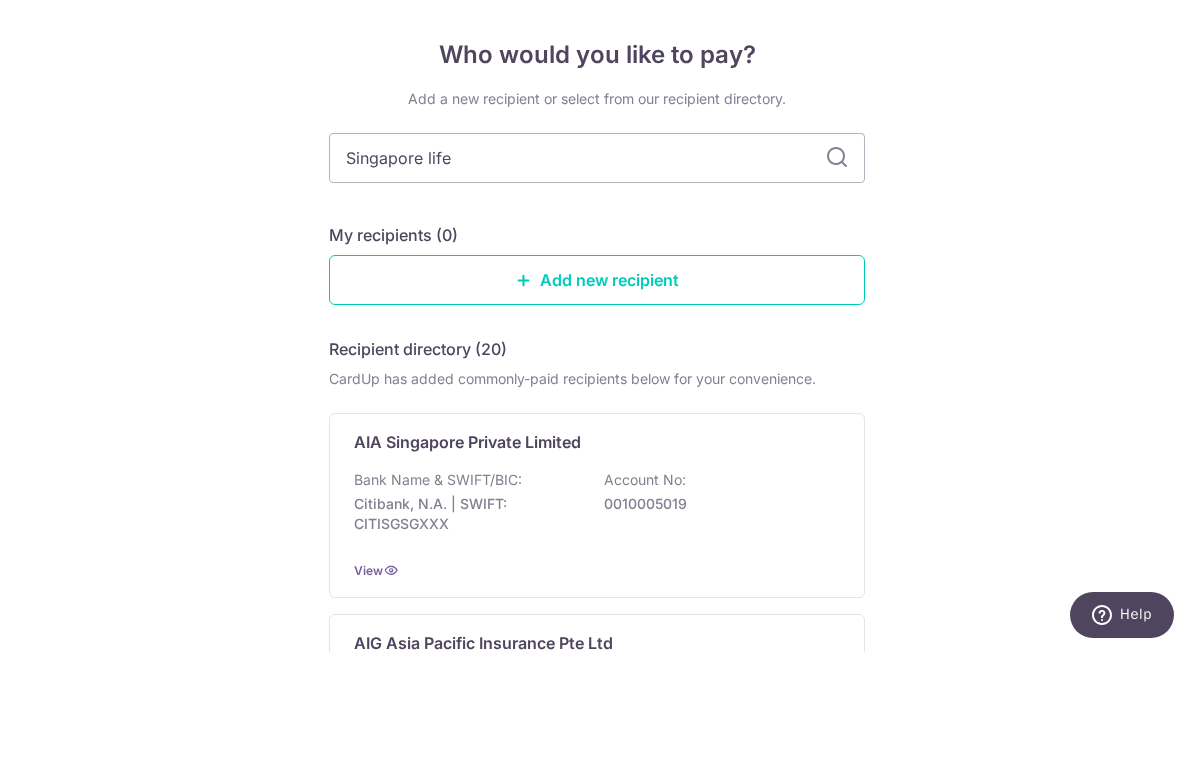 type on "Singapore life" 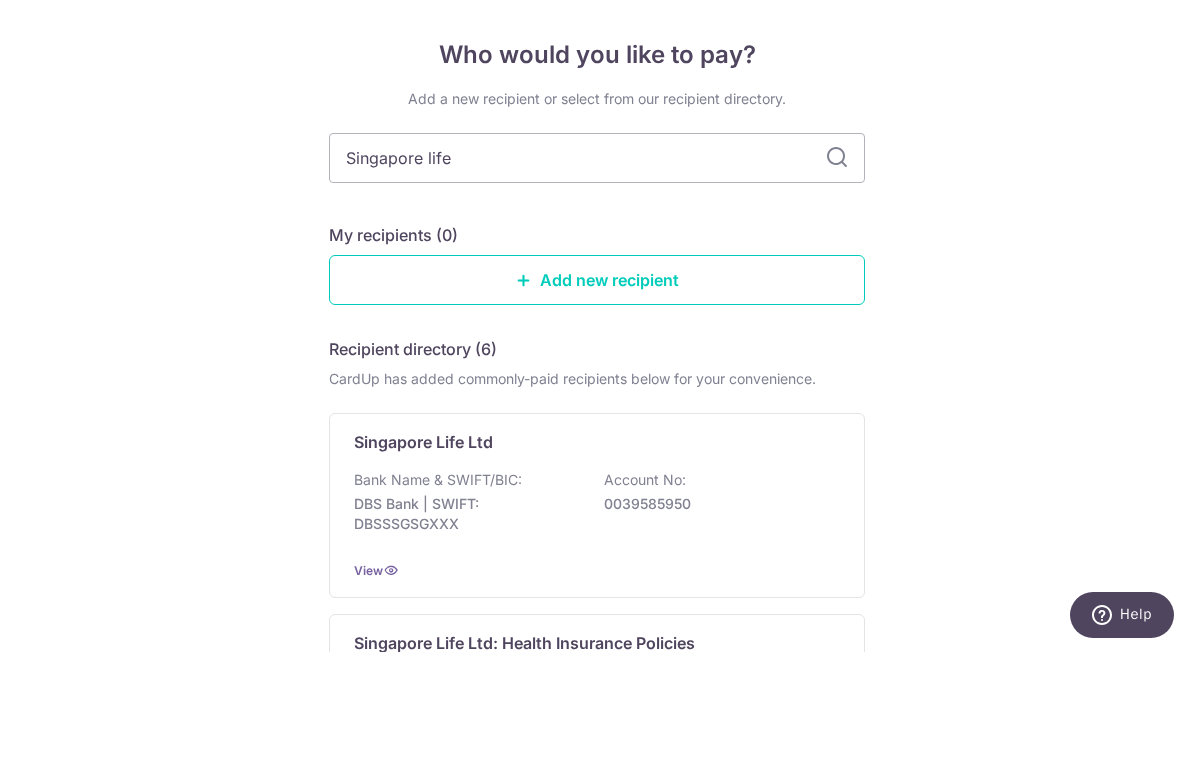 scroll, scrollTop: 10, scrollLeft: 0, axis: vertical 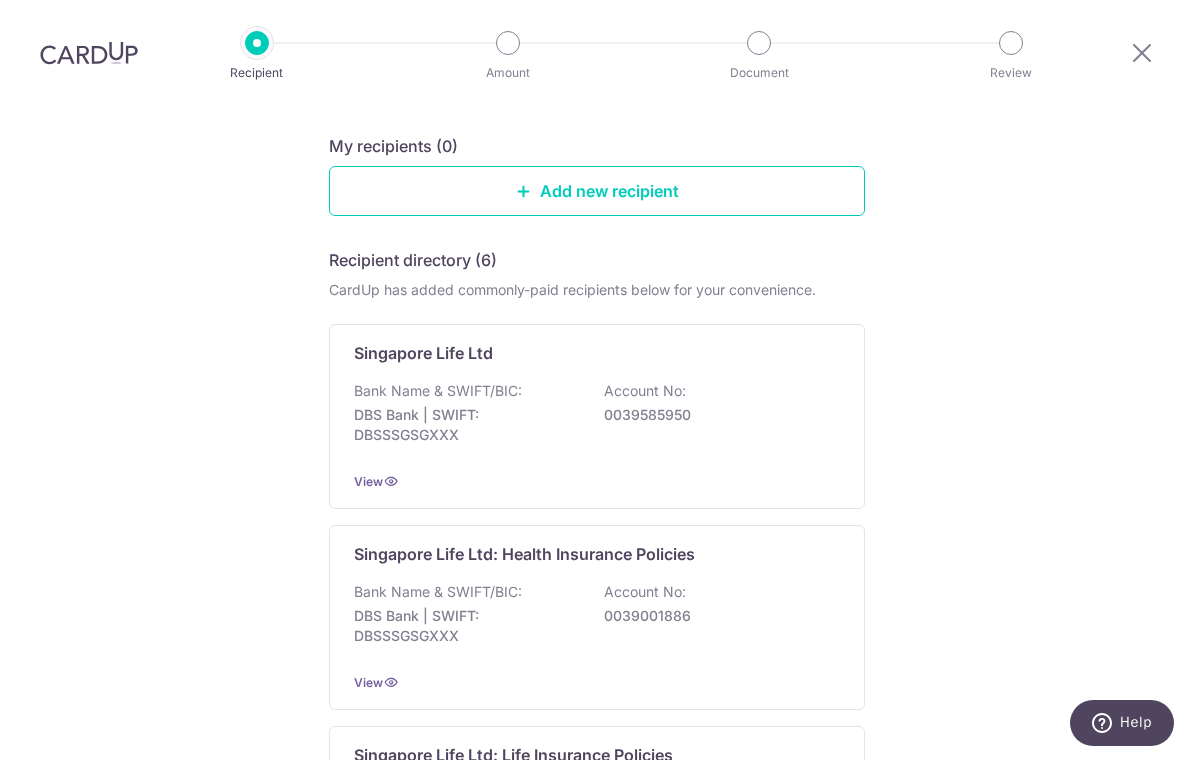 click at bounding box center [391, 481] 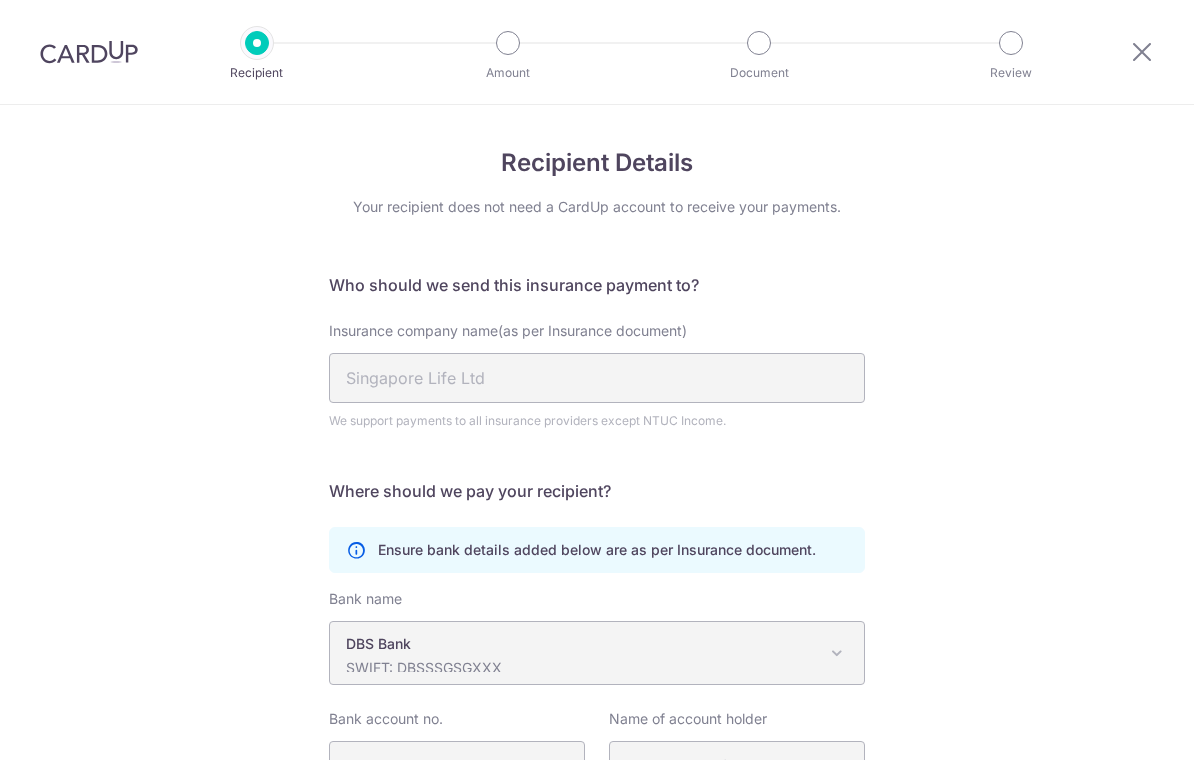 scroll, scrollTop: 0, scrollLeft: 0, axis: both 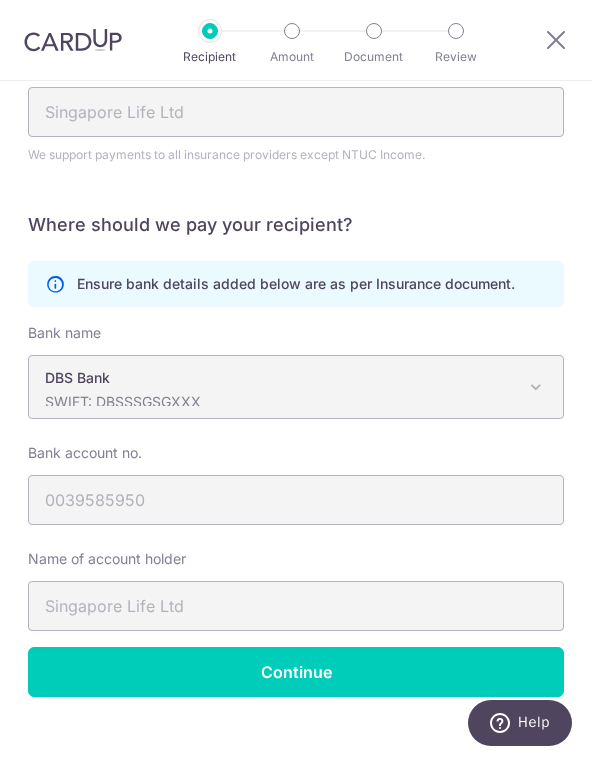 click on "Continue" at bounding box center (296, 672) 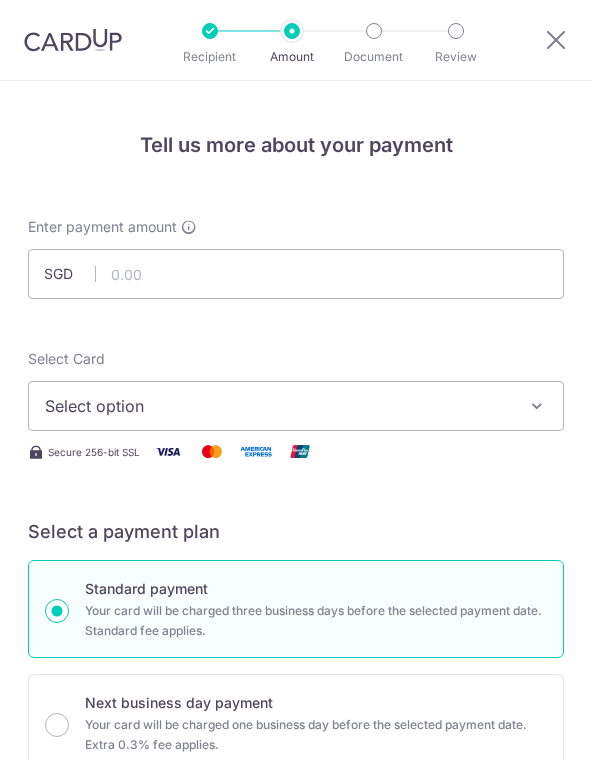 scroll, scrollTop: 0, scrollLeft: 0, axis: both 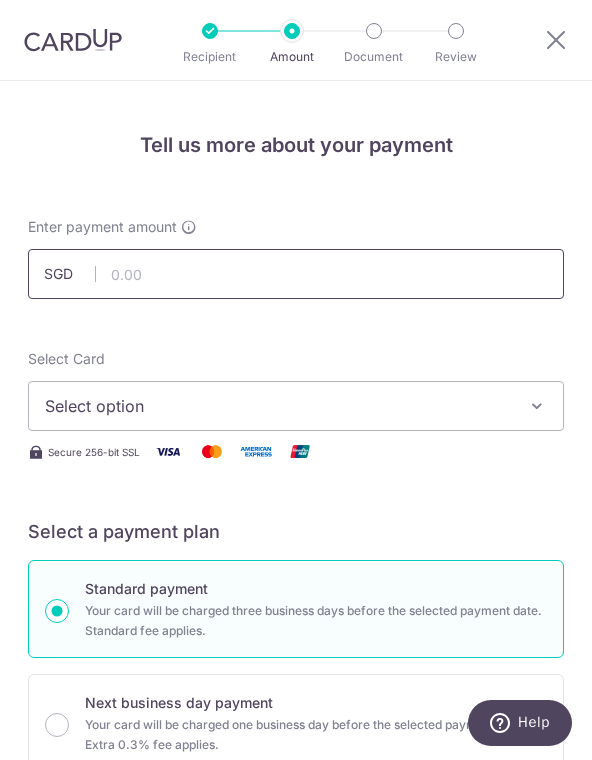 click at bounding box center (296, 274) 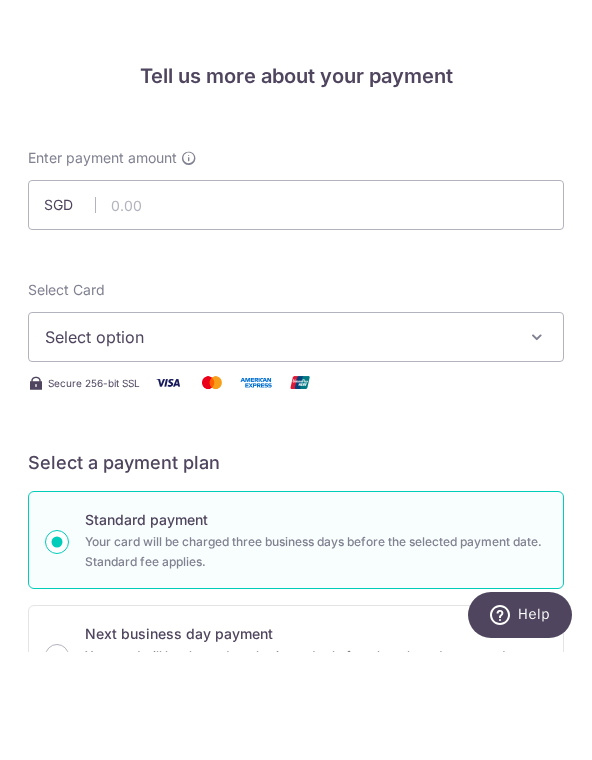 scroll, scrollTop: 31, scrollLeft: 0, axis: vertical 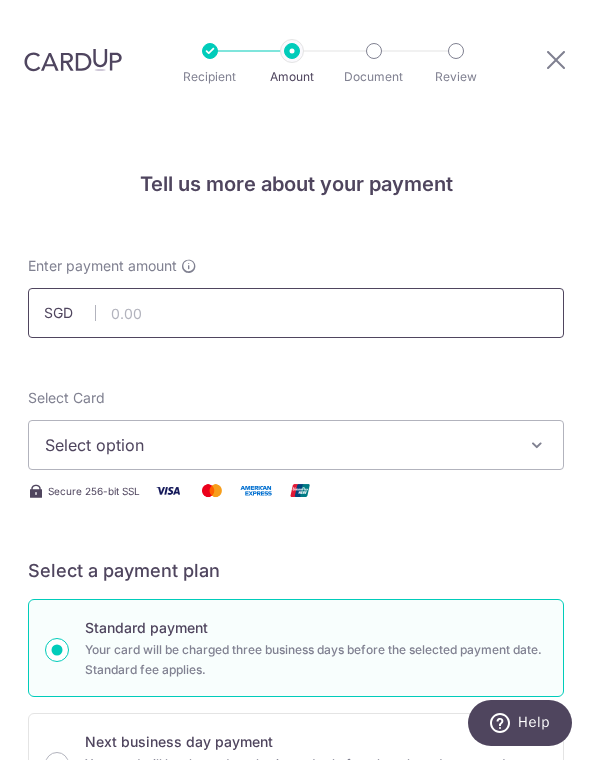 click at bounding box center (296, 313) 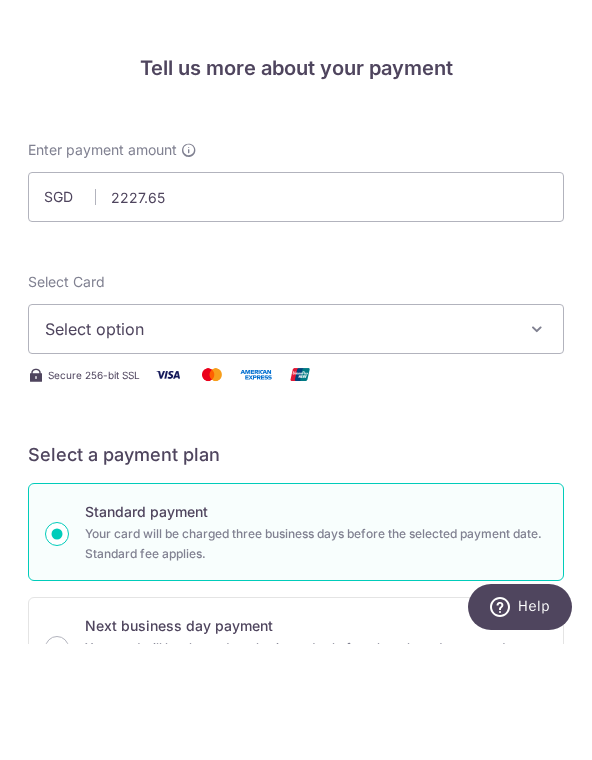click on "Select option" at bounding box center (282, 445) 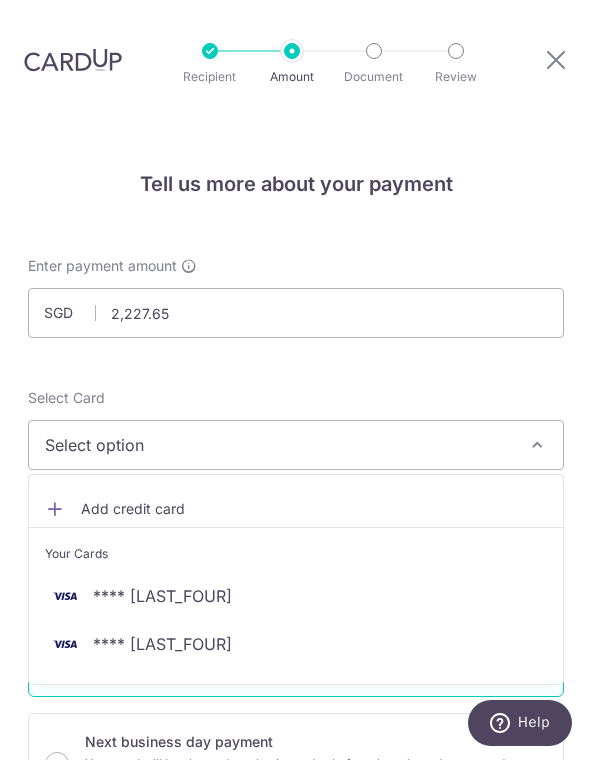 click on "**** 8834" at bounding box center (296, 596) 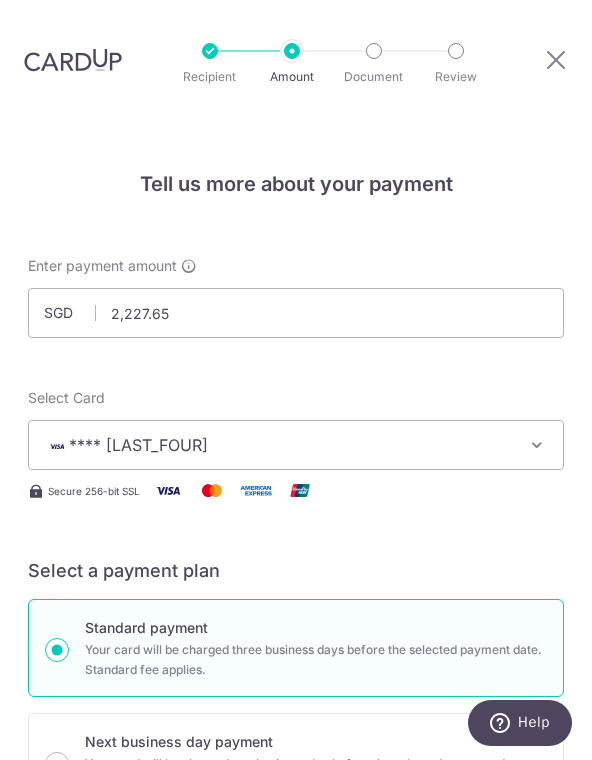scroll, scrollTop: 31, scrollLeft: 0, axis: vertical 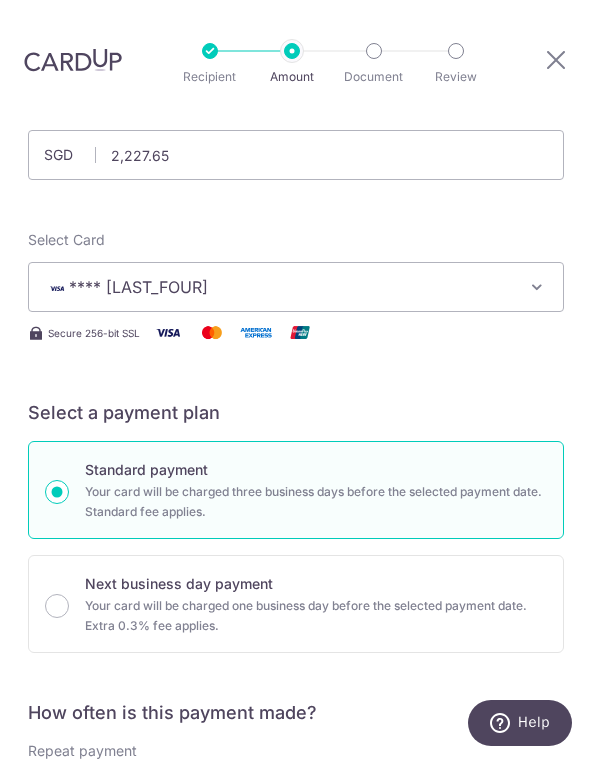 click on "**** 8834" at bounding box center [282, 287] 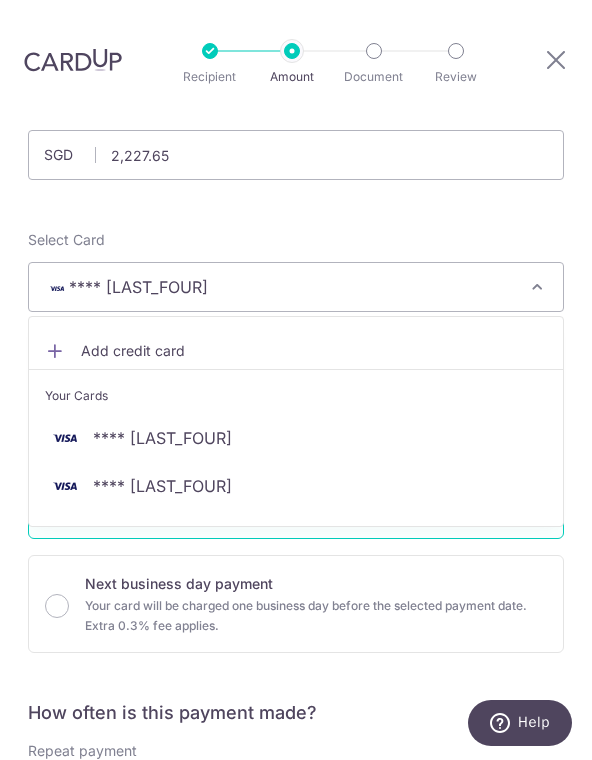 click on "**** [CARD]" at bounding box center [296, 486] 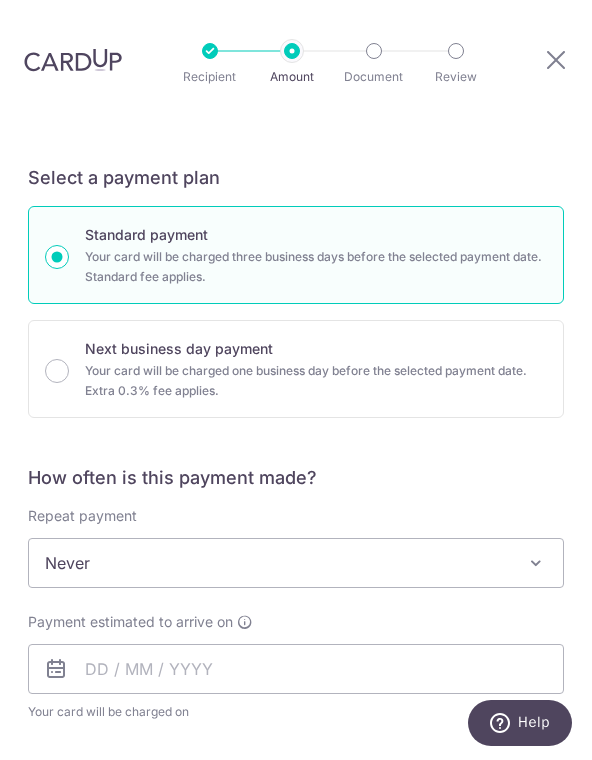 scroll, scrollTop: 433, scrollLeft: 0, axis: vertical 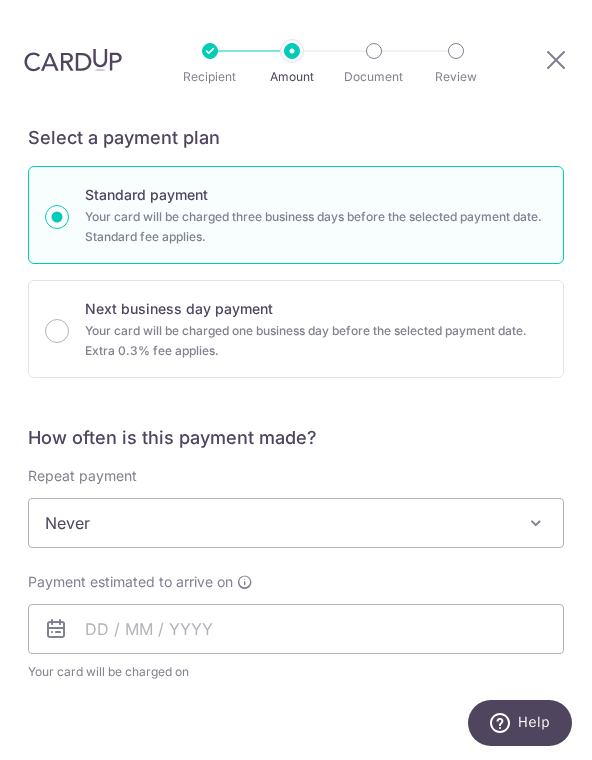 click on "Never" at bounding box center (296, 523) 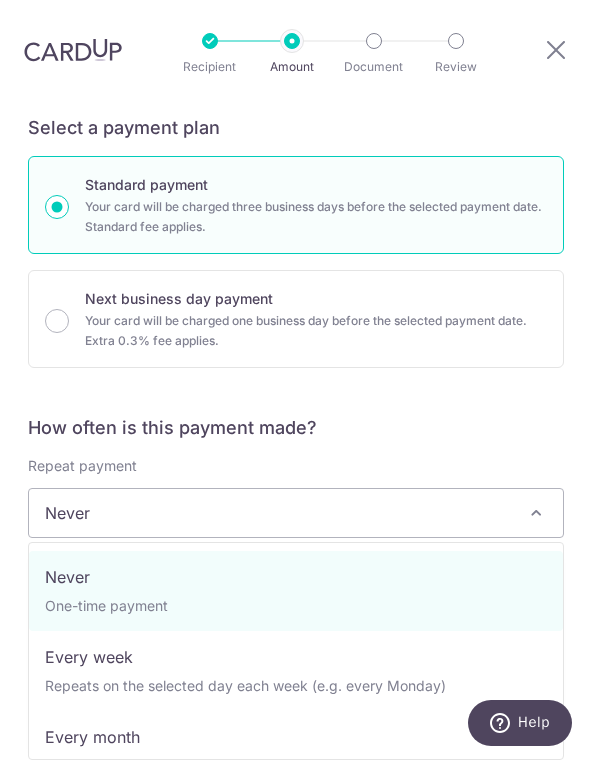 scroll, scrollTop: 433, scrollLeft: 0, axis: vertical 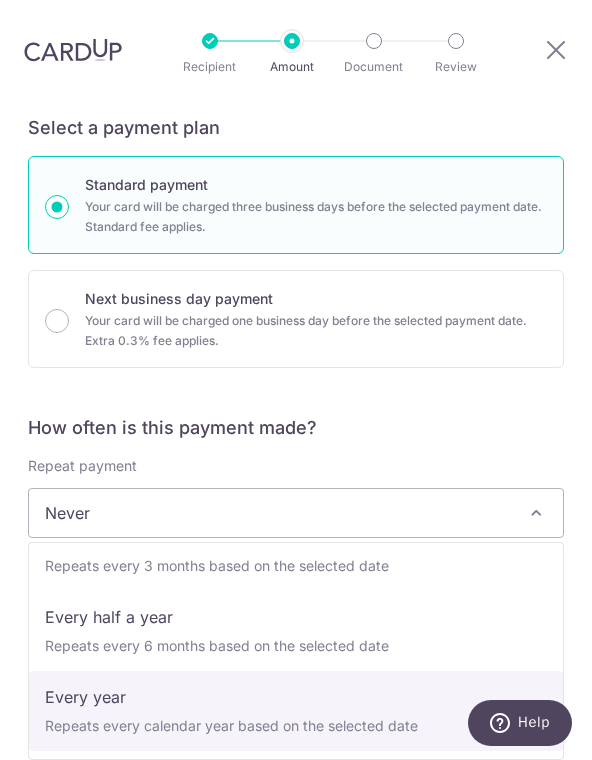 select on "6" 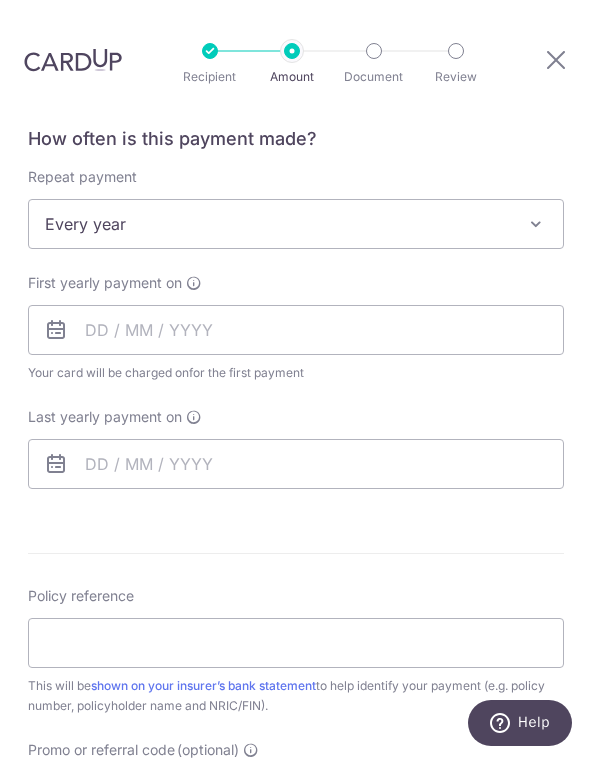 scroll, scrollTop: 731, scrollLeft: 0, axis: vertical 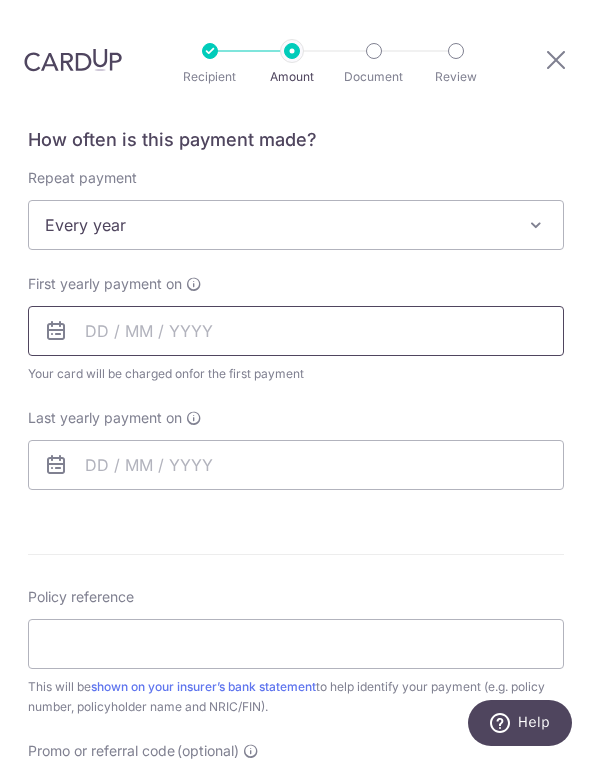 click at bounding box center [296, 331] 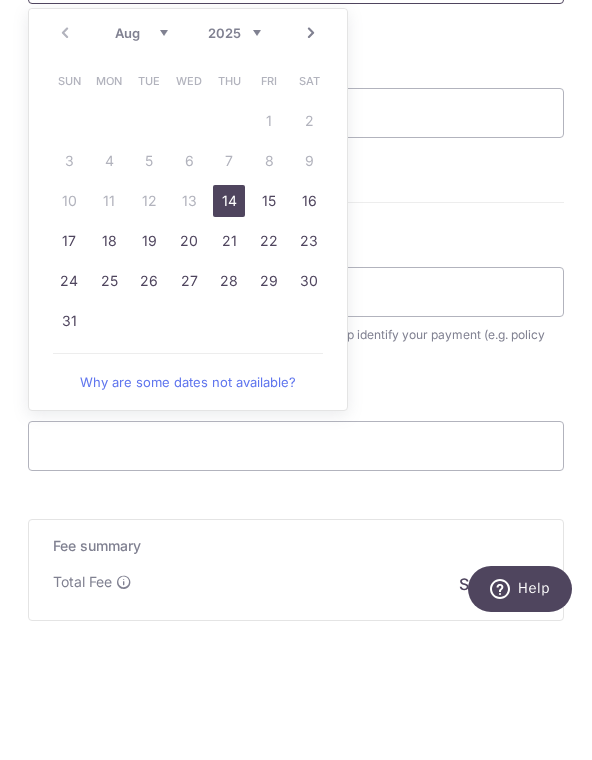 scroll, scrollTop: 950, scrollLeft: 0, axis: vertical 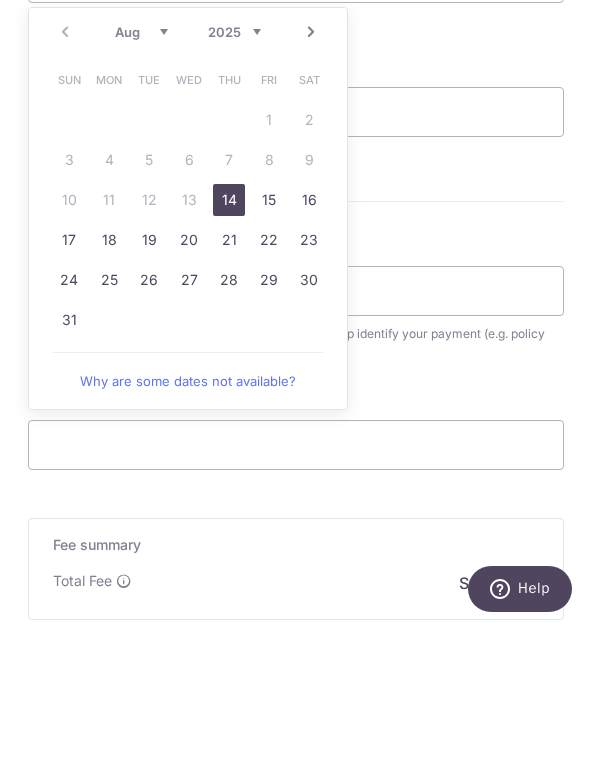 click on "14" at bounding box center (229, 334) 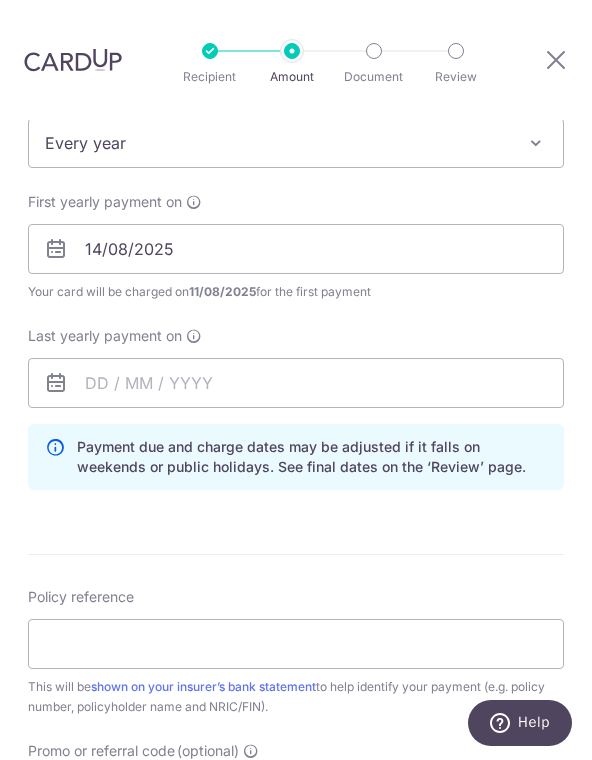 scroll, scrollTop: 806, scrollLeft: 0, axis: vertical 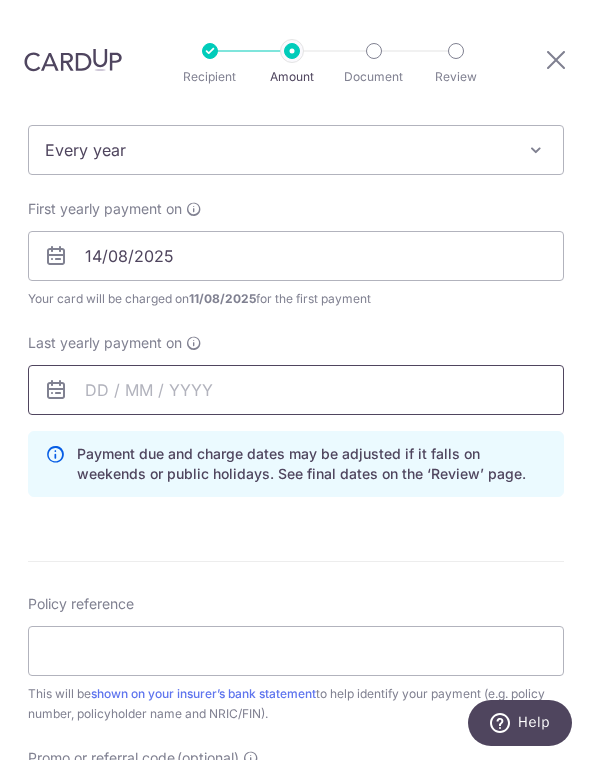 click at bounding box center [296, 390] 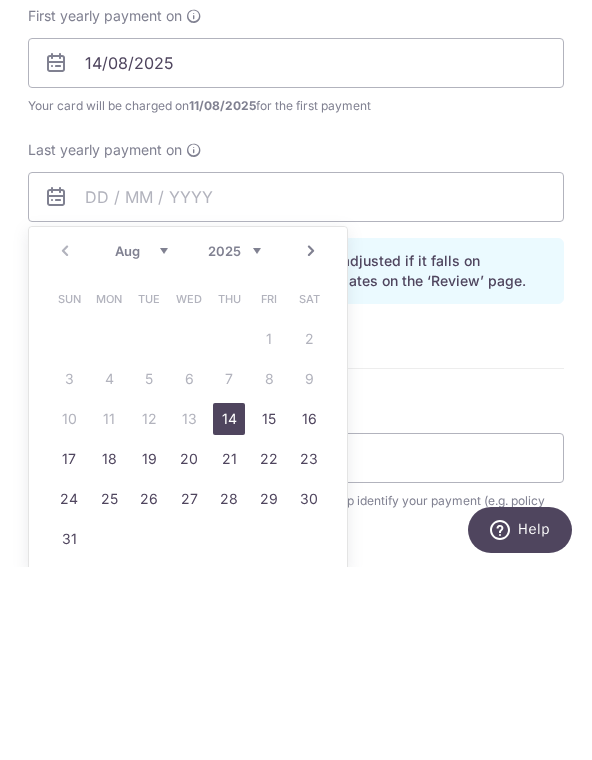 click on "2025 2026 2027 2028 2029 2030 2031 2032 2033 2034 2035" at bounding box center (234, 444) 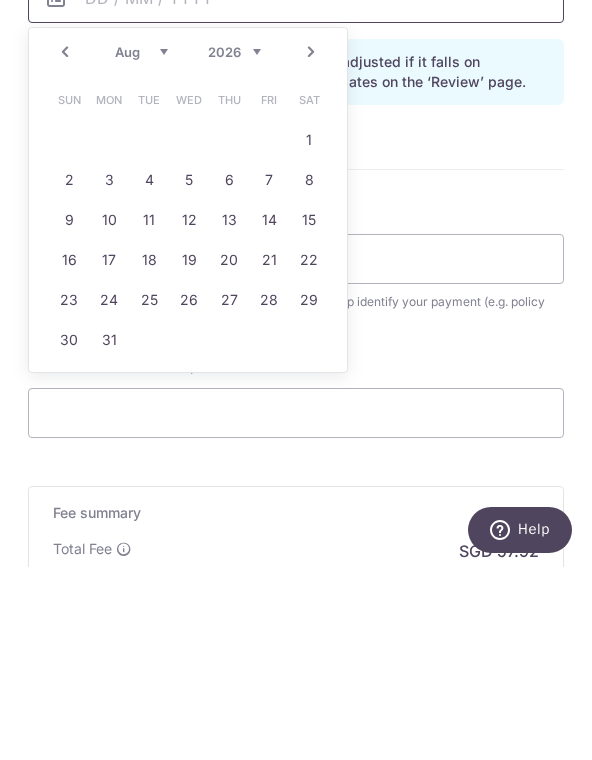 scroll, scrollTop: 1015, scrollLeft: 0, axis: vertical 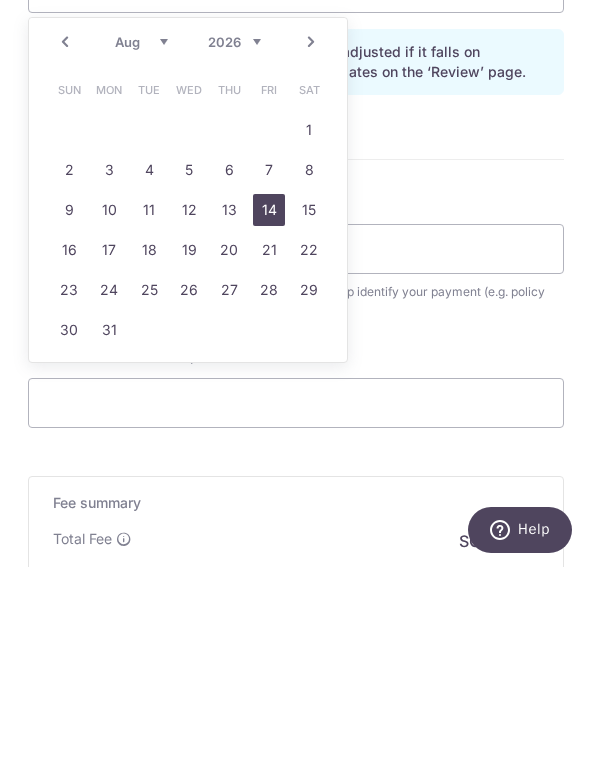 click on "14" at bounding box center (269, 403) 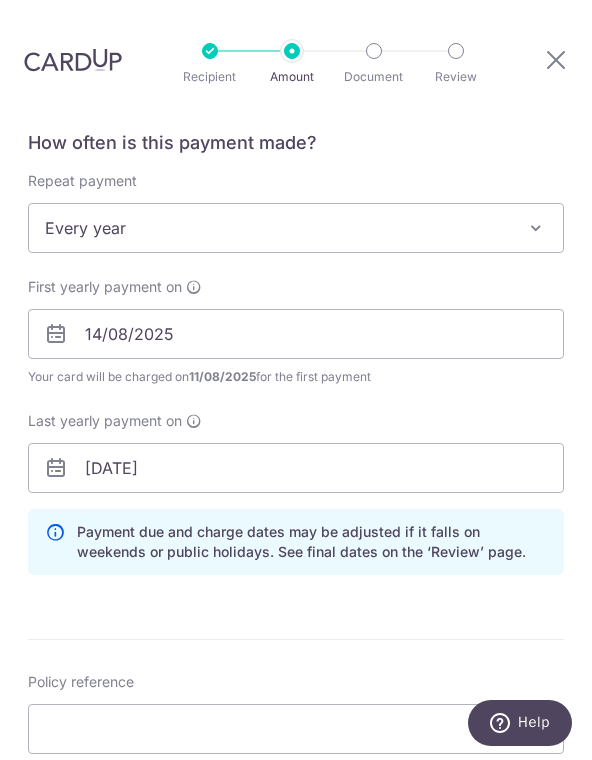 scroll, scrollTop: 727, scrollLeft: 0, axis: vertical 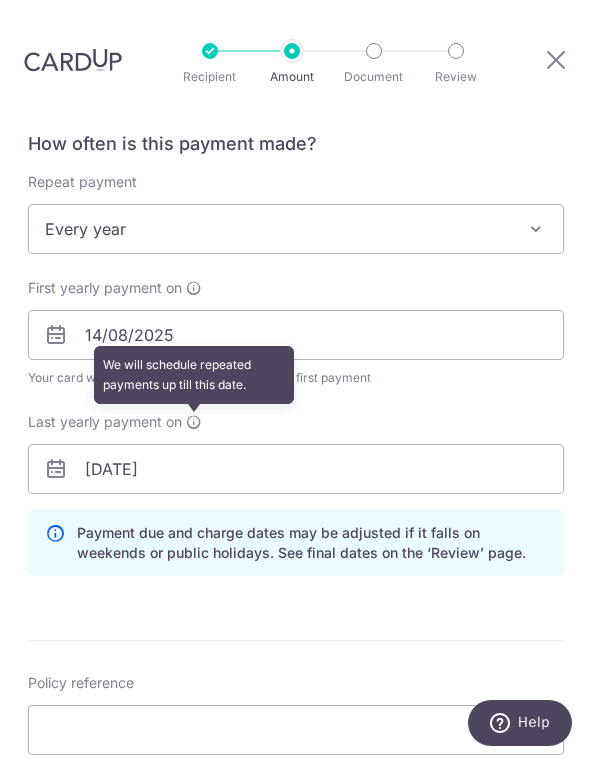 click at bounding box center [194, 422] 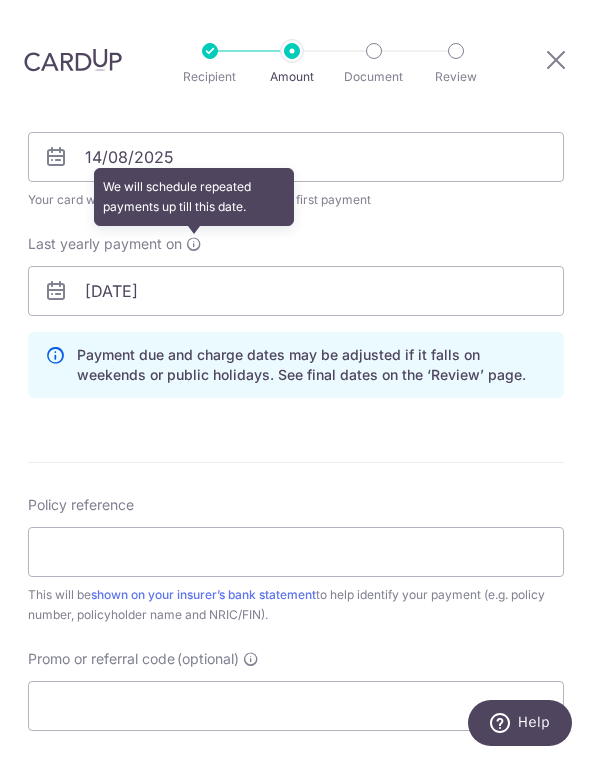 scroll, scrollTop: 909, scrollLeft: 0, axis: vertical 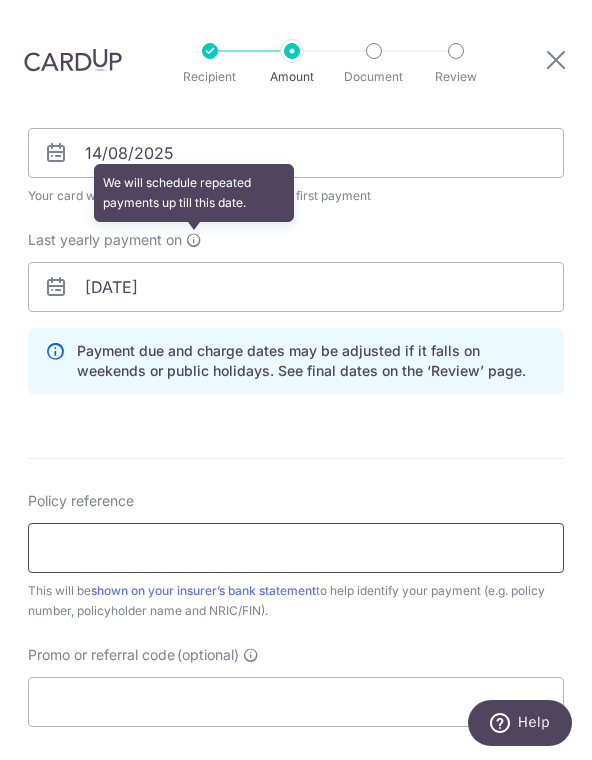 click on "Policy reference" at bounding box center (296, 548) 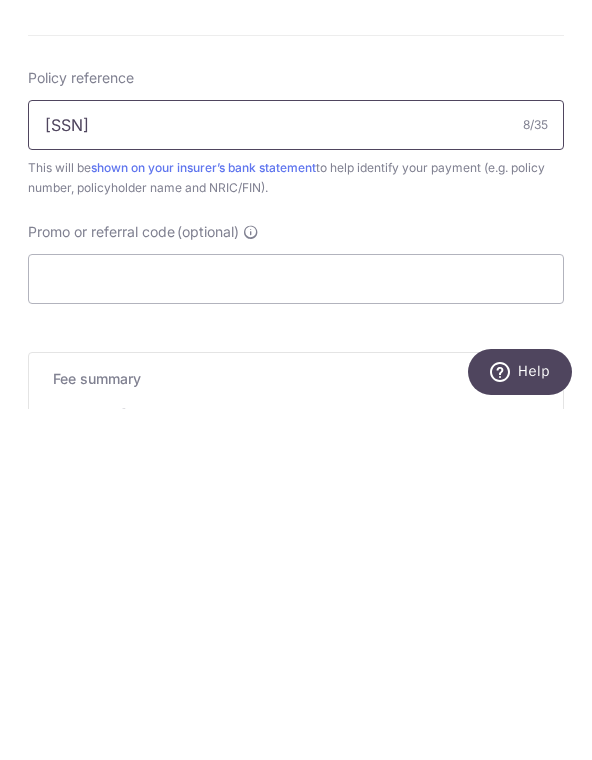 scroll, scrollTop: 985, scrollLeft: 0, axis: vertical 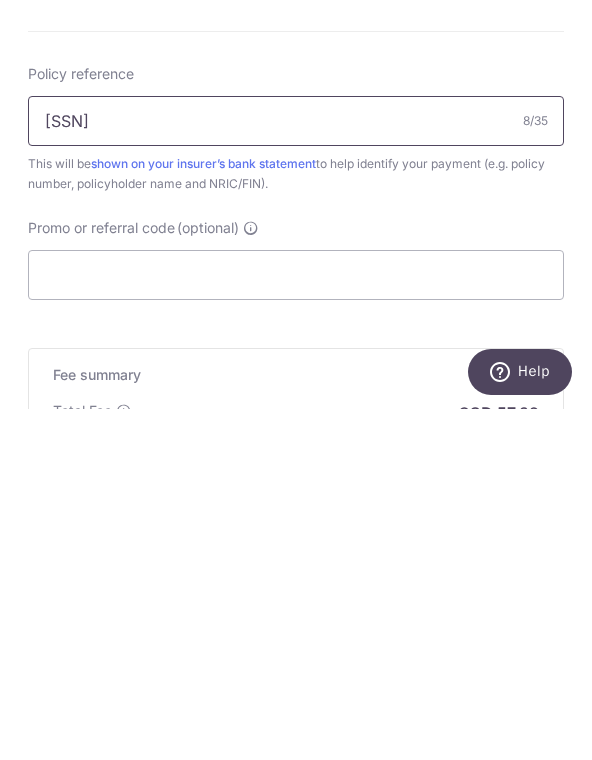 type on "06903862" 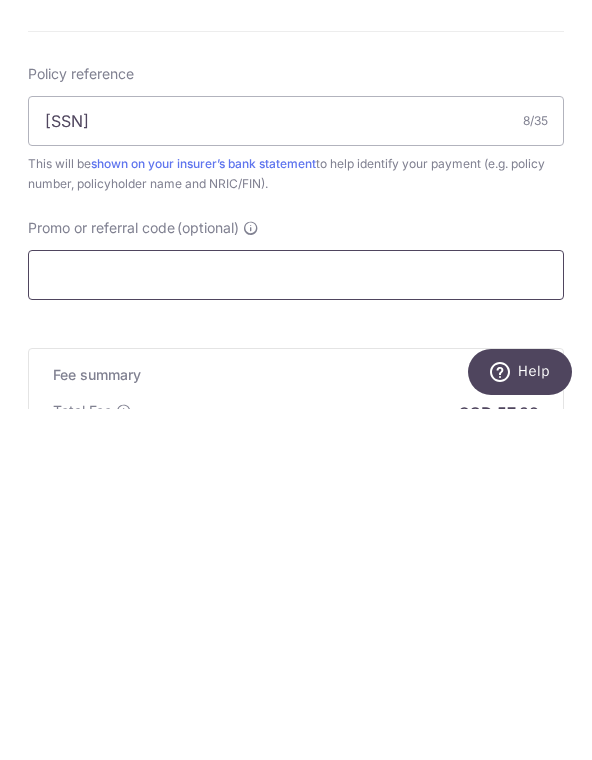 click on "Promo or referral code
(optional)" at bounding box center [296, 626] 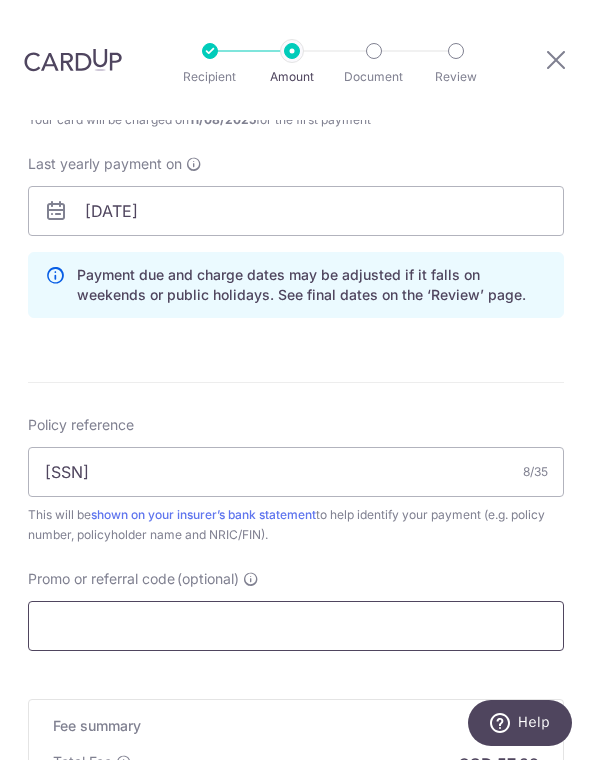 click on "Promo or referral code
(optional)" at bounding box center (296, 626) 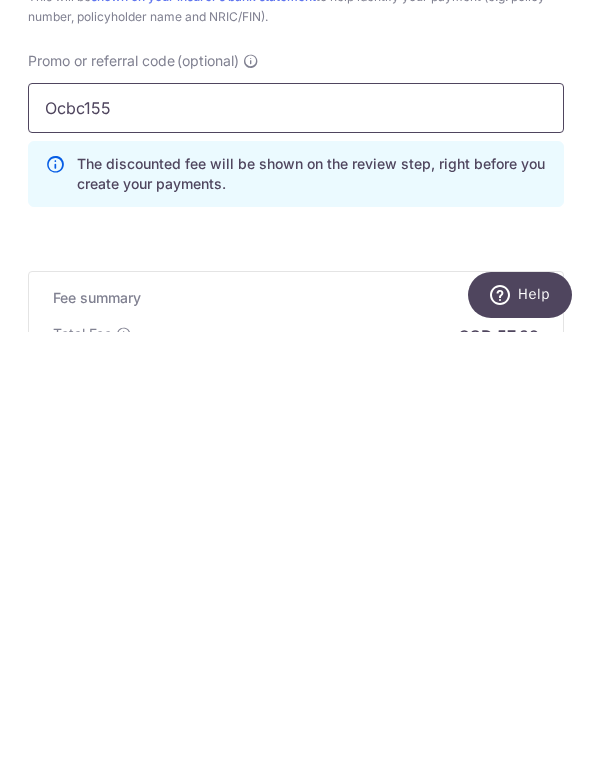 scroll, scrollTop: 1107, scrollLeft: 0, axis: vertical 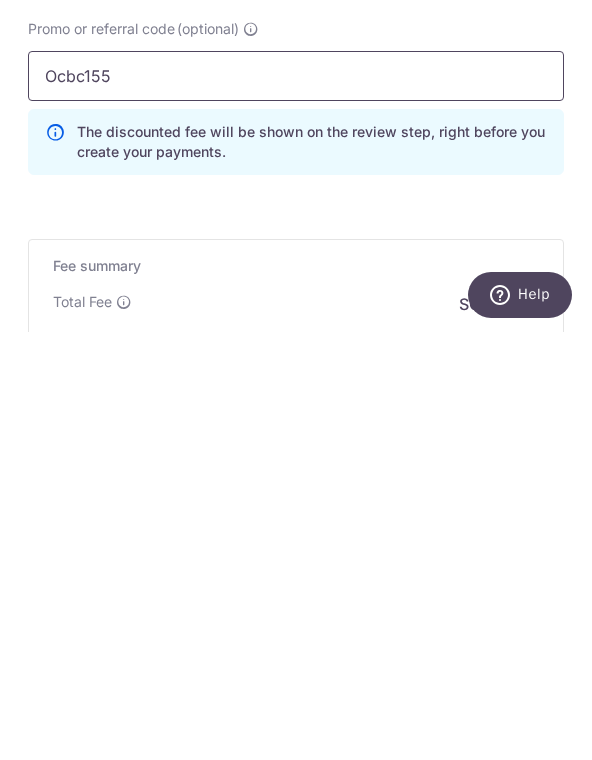 type on "Ocbc155" 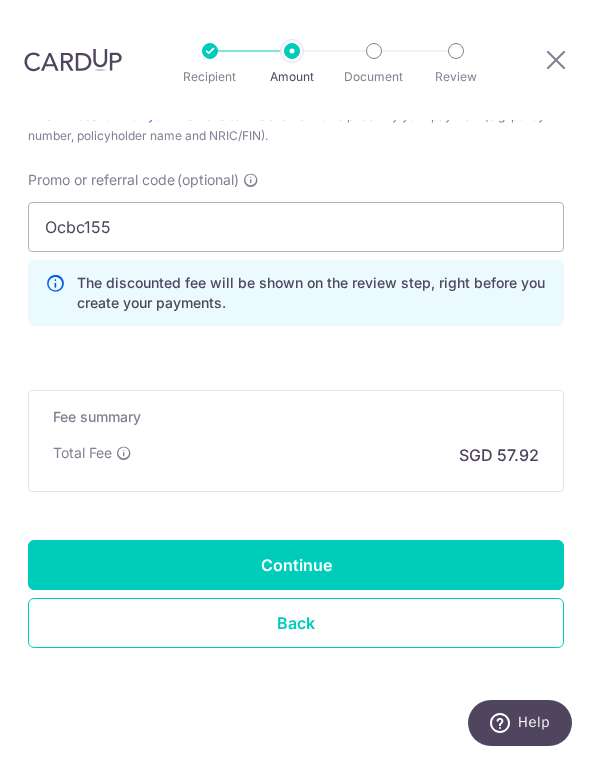 scroll, scrollTop: 1383, scrollLeft: 0, axis: vertical 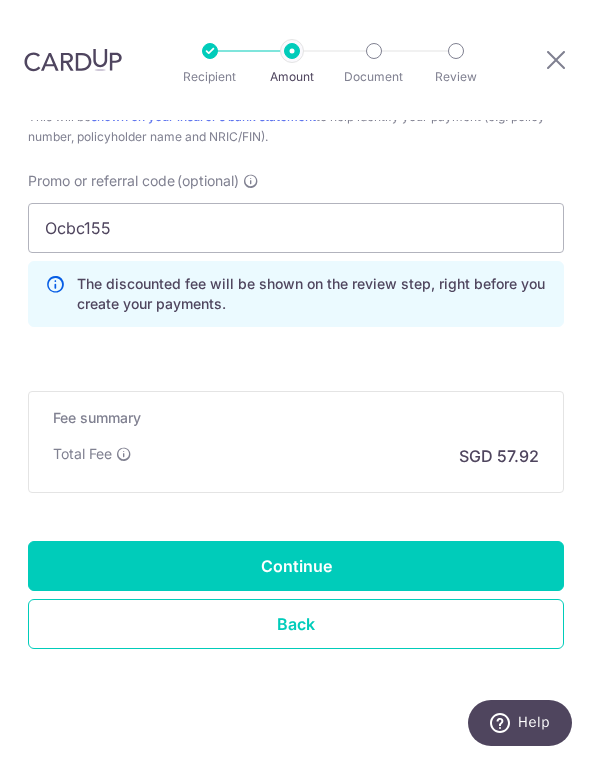 click on "Continue" at bounding box center (296, 566) 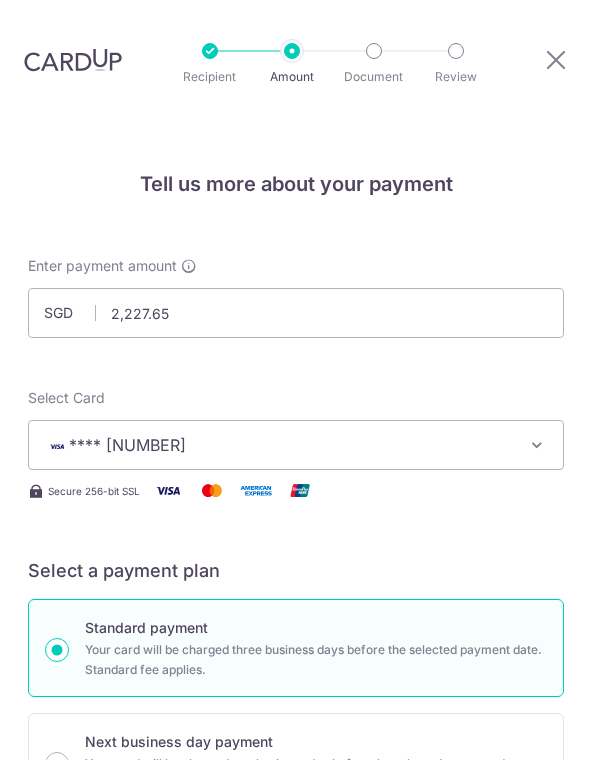 scroll, scrollTop: 31, scrollLeft: 0, axis: vertical 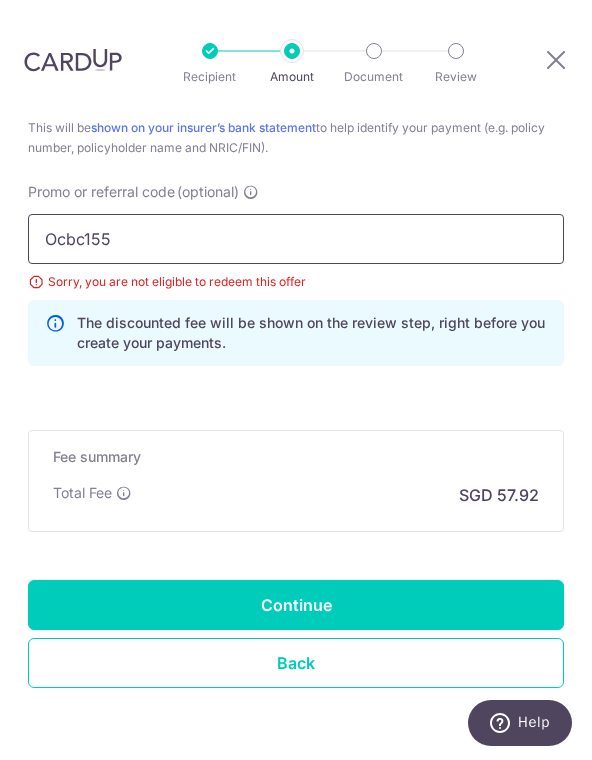 click on "Ocbc155" at bounding box center (296, 239) 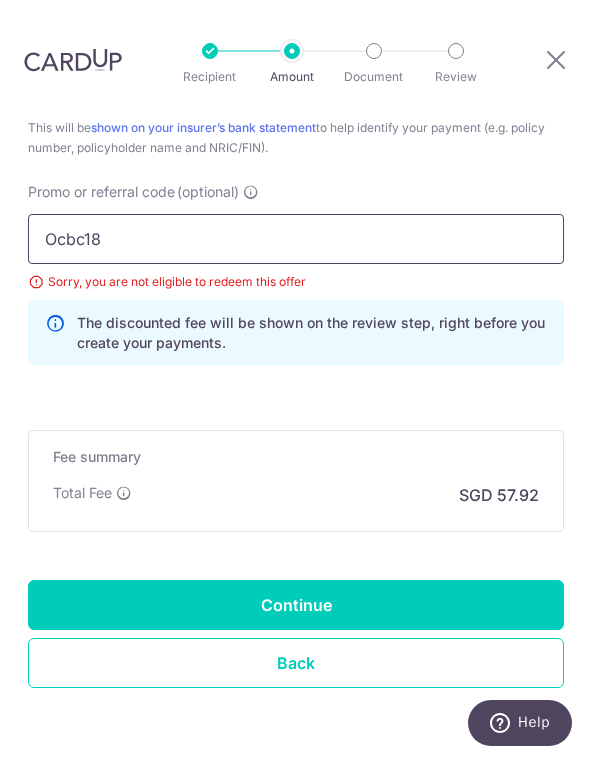 type on "Ocbc18" 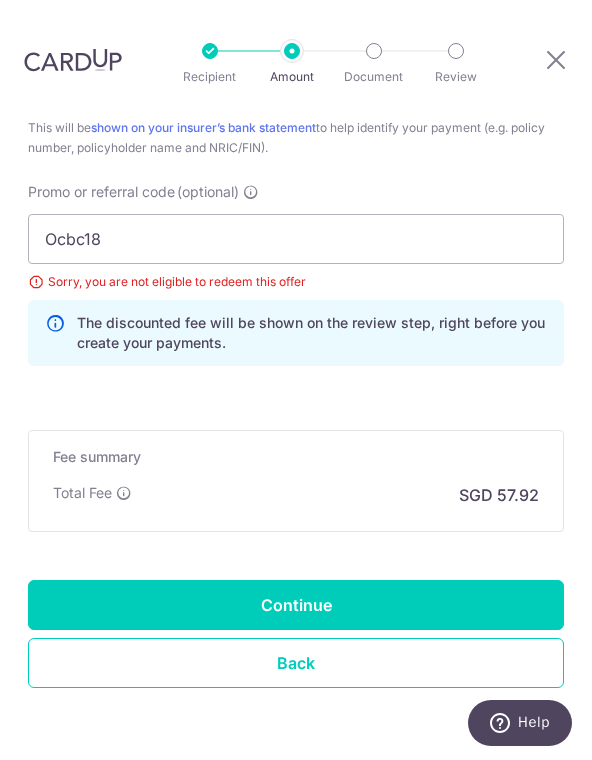 click on "Continue" at bounding box center [296, 605] 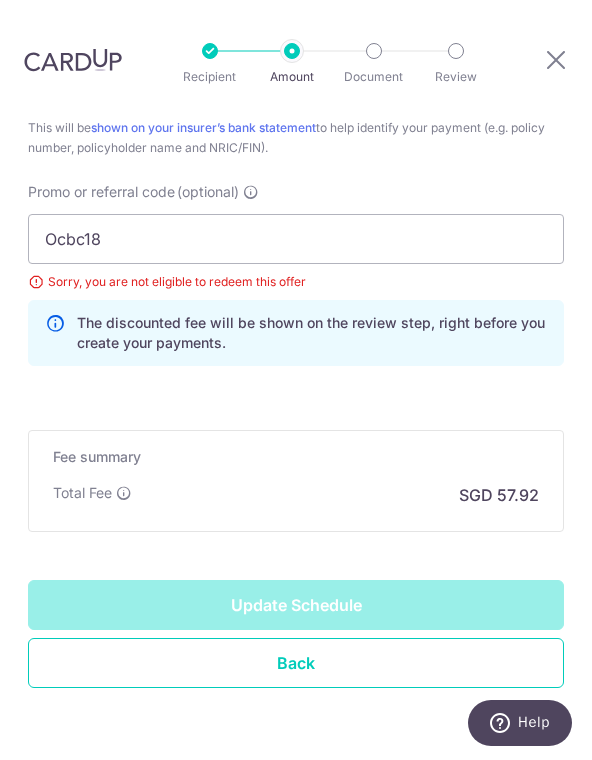 click on "Update Schedule" at bounding box center [296, 605] 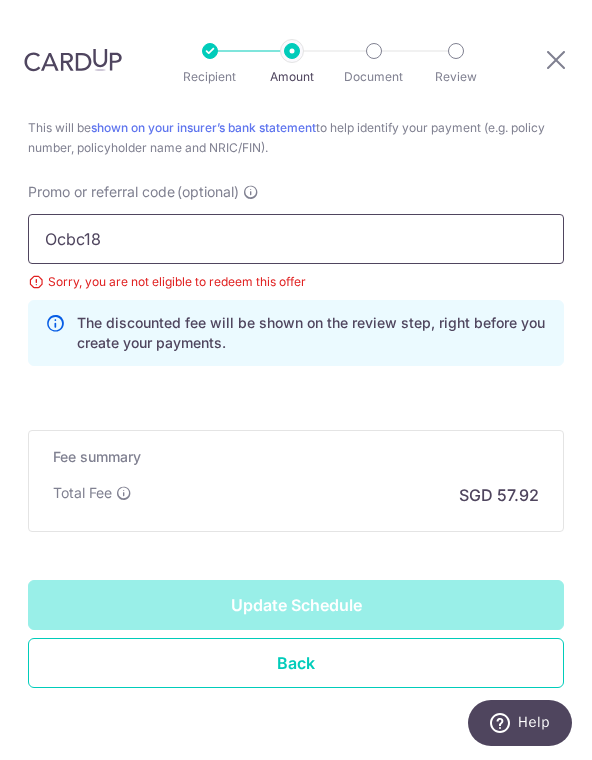 click on "Ocbc18" at bounding box center [296, 239] 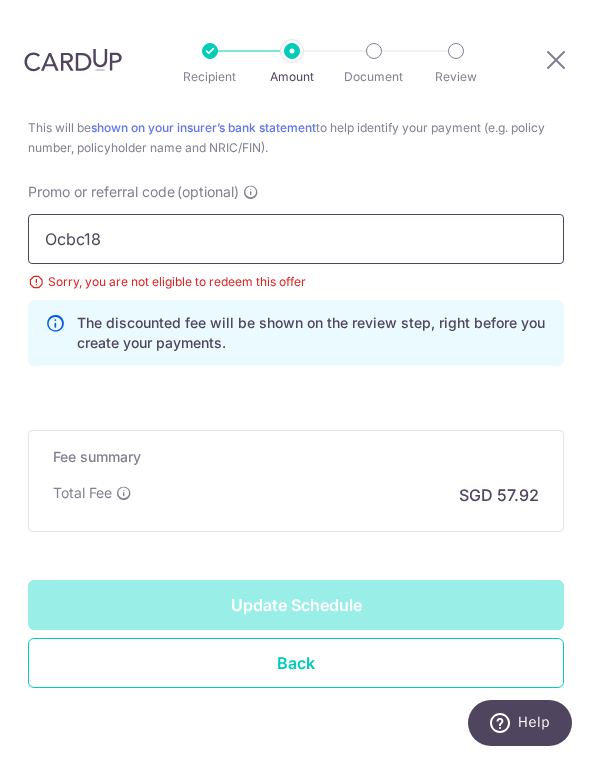 click on "Ocbc18" at bounding box center [296, 239] 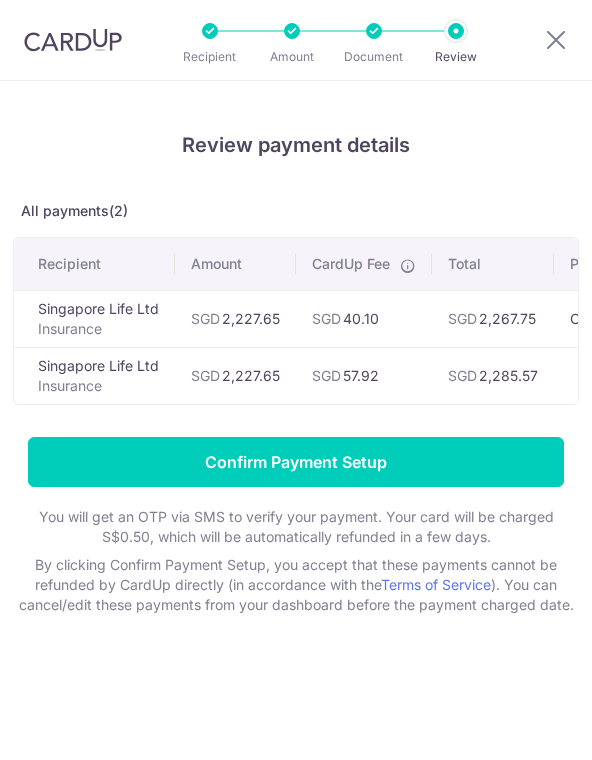 scroll, scrollTop: 0, scrollLeft: 0, axis: both 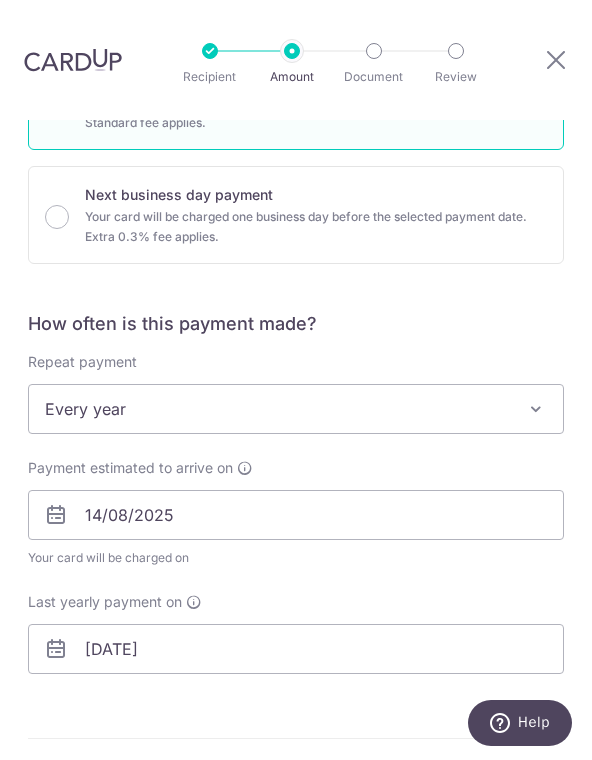 click on "Every year" at bounding box center (296, 409) 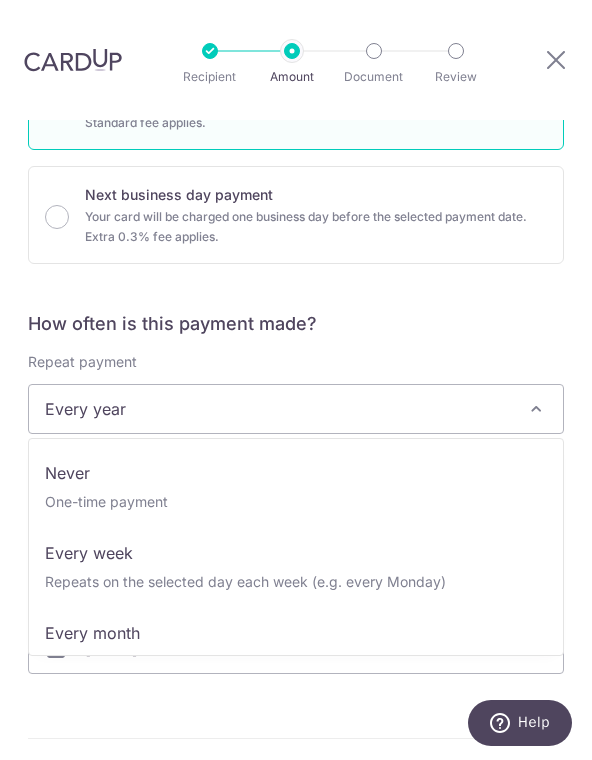 scroll, scrollTop: 0, scrollLeft: 0, axis: both 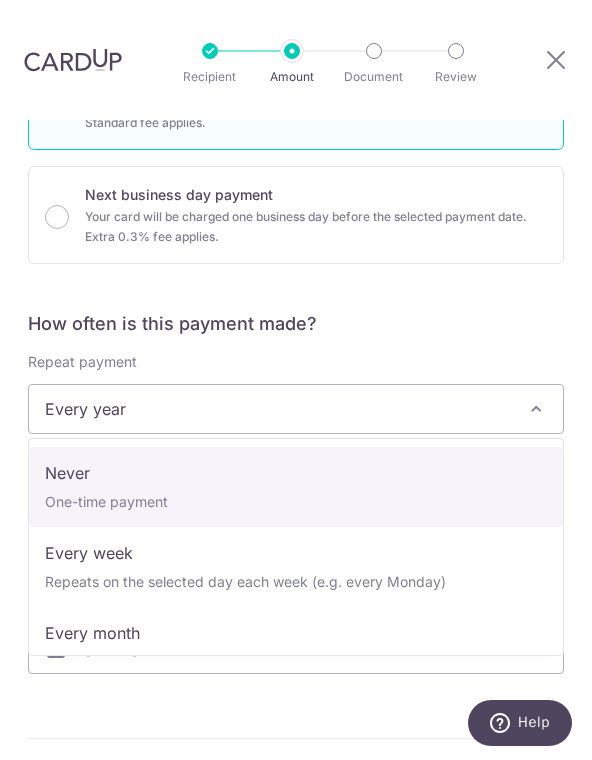 select on "1" 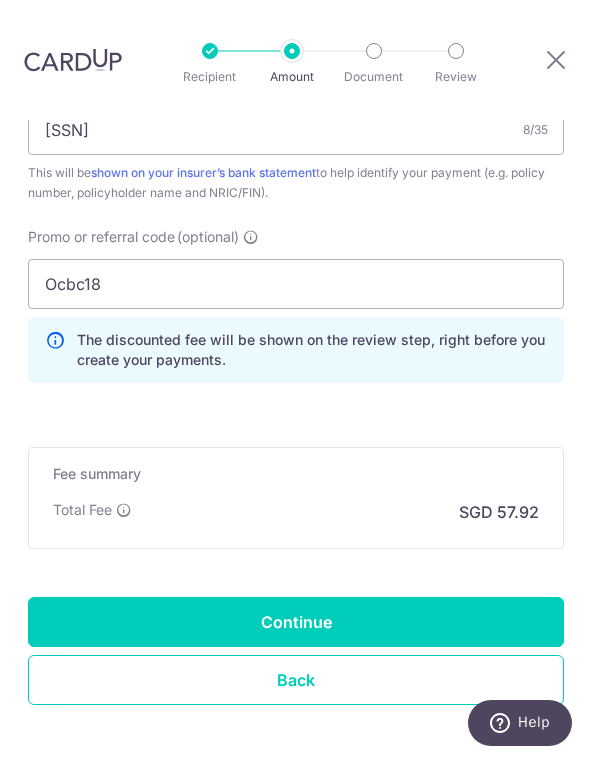 scroll, scrollTop: 1251, scrollLeft: 0, axis: vertical 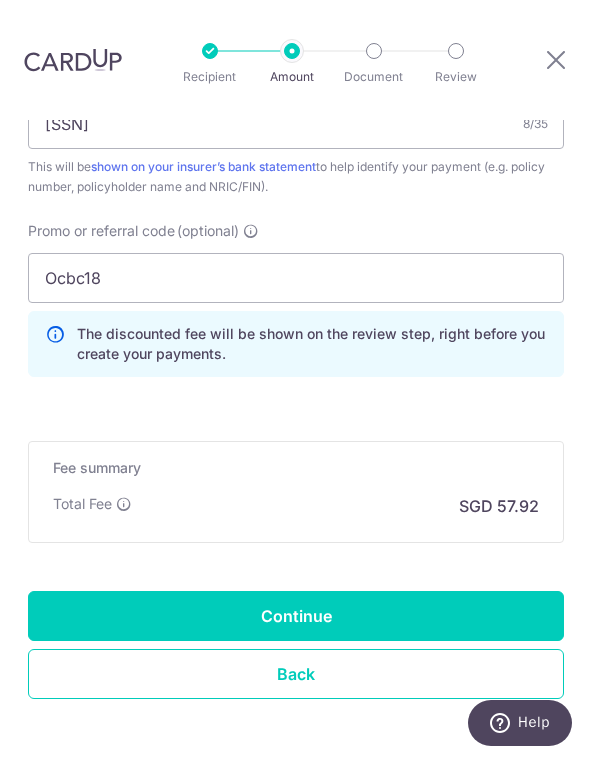 click on "Continue" at bounding box center (296, 616) 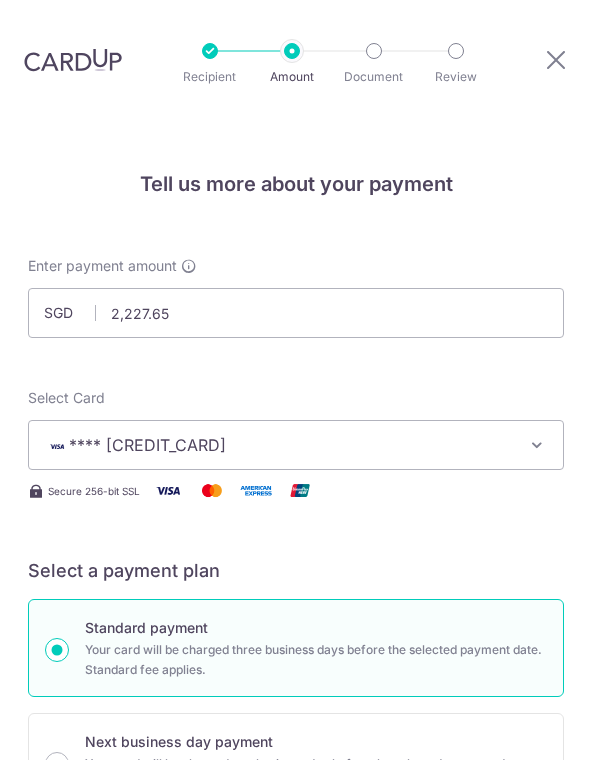 scroll, scrollTop: 31, scrollLeft: 0, axis: vertical 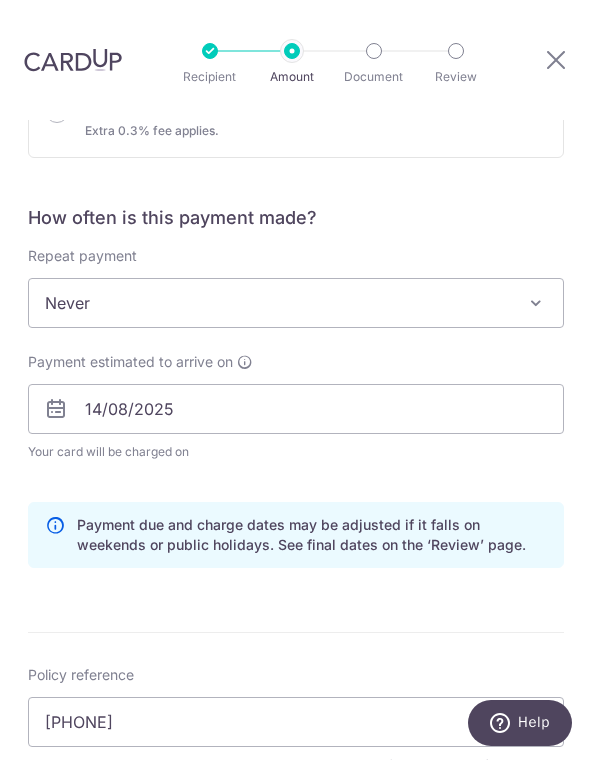 click on "Never" at bounding box center [296, 303] 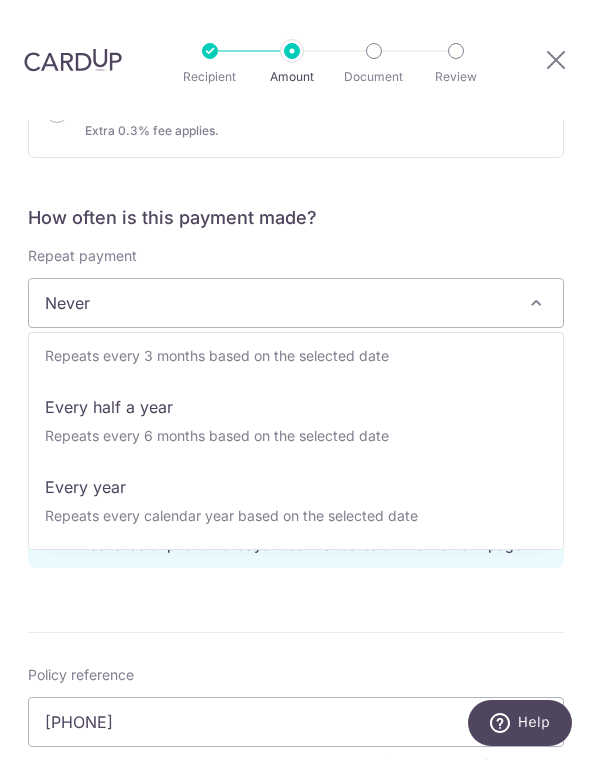 scroll, scrollTop: 280, scrollLeft: 0, axis: vertical 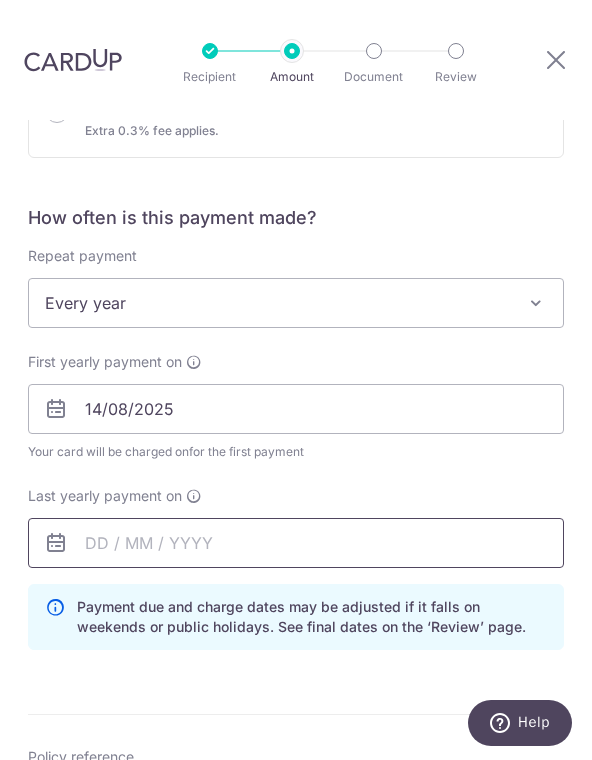 click at bounding box center [296, 543] 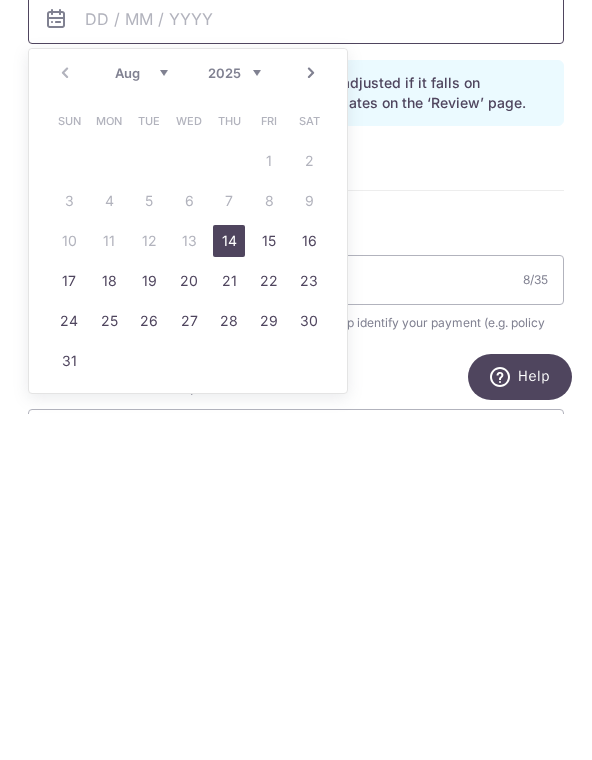 scroll, scrollTop: 835, scrollLeft: 0, axis: vertical 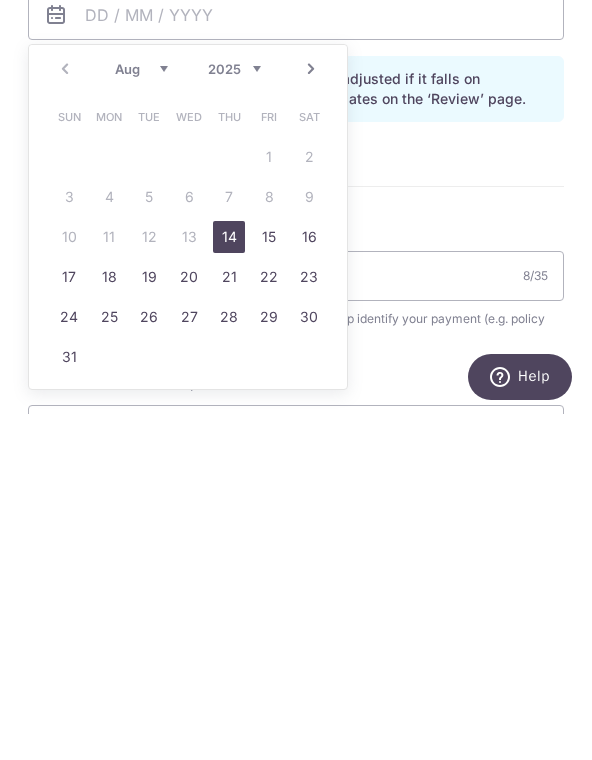 click on "Prev Next Aug Sep Oct Nov Dec 2025 2026 2027 2028 2029 2030 2031 2032 2033 2034 2035" at bounding box center (188, 415) 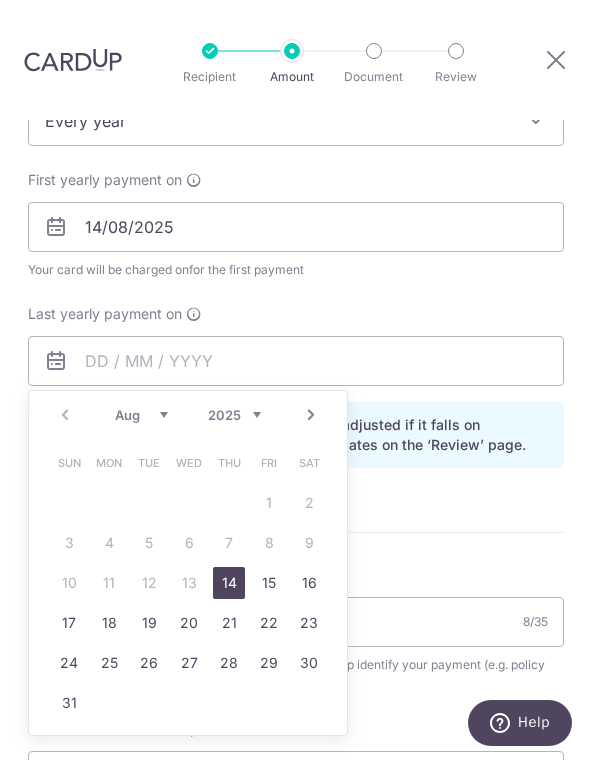 click on "Next" at bounding box center (311, 415) 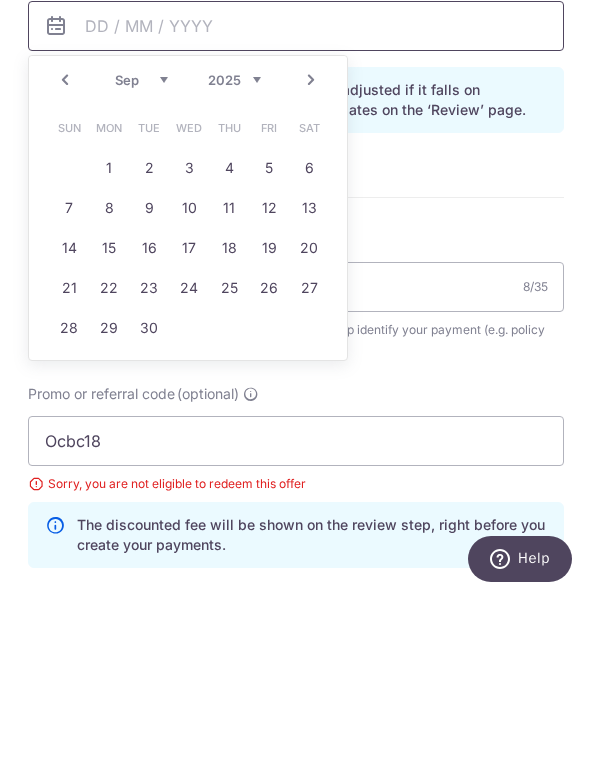 scroll, scrollTop: 1011, scrollLeft: 0, axis: vertical 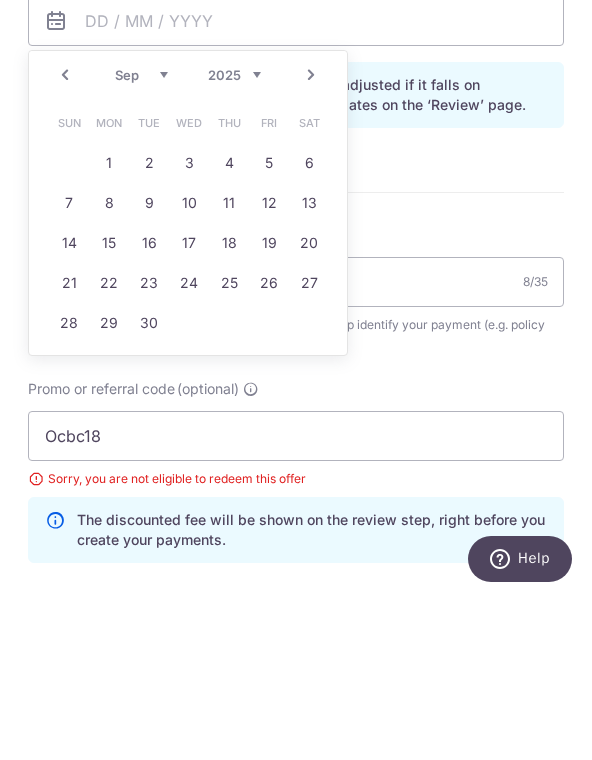 click on "Prev" at bounding box center (65, 239) 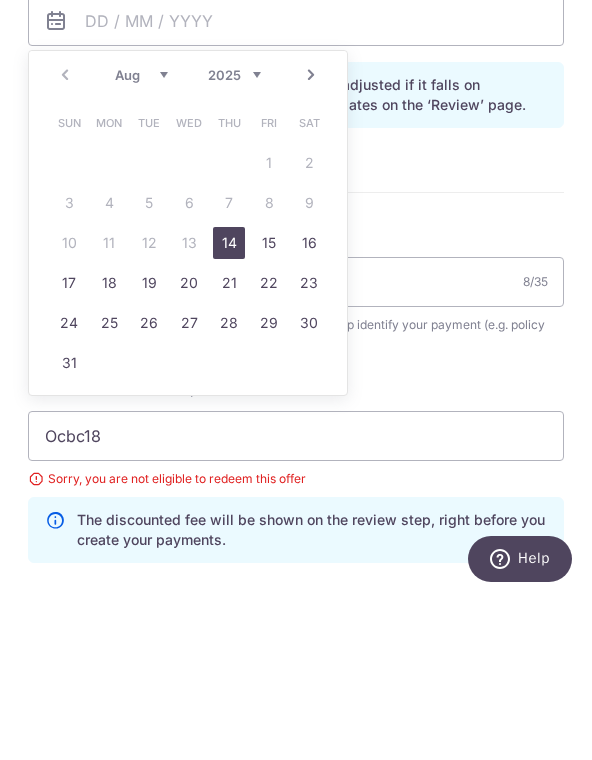 click on "14" at bounding box center [229, 407] 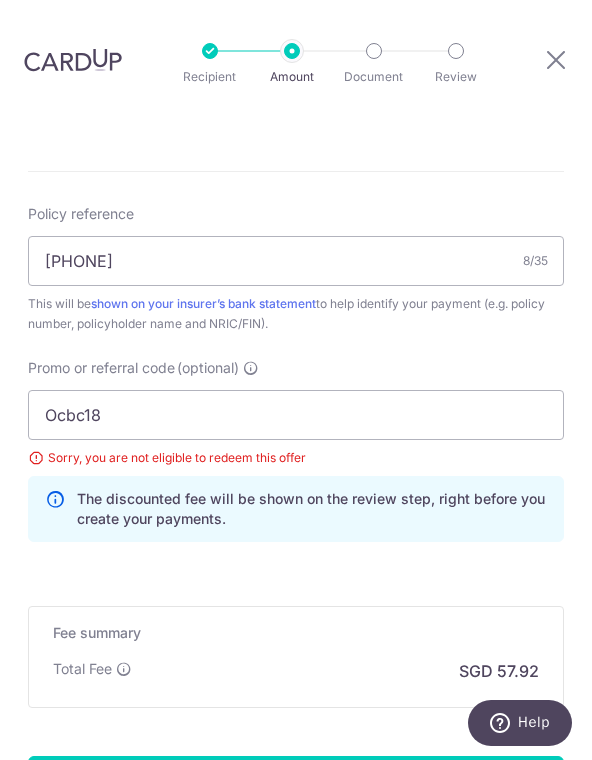 scroll, scrollTop: 1296, scrollLeft: 0, axis: vertical 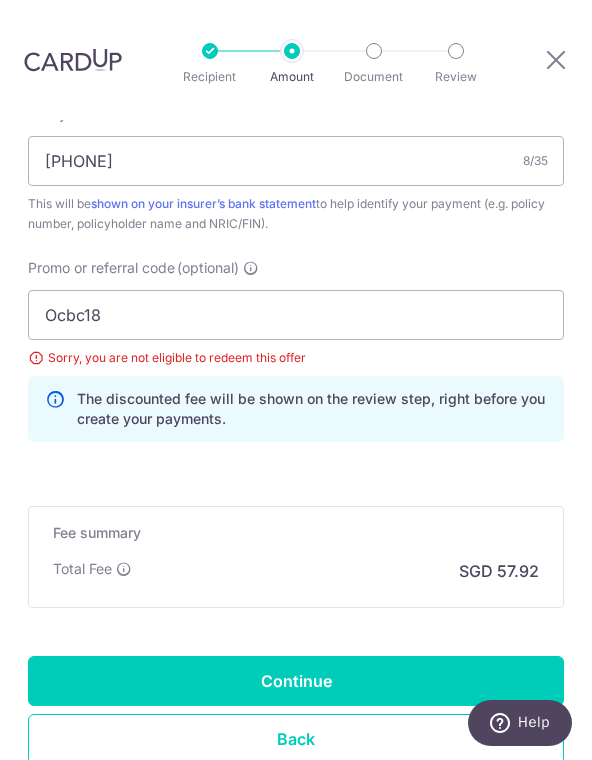 click on "Continue" at bounding box center [296, 681] 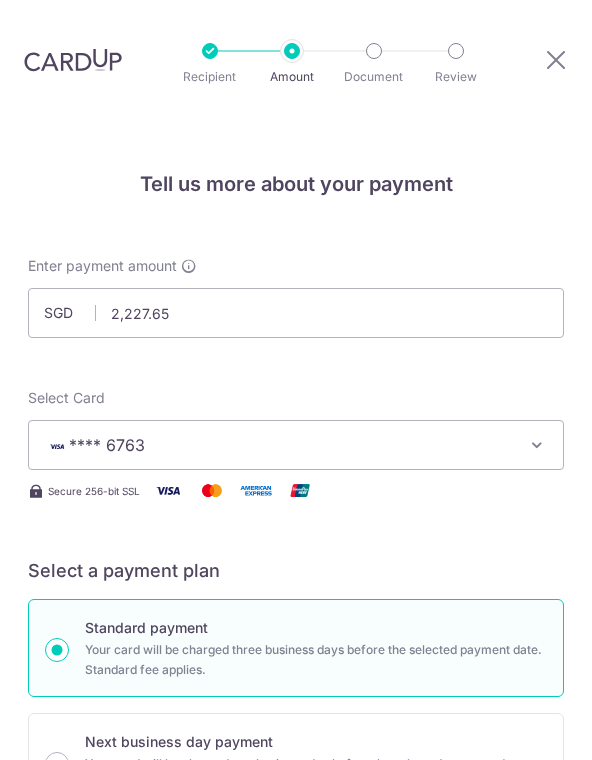 scroll, scrollTop: 31, scrollLeft: 0, axis: vertical 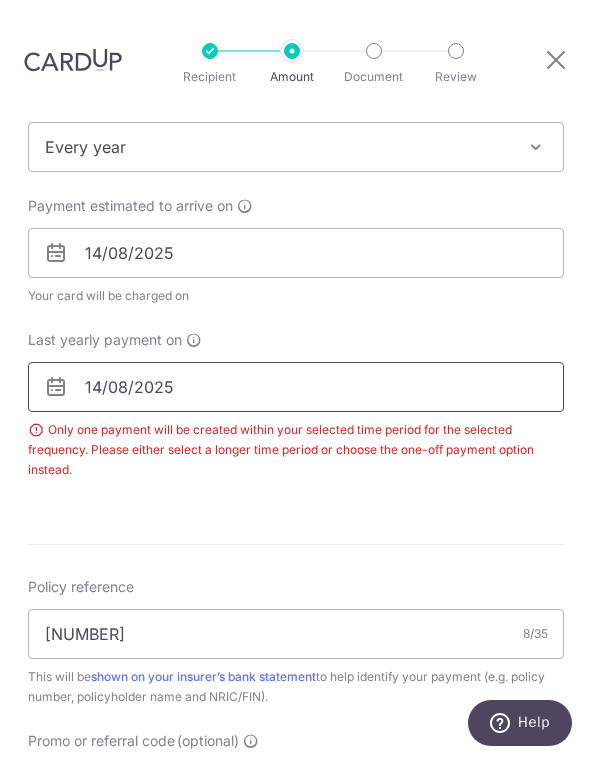 click on "14/08/2025" at bounding box center (296, 387) 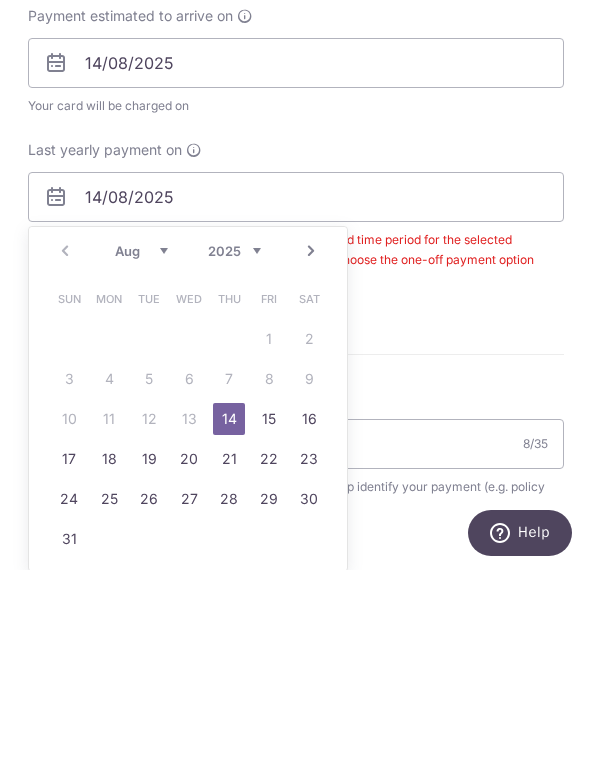 click on "SGD
2,227.65
2227.65
Select Card
**** 6763
Add credit card
Your Cards
**** 8834
**** 6763
Secure 256-bit SSL
Text
New card details
Card
Secure 256-bit SSL" at bounding box center (296, 352) 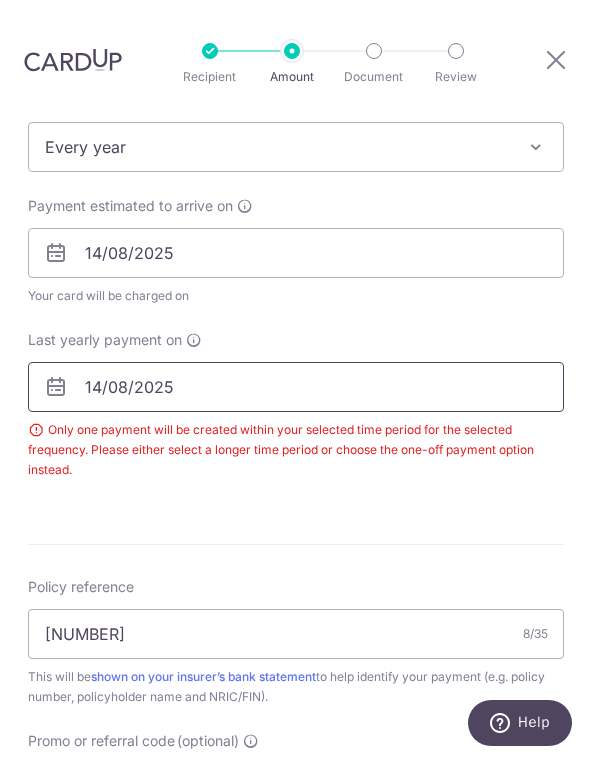 click on "14/08/2025" at bounding box center (296, 387) 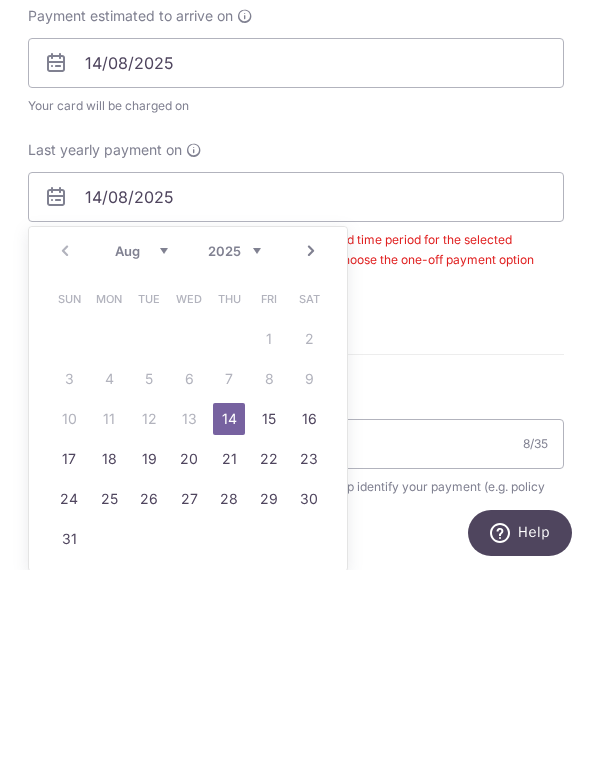 click on "2025 2026 2027 2028 2029 2030 2031 2032 2033 2034 2035" at bounding box center [234, 441] 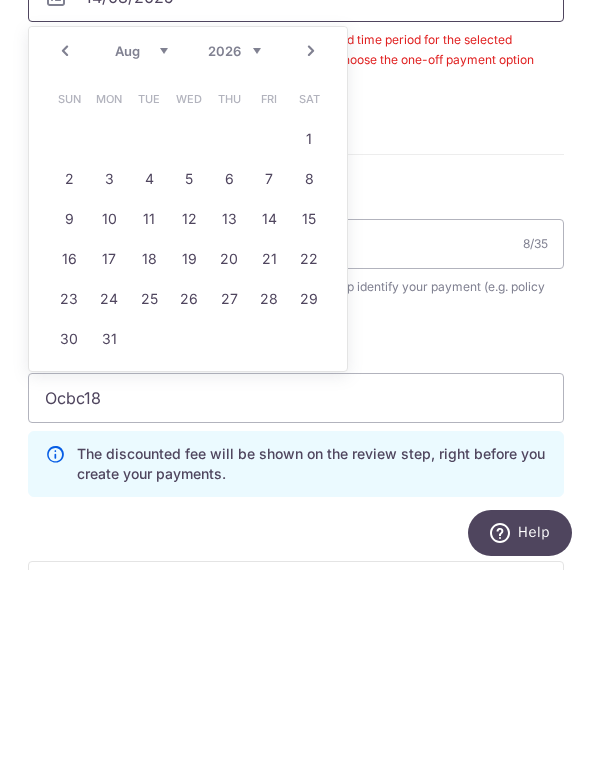 scroll, scrollTop: 1010, scrollLeft: 0, axis: vertical 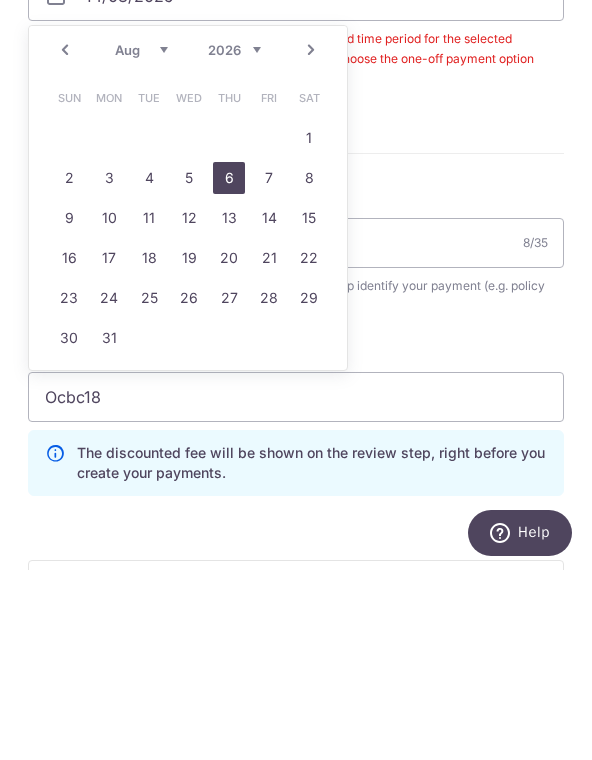 click on "6" at bounding box center [229, 368] 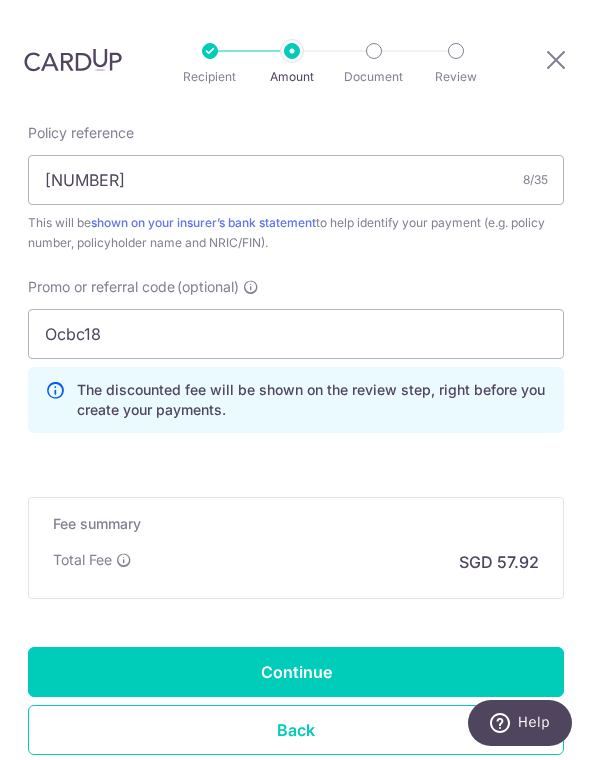scroll, scrollTop: 1346, scrollLeft: 0, axis: vertical 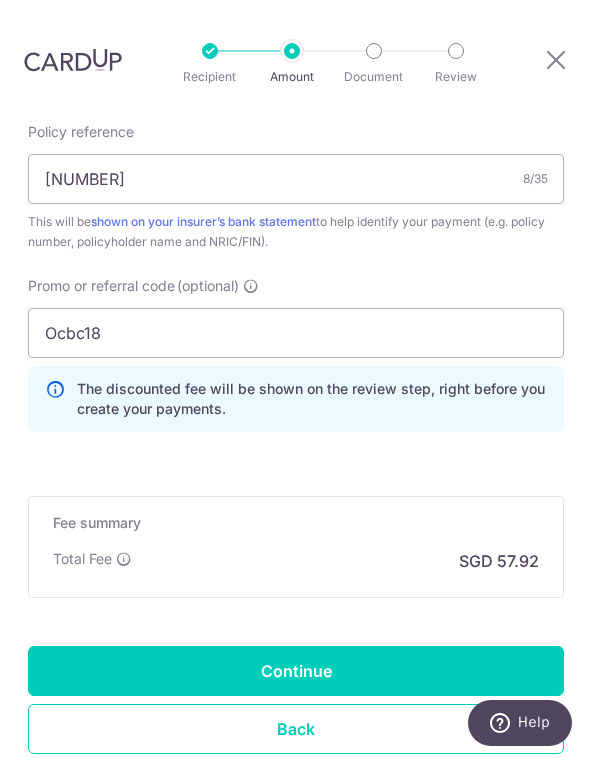 click on "Continue" at bounding box center (296, 671) 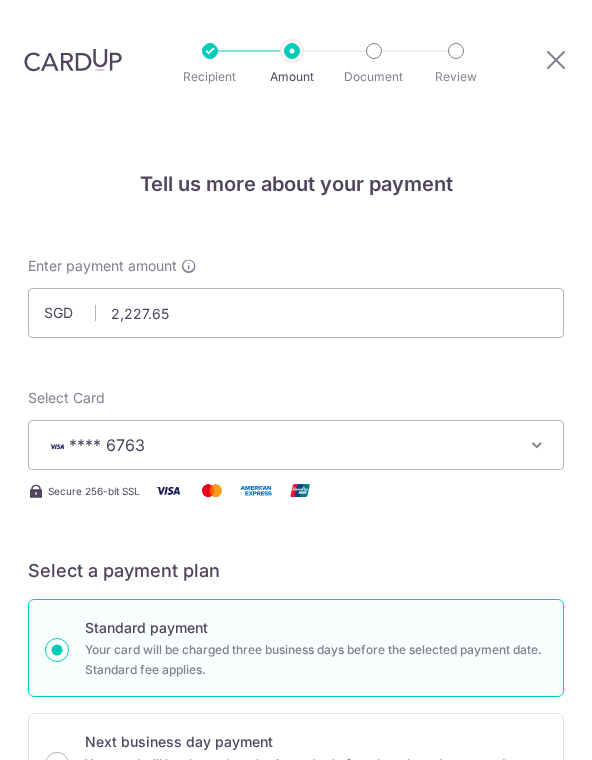 scroll, scrollTop: 31, scrollLeft: 0, axis: vertical 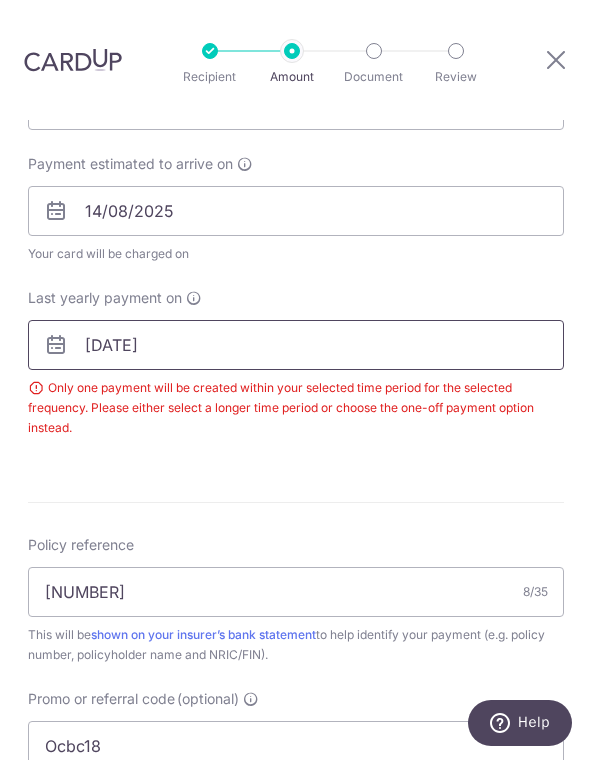 click on "06/08/2026" at bounding box center (296, 345) 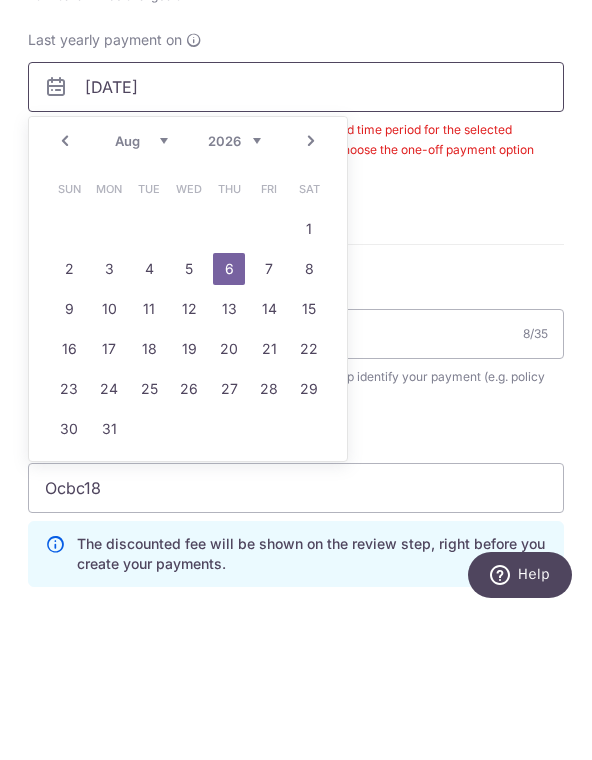 scroll, scrollTop: 966, scrollLeft: 0, axis: vertical 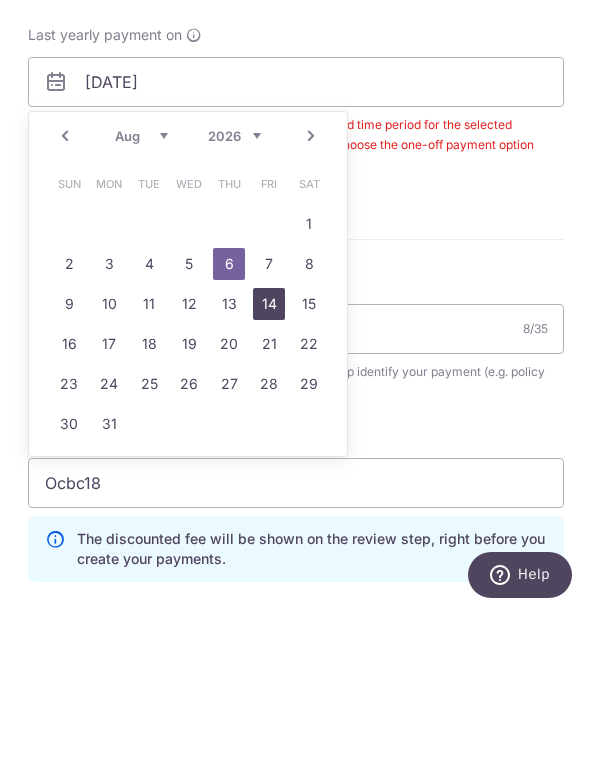 click on "14" at bounding box center [269, 452] 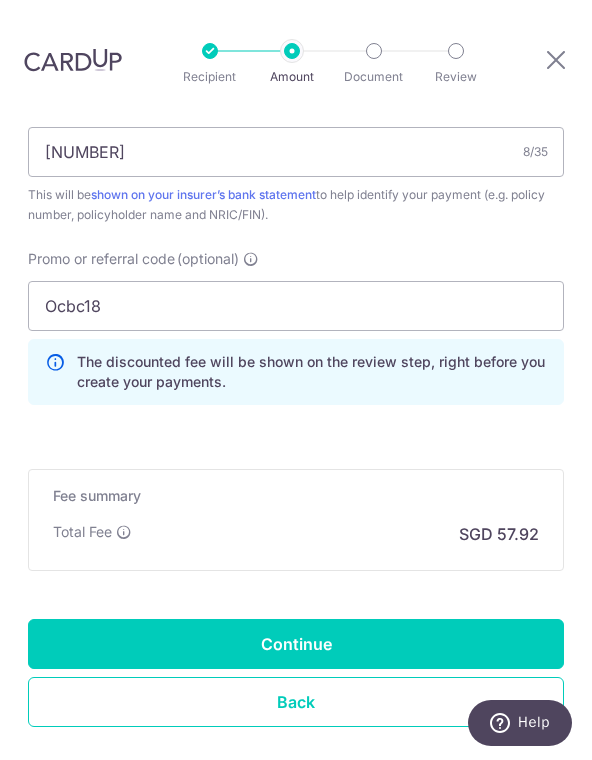 scroll, scrollTop: 1374, scrollLeft: 0, axis: vertical 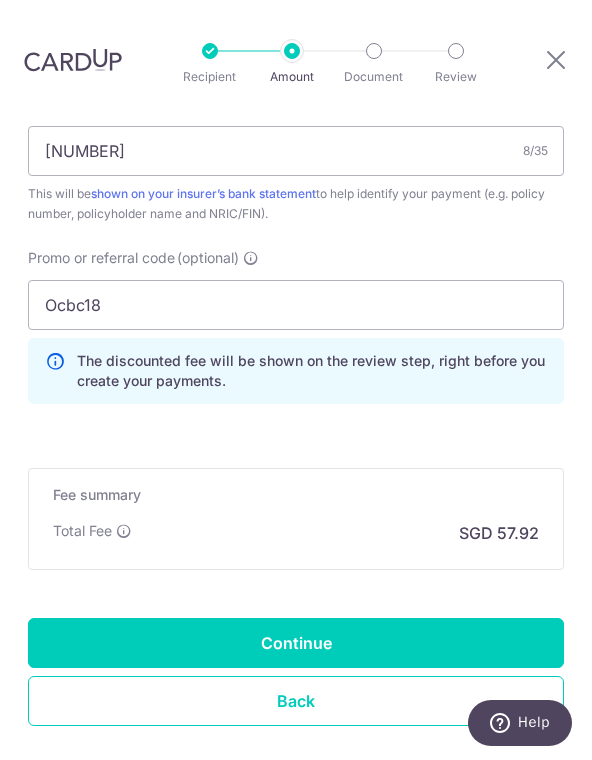 click on "Continue" at bounding box center (296, 643) 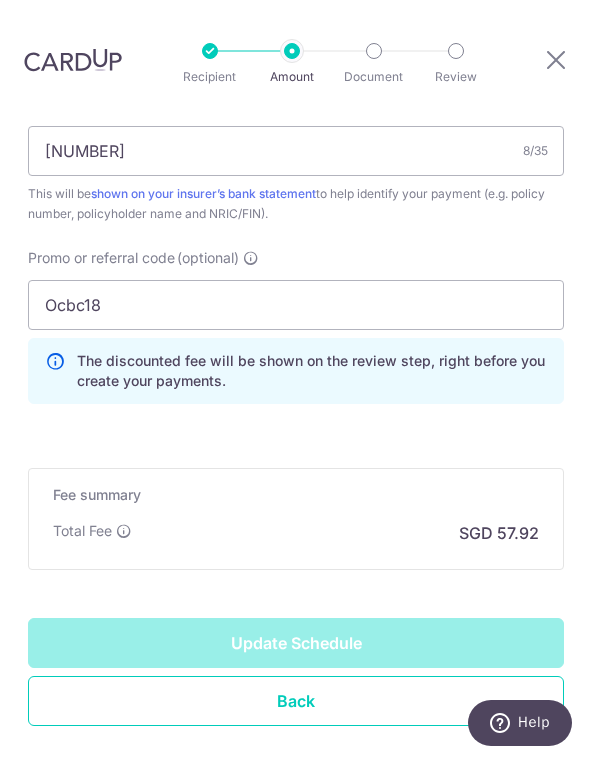 click on "Update Schedule" at bounding box center (296, 643) 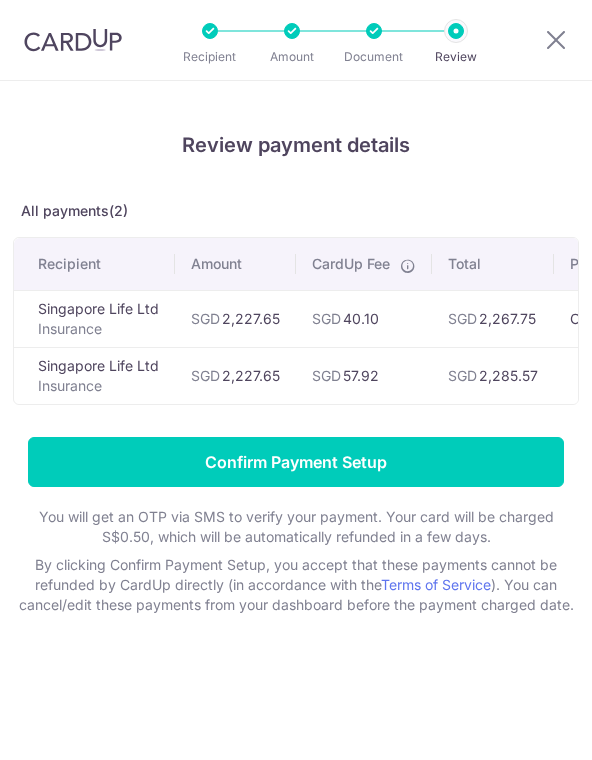 scroll, scrollTop: 0, scrollLeft: 0, axis: both 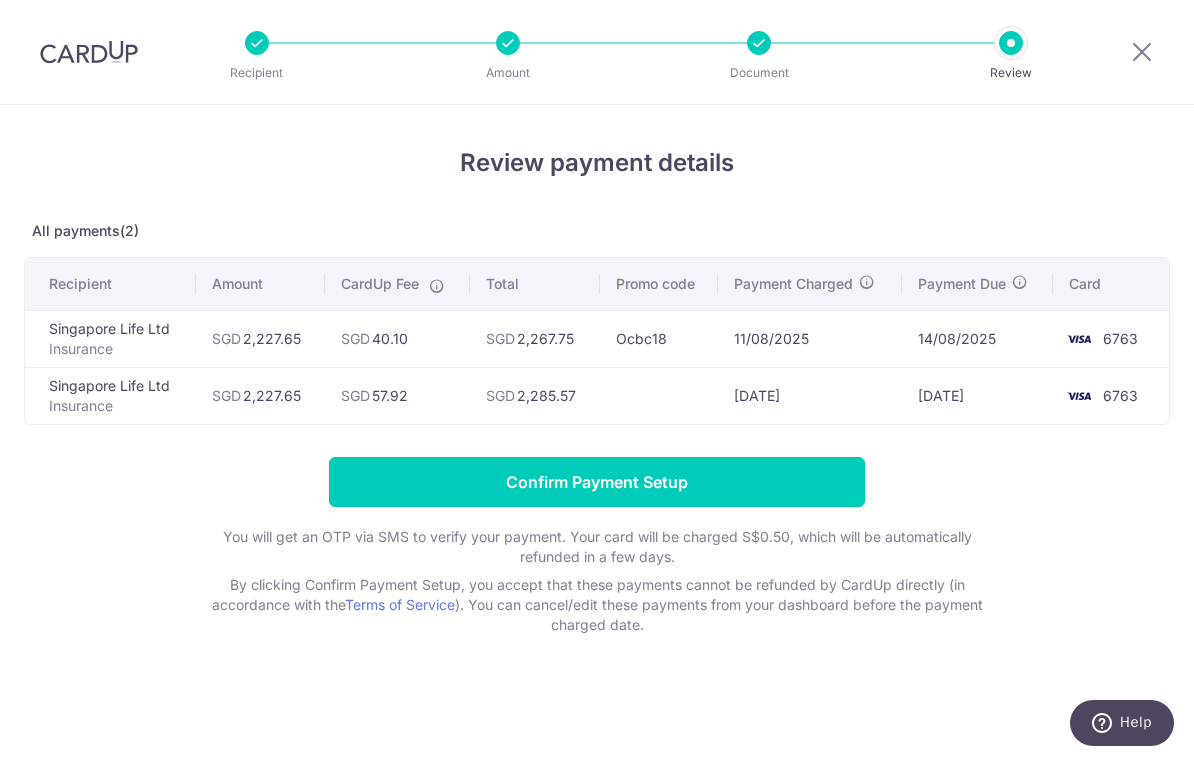 click on "CardUp Fee" at bounding box center [397, 284] 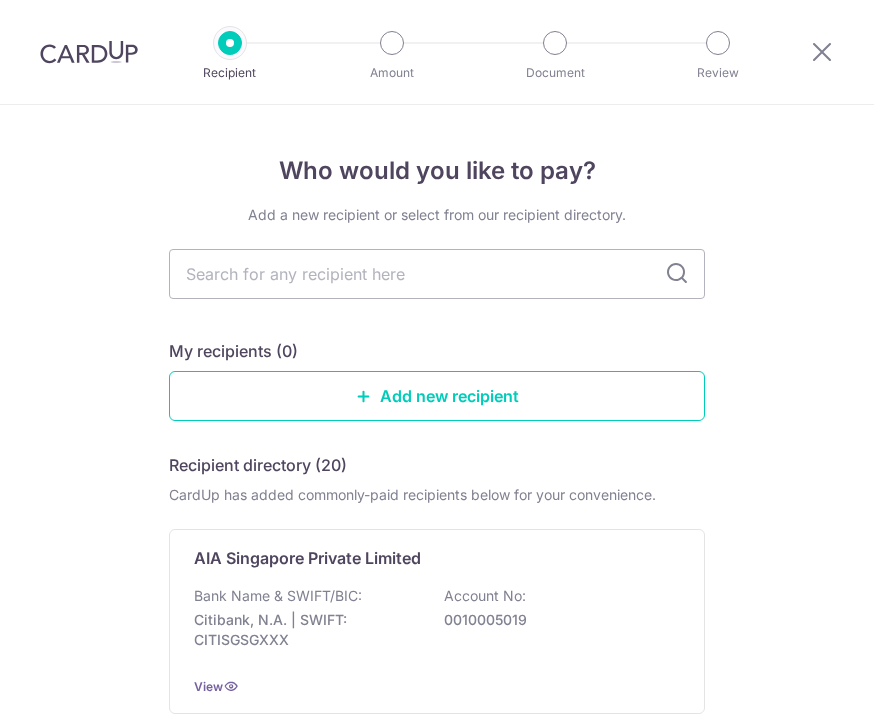 scroll, scrollTop: 0, scrollLeft: 0, axis: both 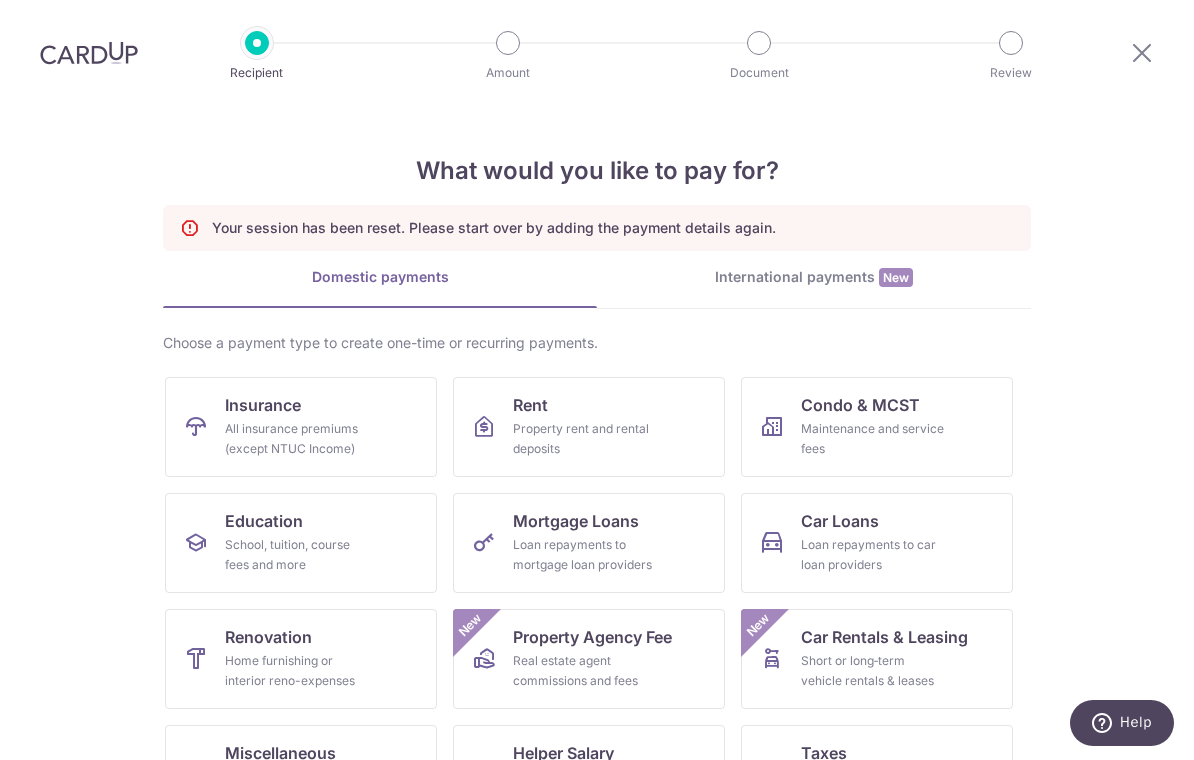 click on "All insurance premiums (except NTUC Income)" at bounding box center [297, 439] 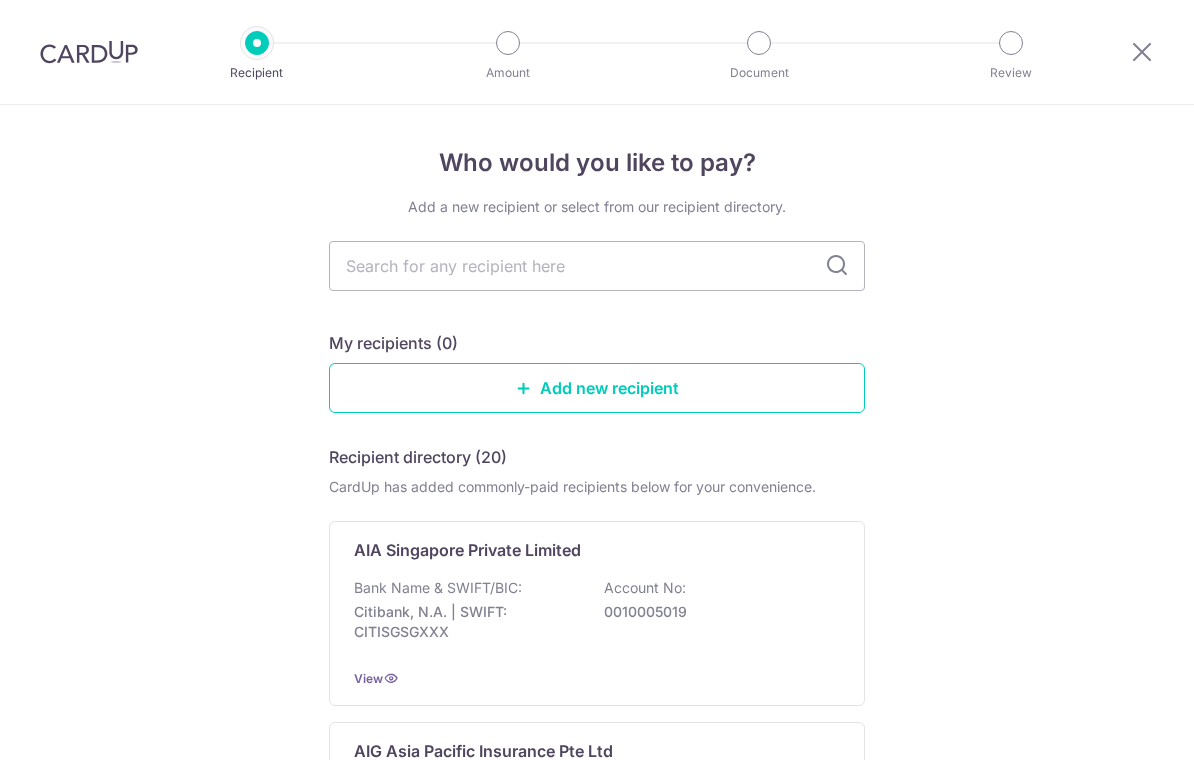 scroll, scrollTop: 0, scrollLeft: 0, axis: both 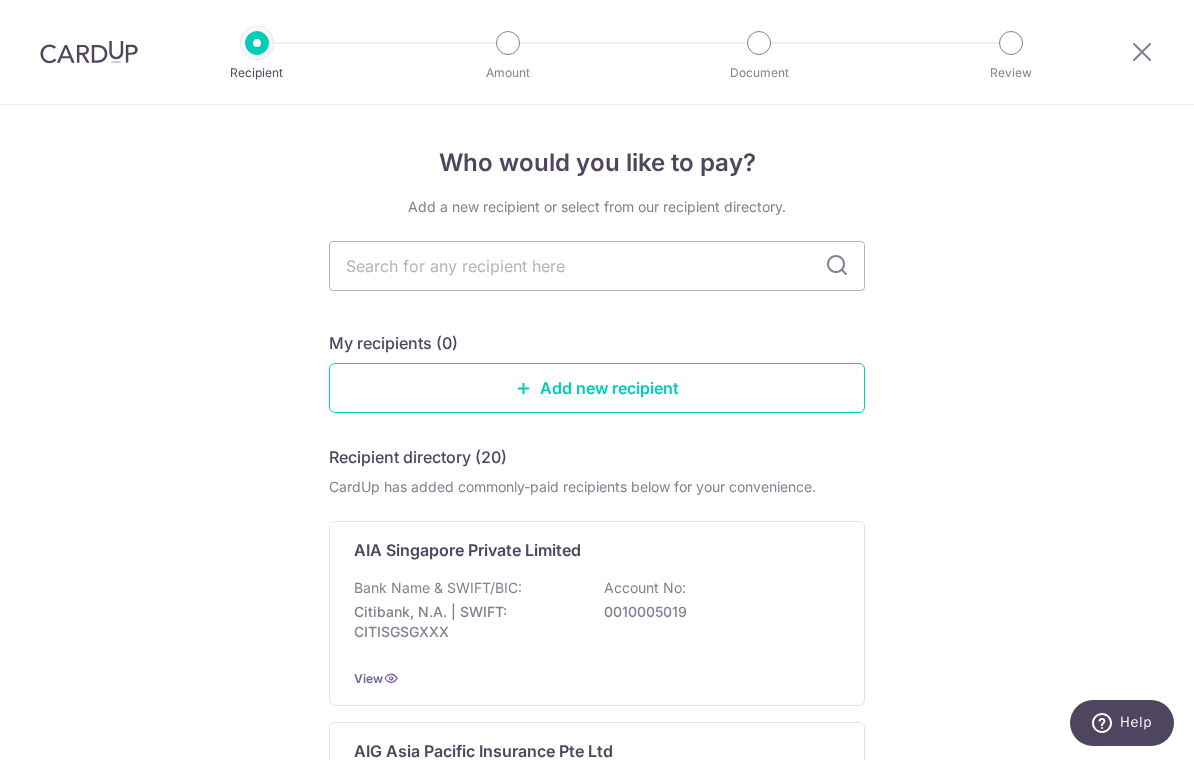 click at bounding box center [597, 266] 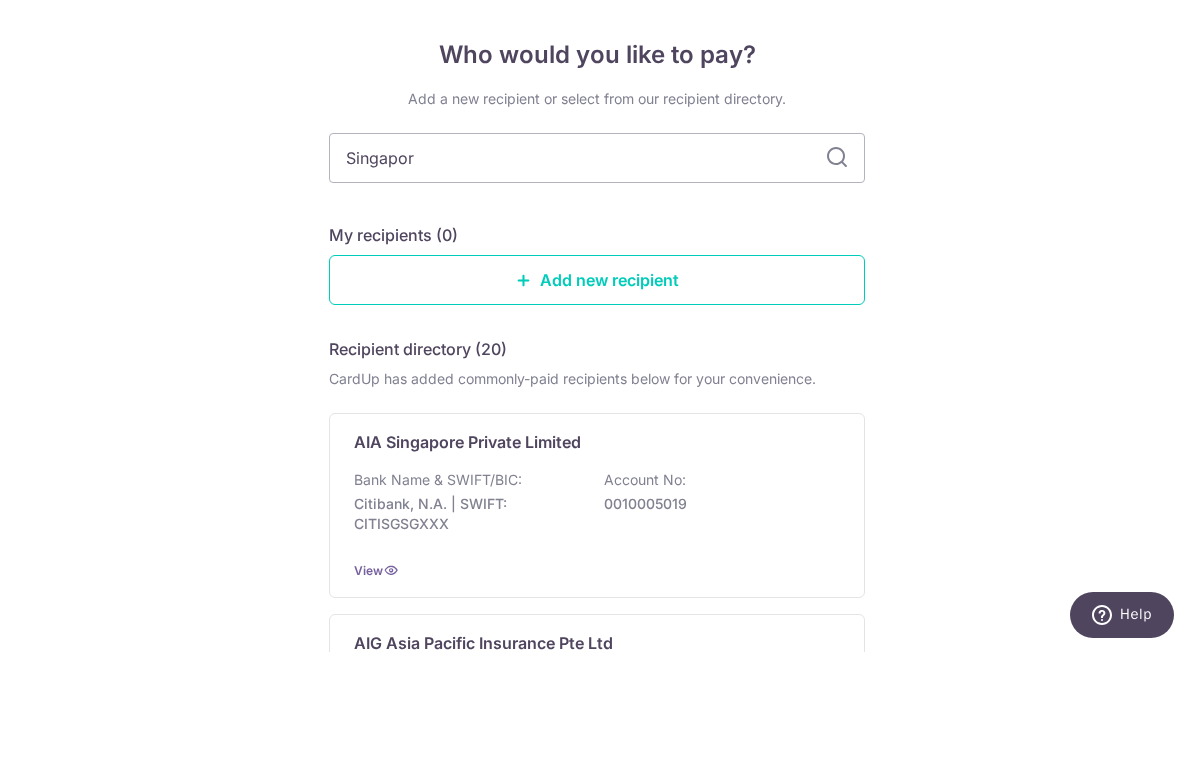 type on "Singapore" 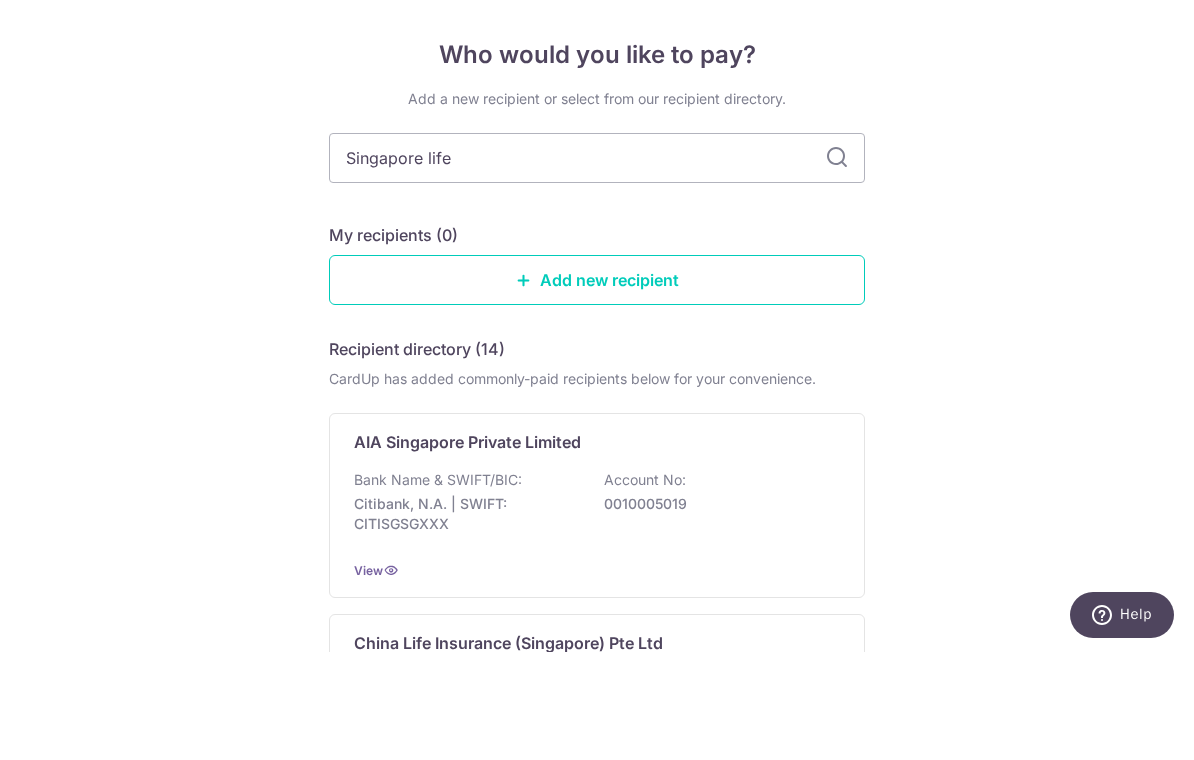 type on "Singapore life" 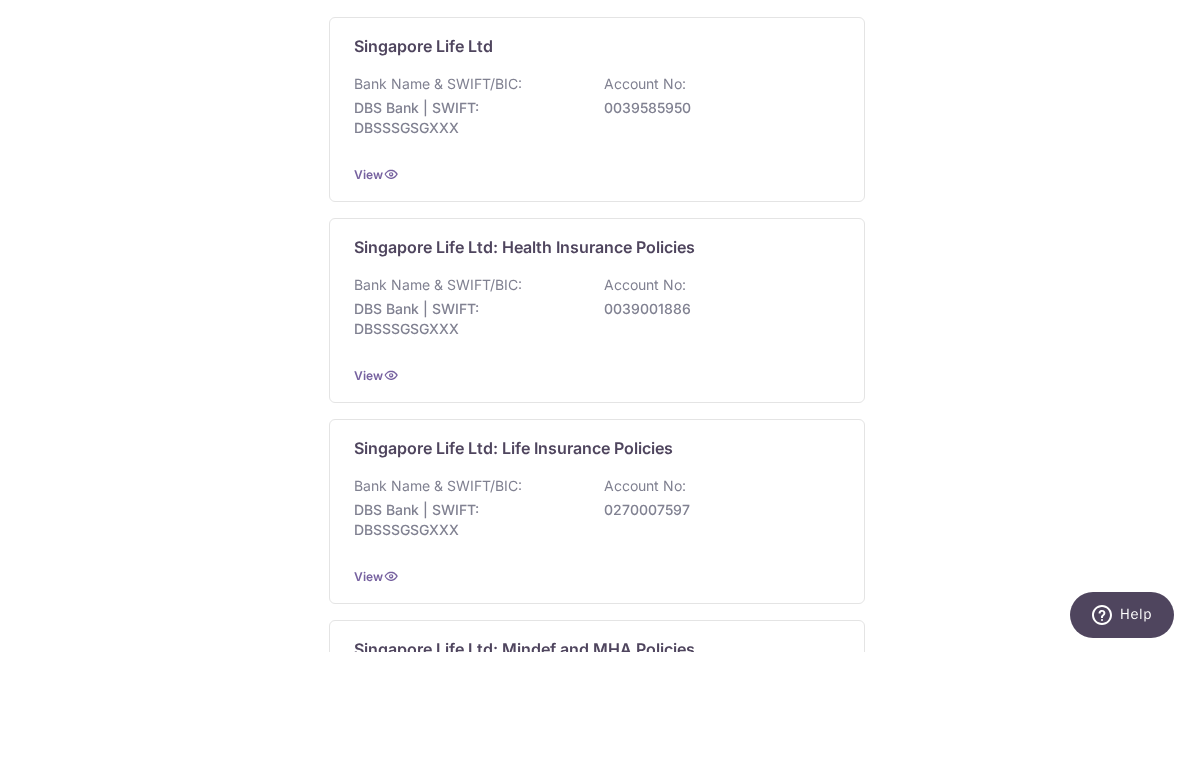 scroll, scrollTop: 417, scrollLeft: 0, axis: vertical 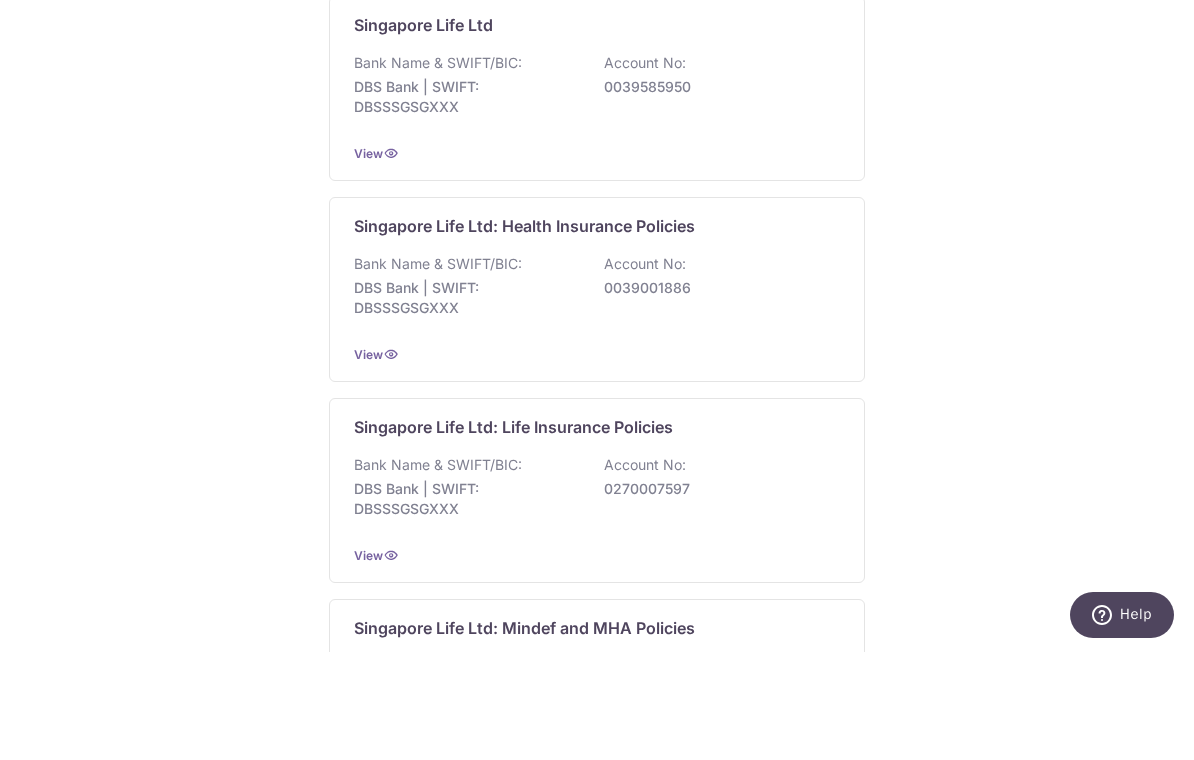 click on "Bank Name & SWIFT/BIC:
DBS Bank | SWIFT: DBSSSGSGXXX
Account No:
0039585950" at bounding box center (597, 198) 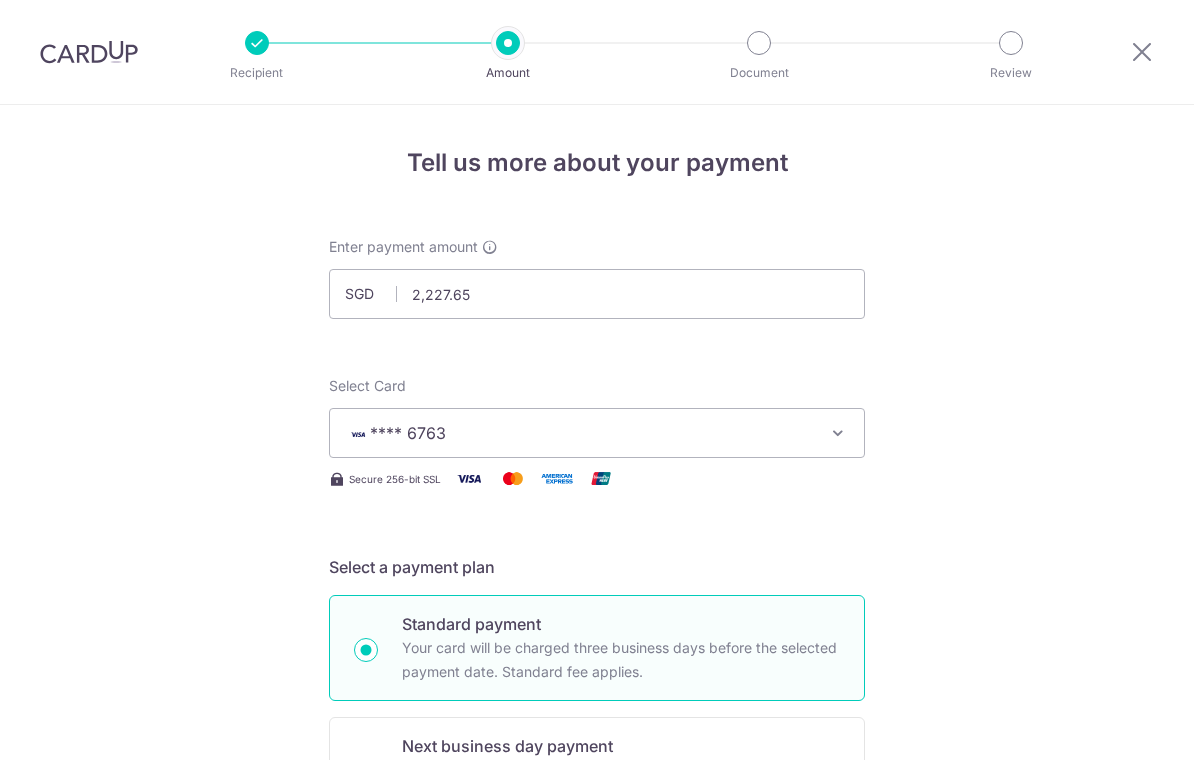 scroll, scrollTop: 0, scrollLeft: 0, axis: both 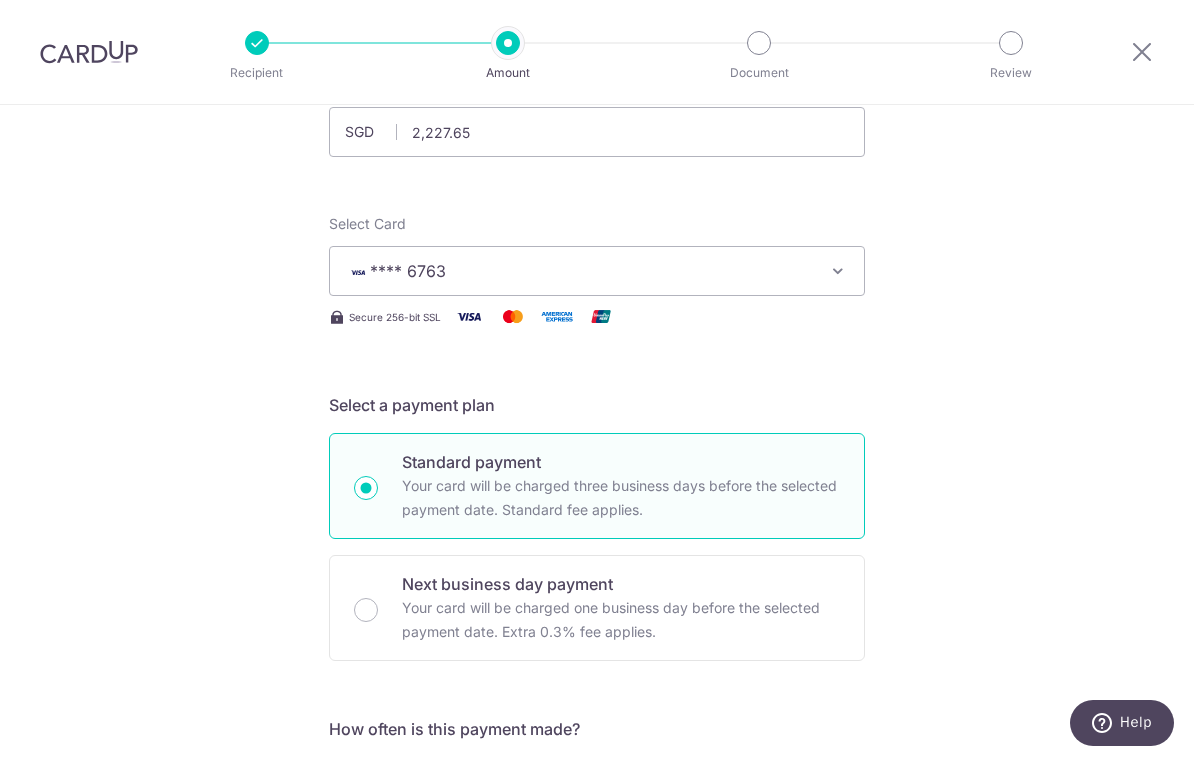 click on "**** 6763" at bounding box center [579, 271] 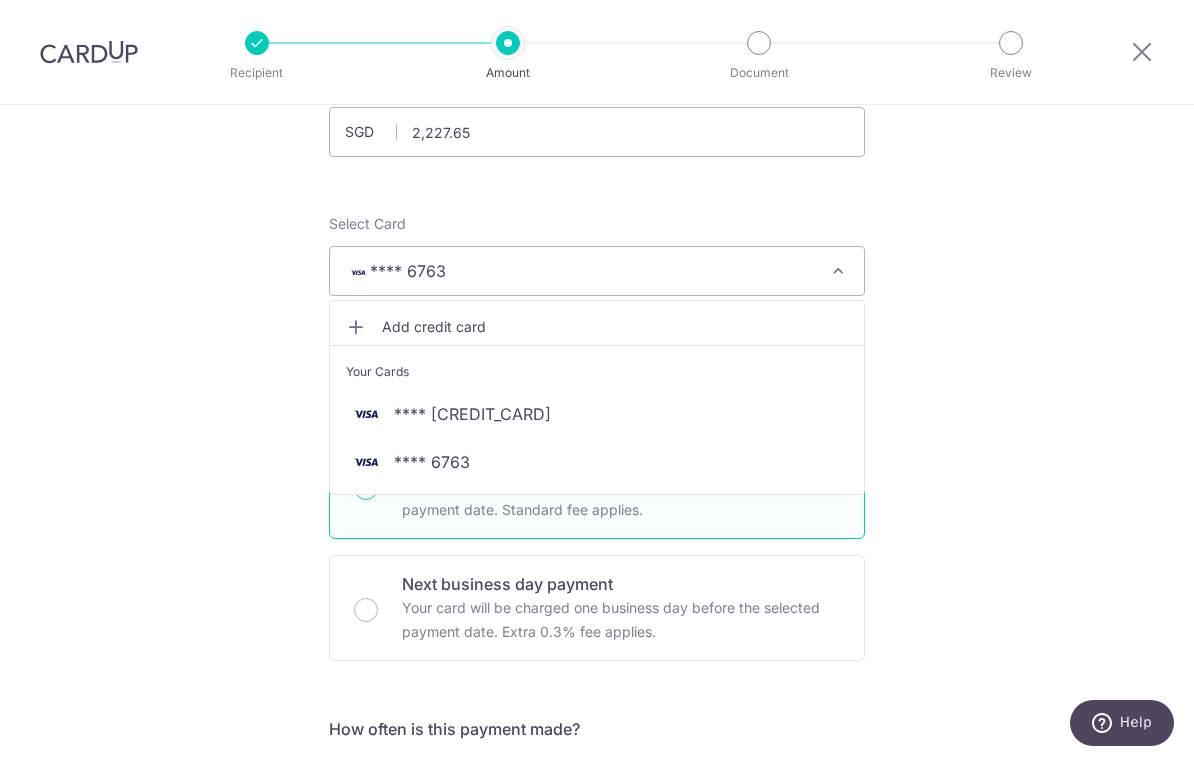 click on "**** [CREDIT_CARD]" at bounding box center (597, 414) 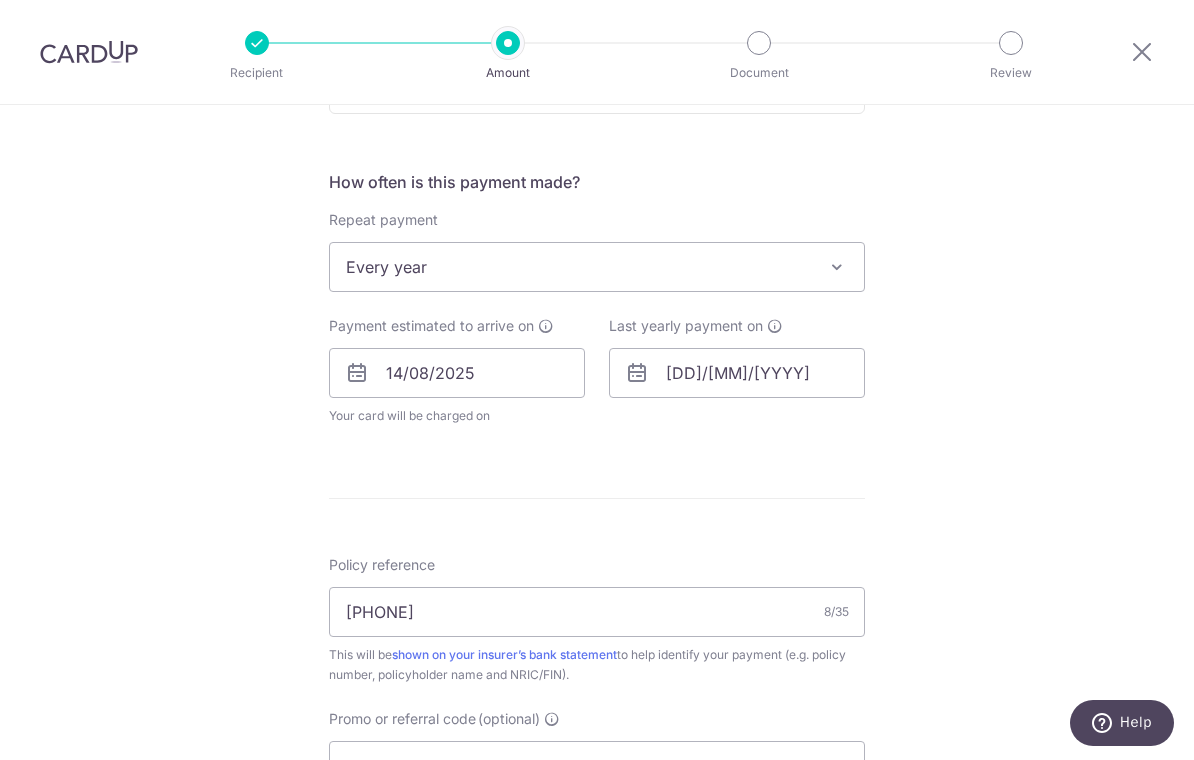 scroll, scrollTop: 716, scrollLeft: 0, axis: vertical 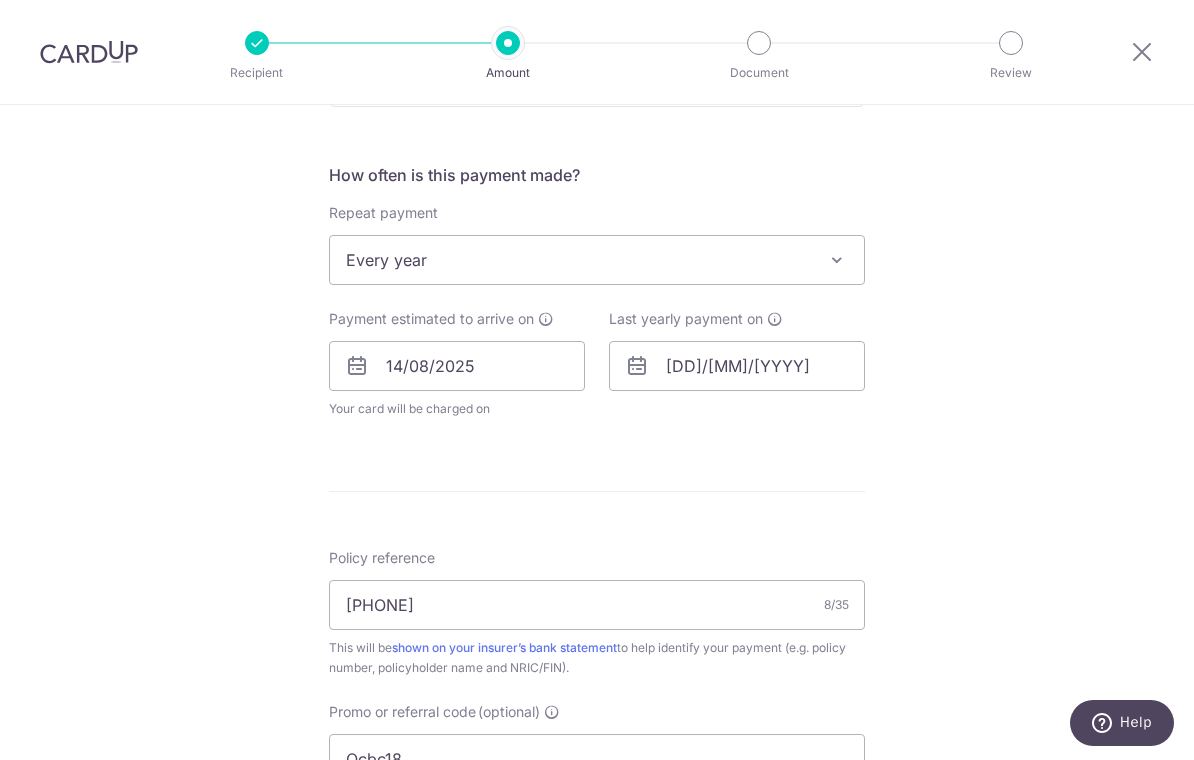 click on "Every year" at bounding box center [597, 260] 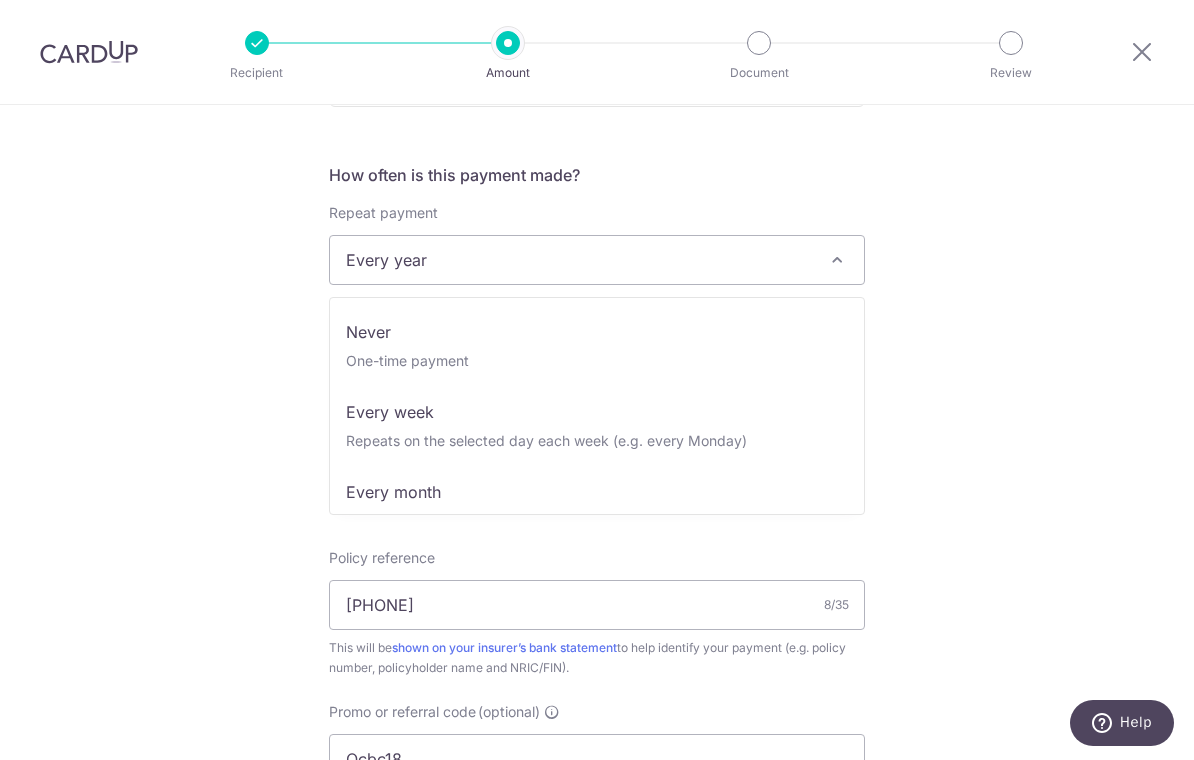 scroll, scrollTop: 0, scrollLeft: 0, axis: both 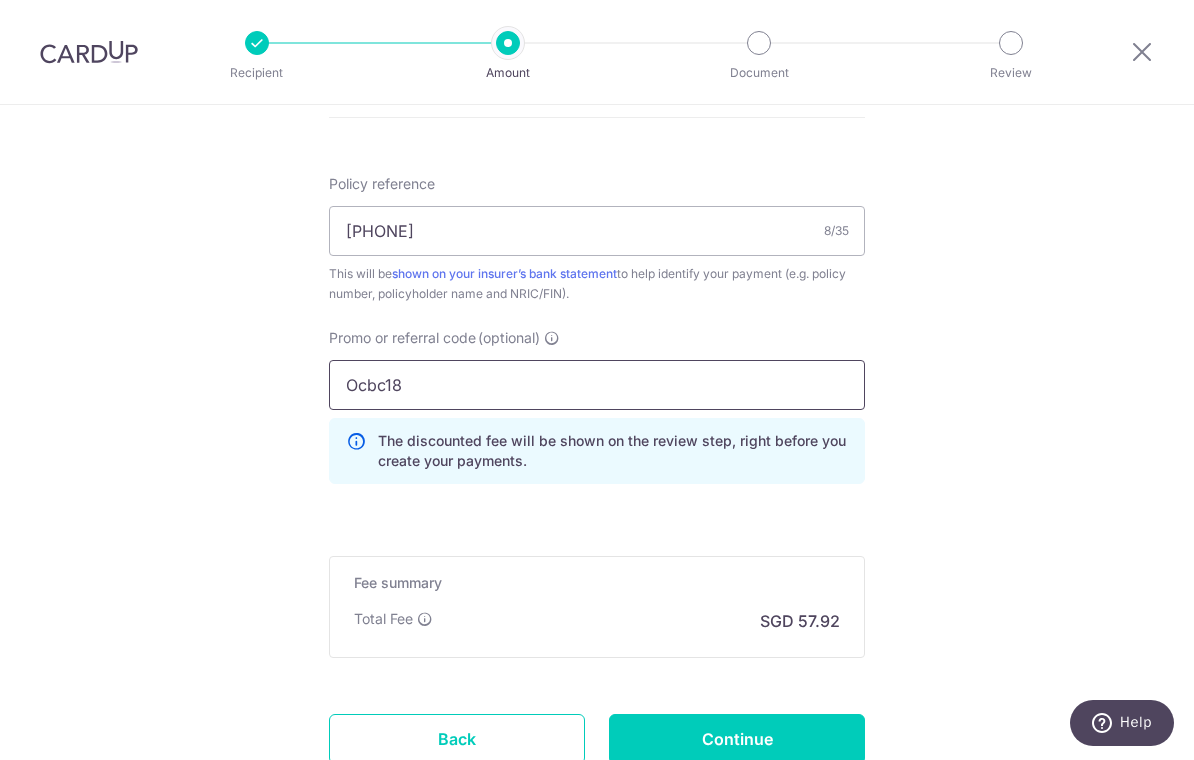 click on "Ocbc18" at bounding box center [597, 385] 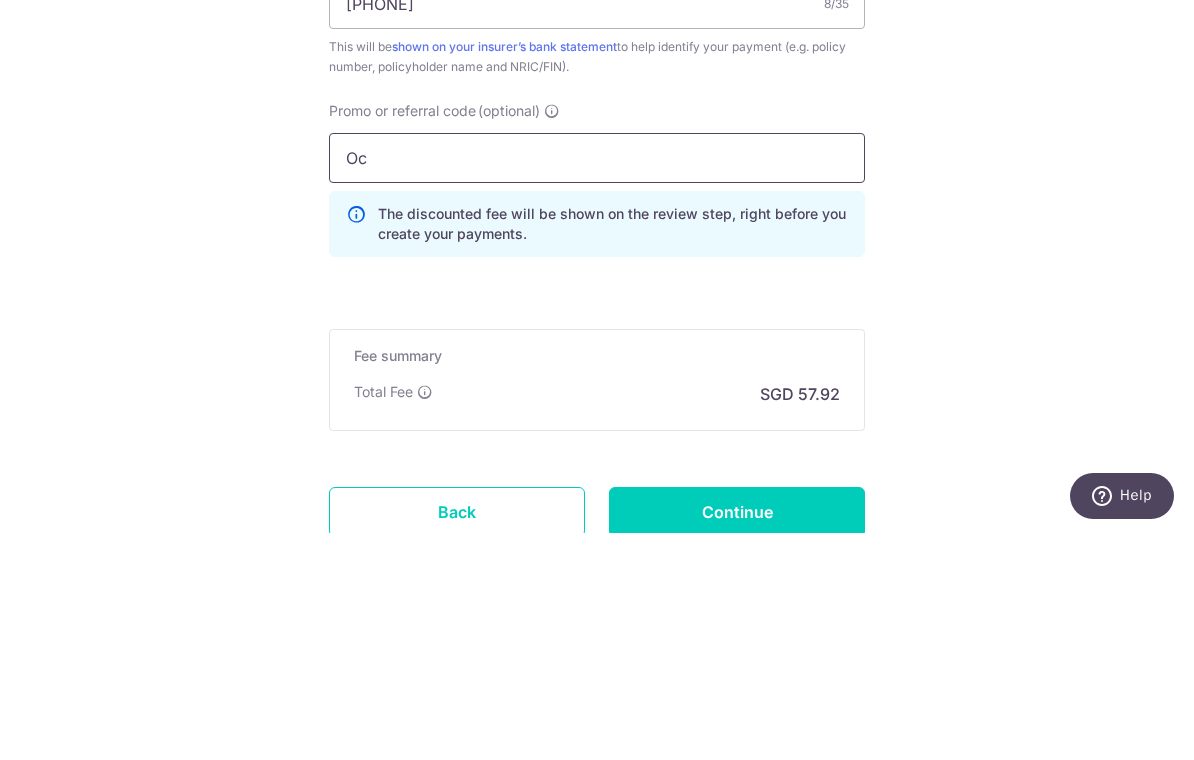 type on "O" 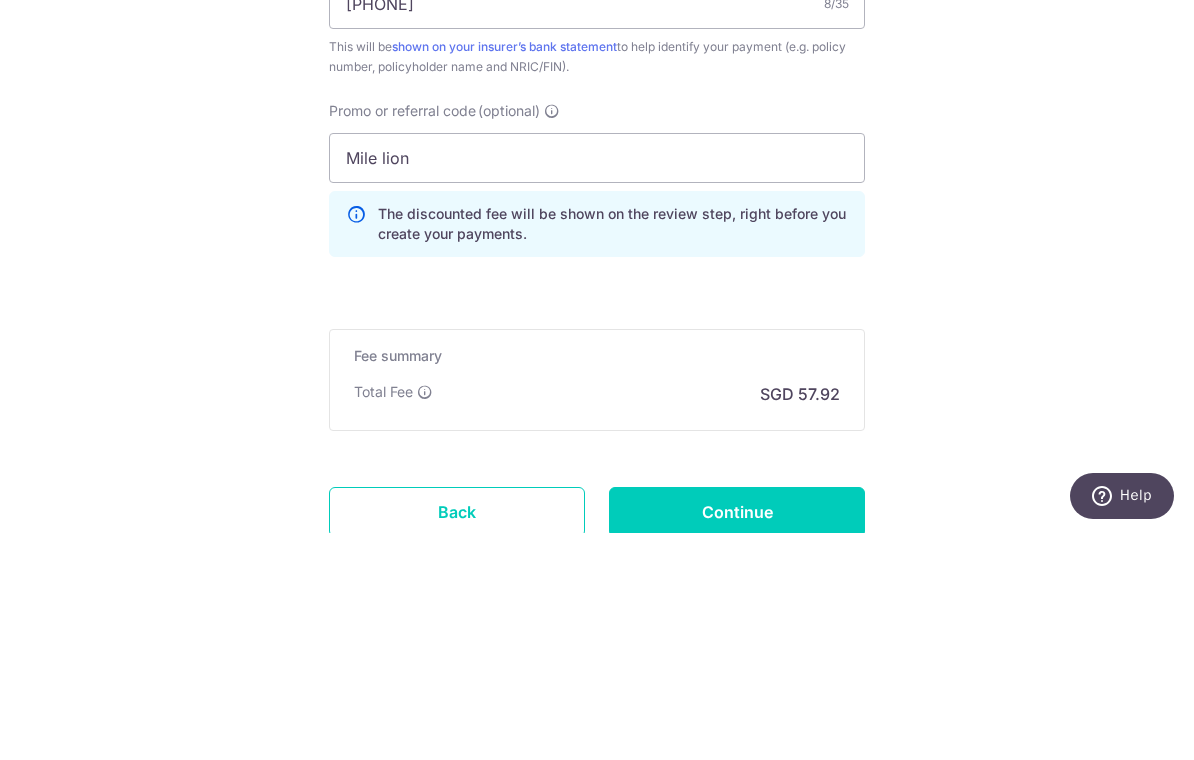 scroll, scrollTop: 31, scrollLeft: 0, axis: vertical 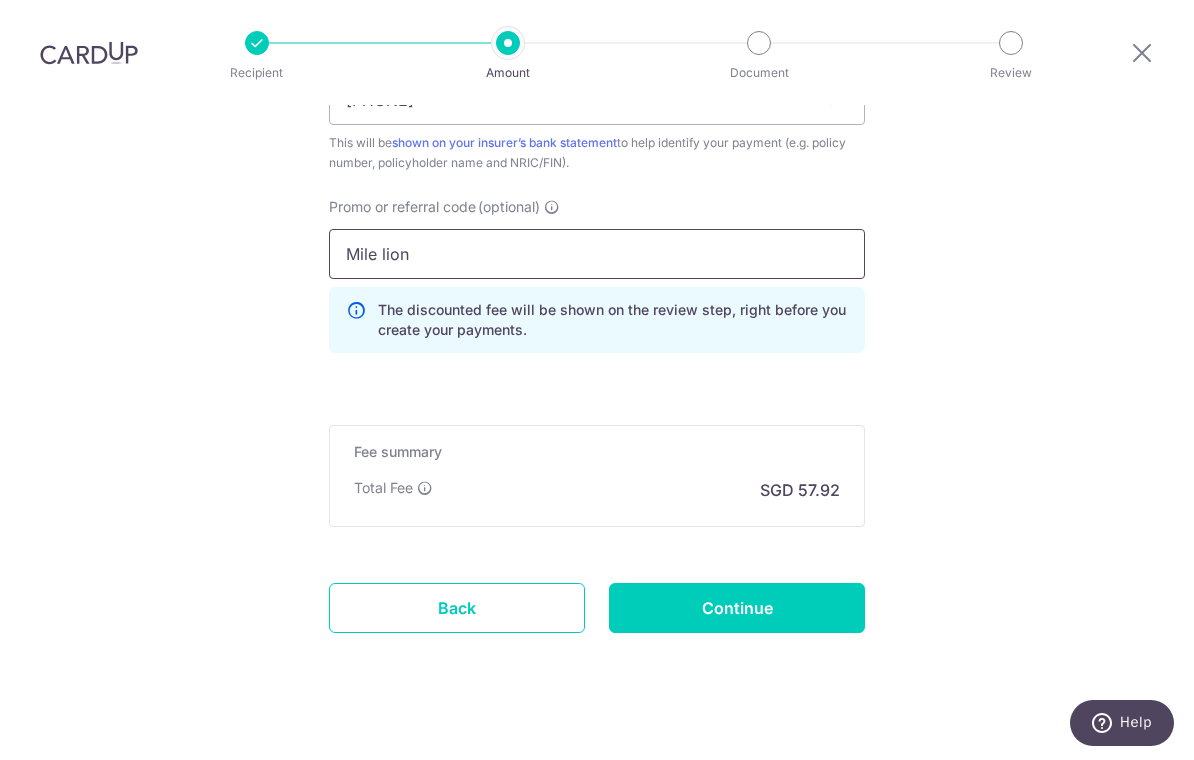 type on "Mile lion" 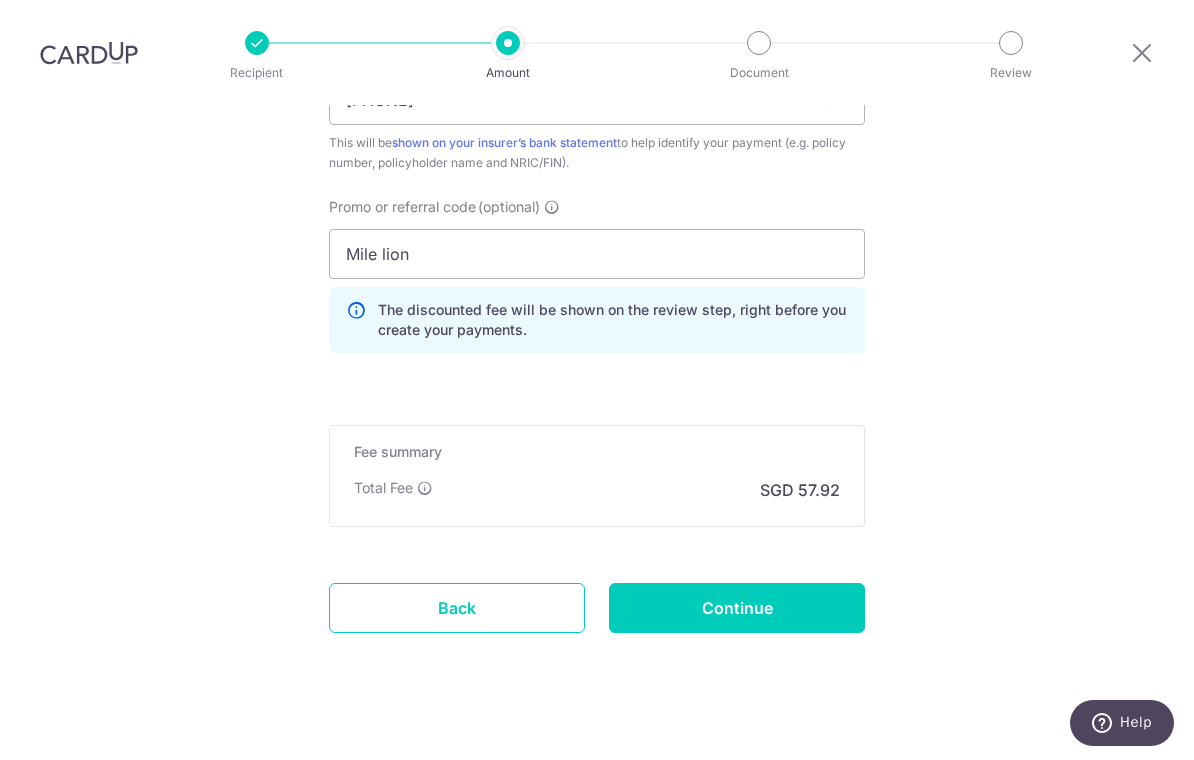 click on "Continue" at bounding box center [737, 608] 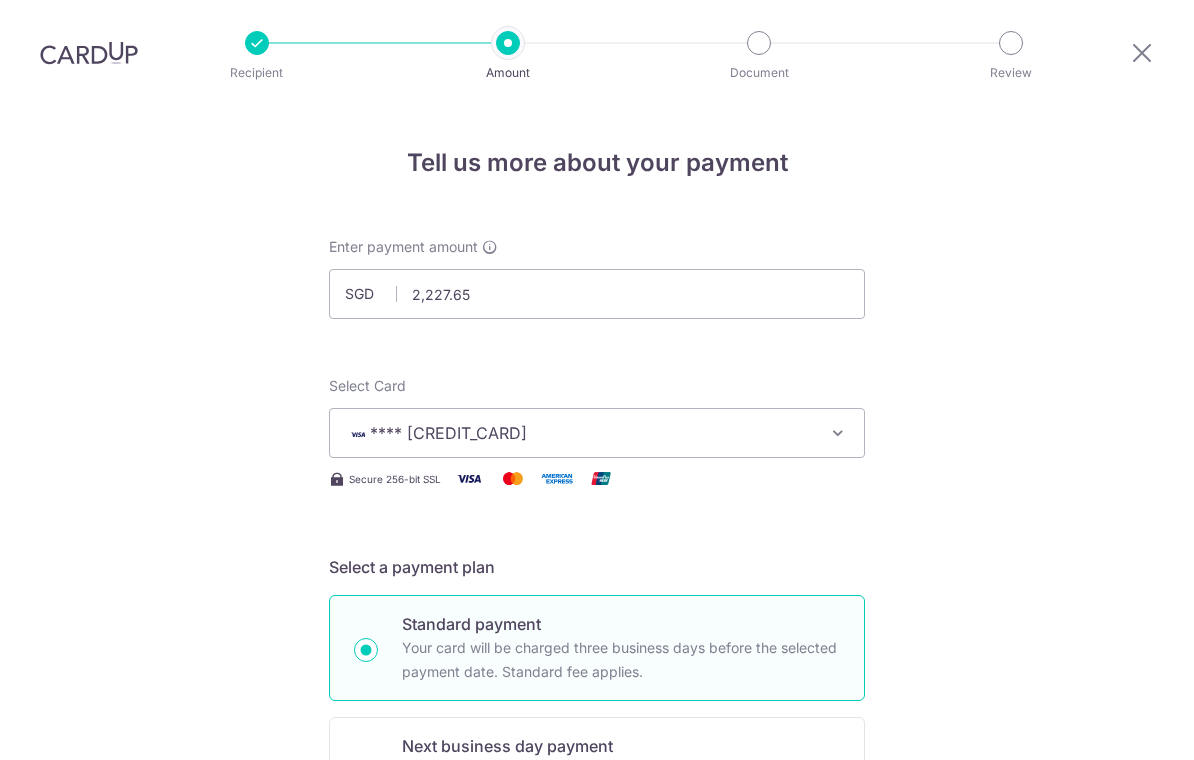 scroll, scrollTop: 31, scrollLeft: 0, axis: vertical 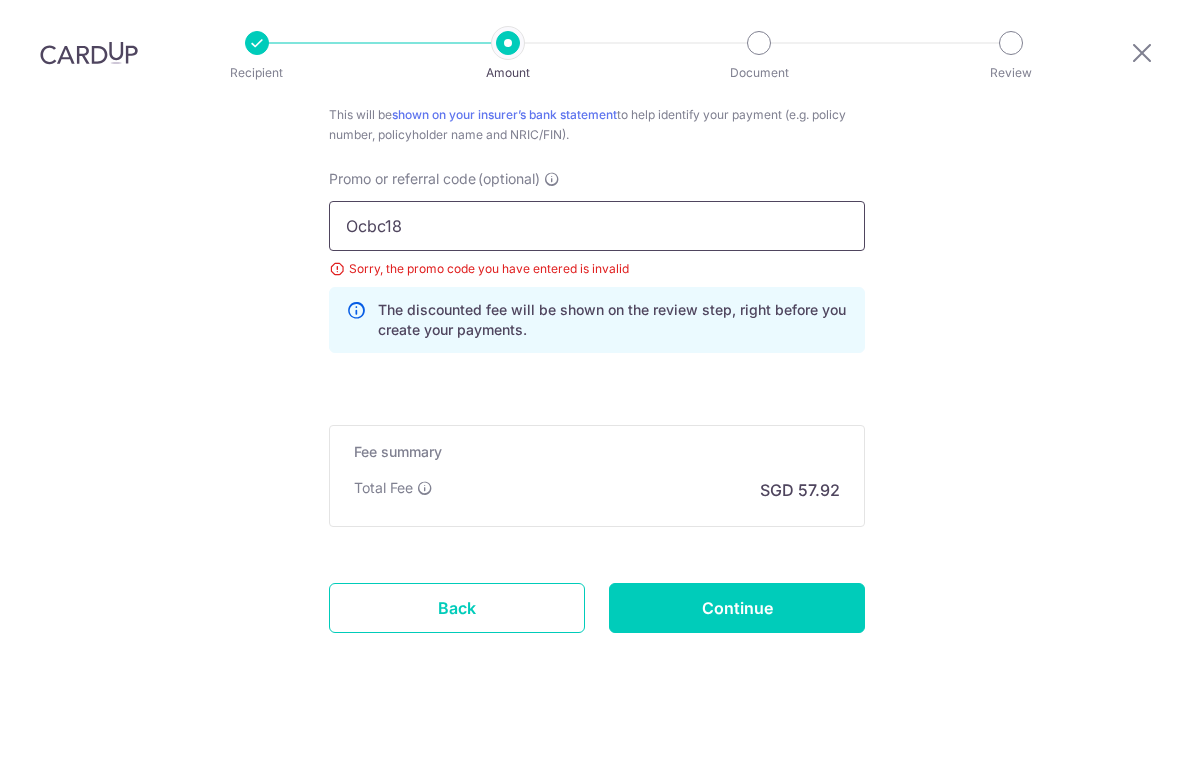 click on "Ocbc18" at bounding box center (597, 226) 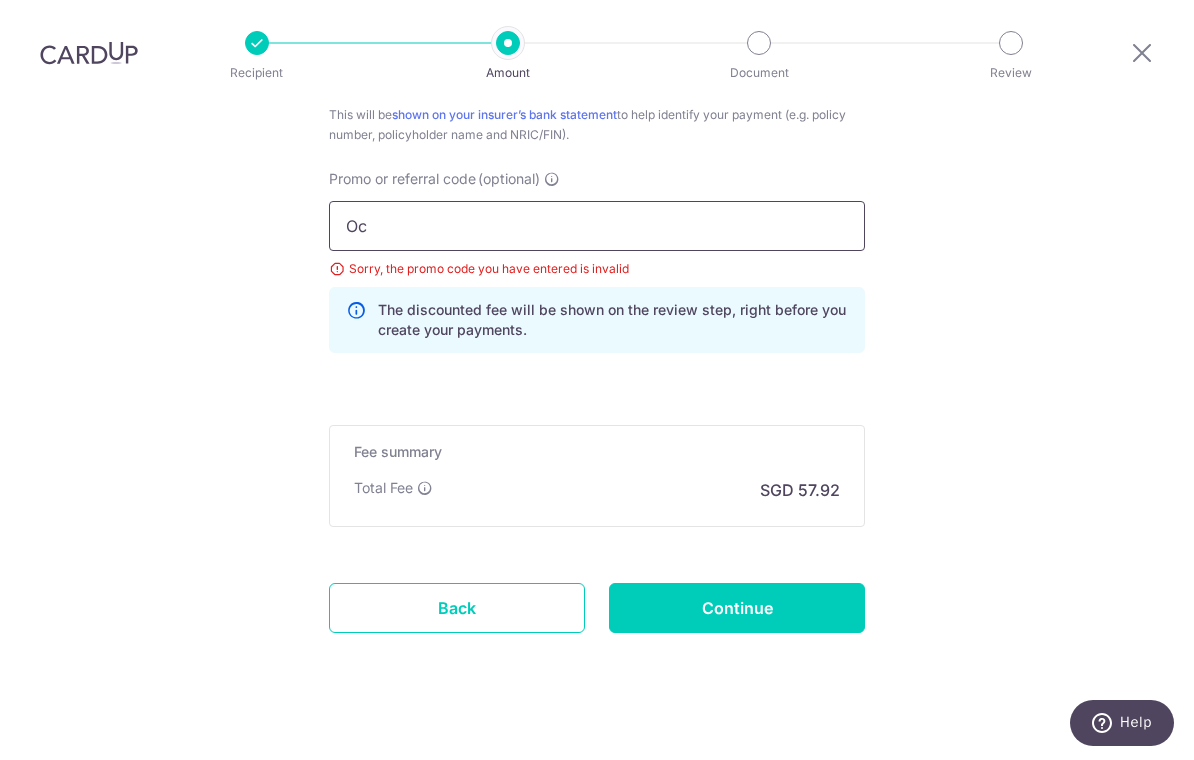 type on "O" 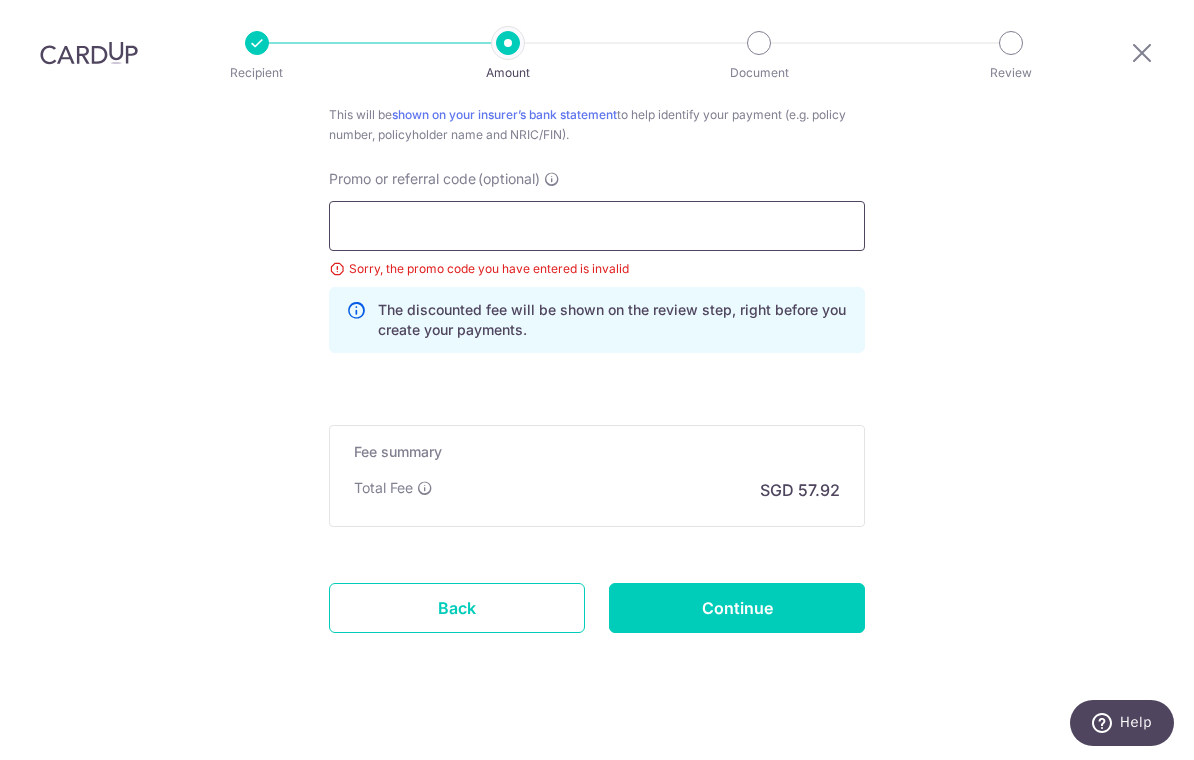 scroll, scrollTop: 1241, scrollLeft: 0, axis: vertical 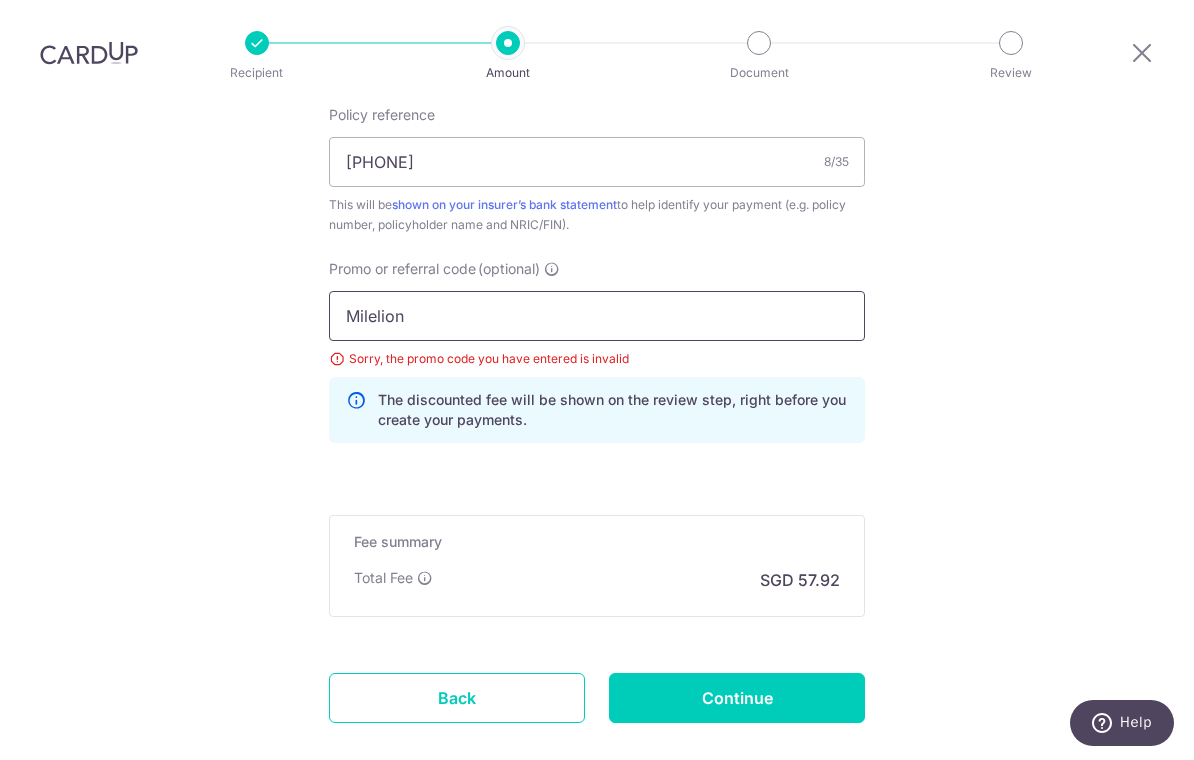 type on "Milelion" 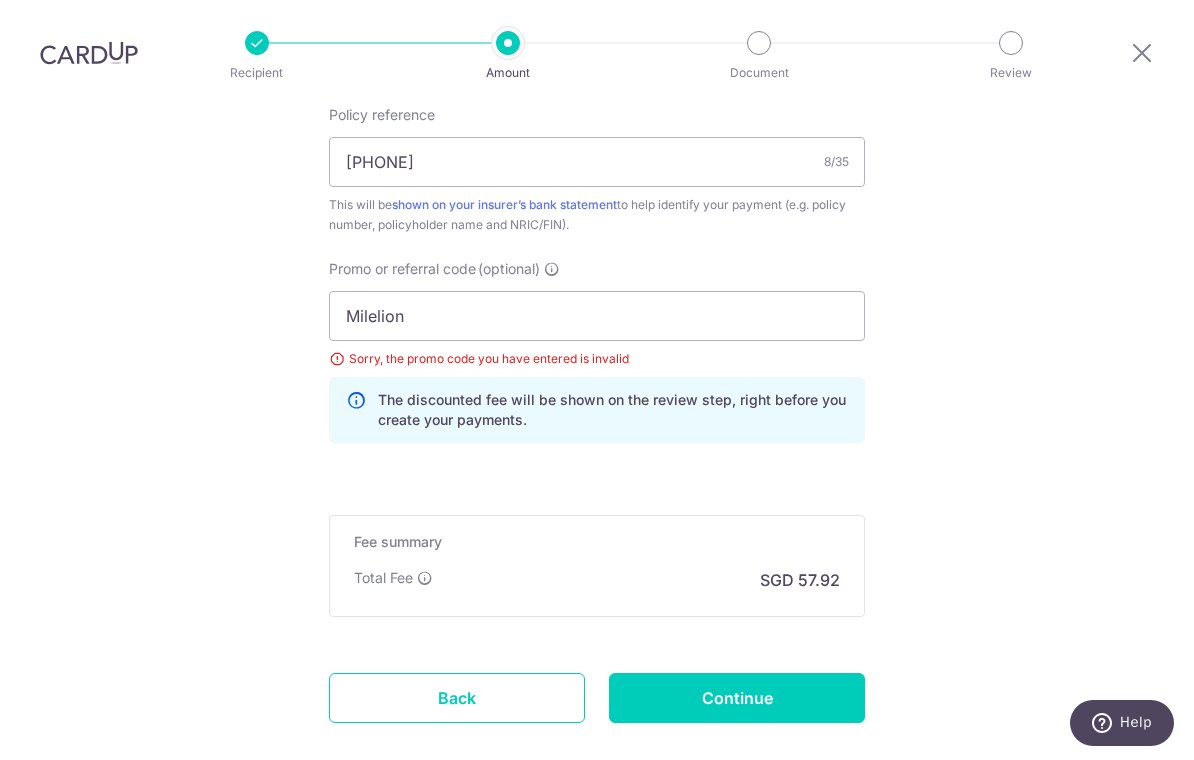 click on "Continue" at bounding box center (737, 698) 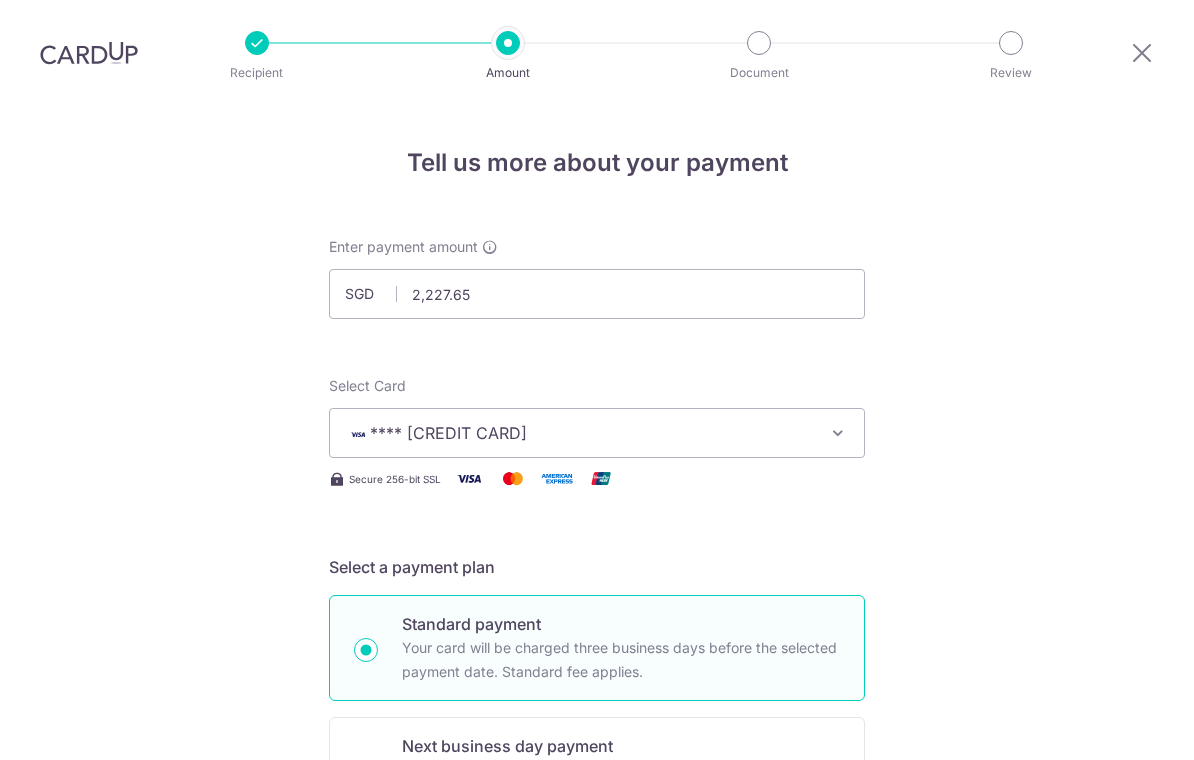 scroll, scrollTop: 31, scrollLeft: 0, axis: vertical 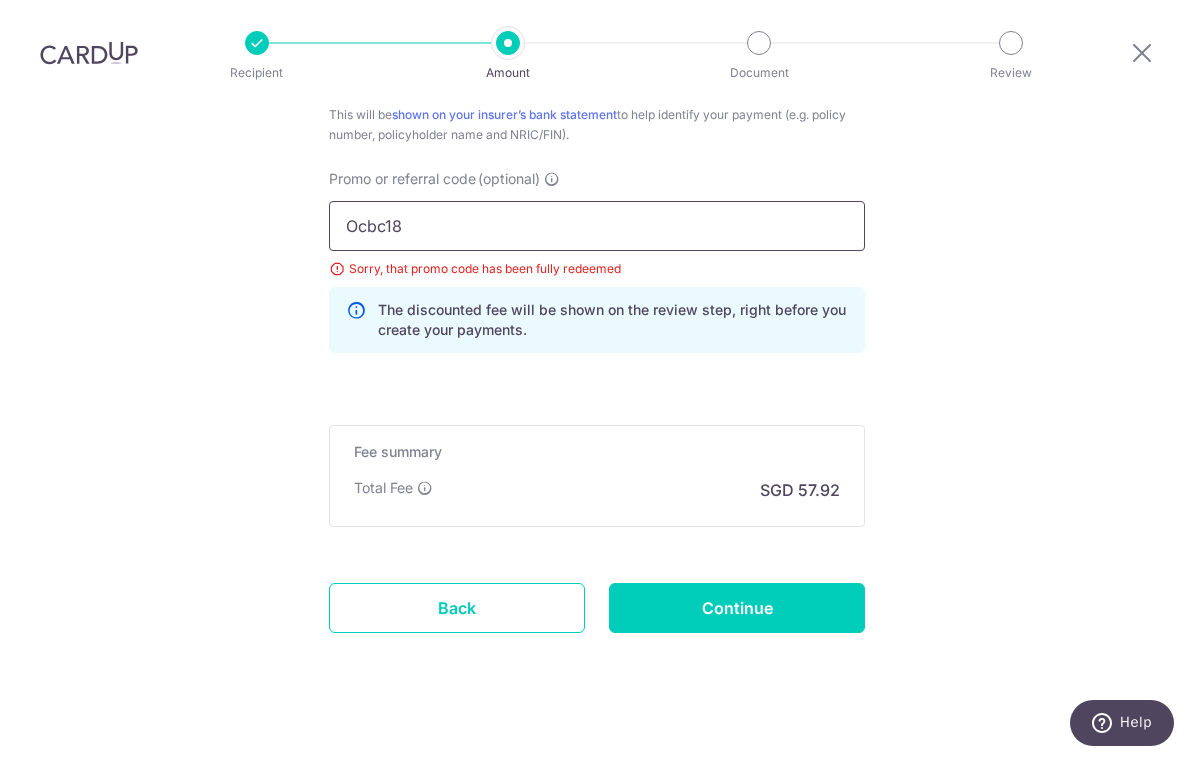 click on "Ocbc18" at bounding box center (597, 226) 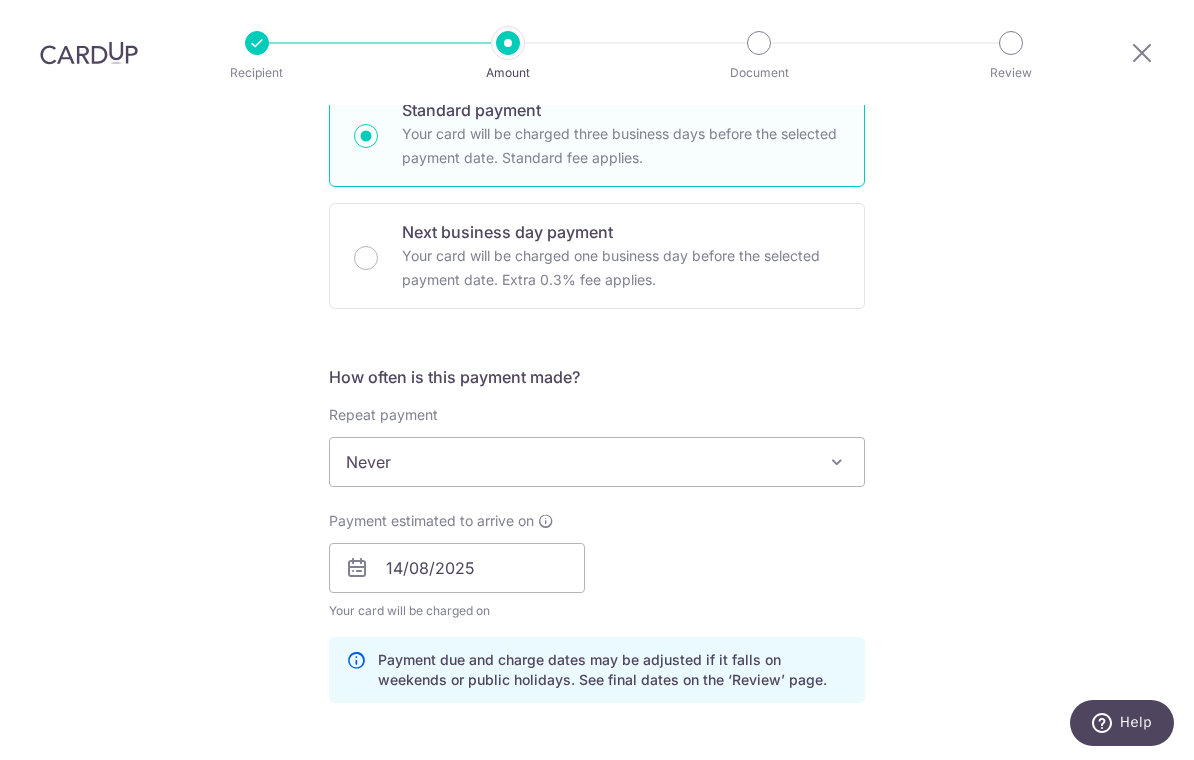 scroll, scrollTop: 446, scrollLeft: 0, axis: vertical 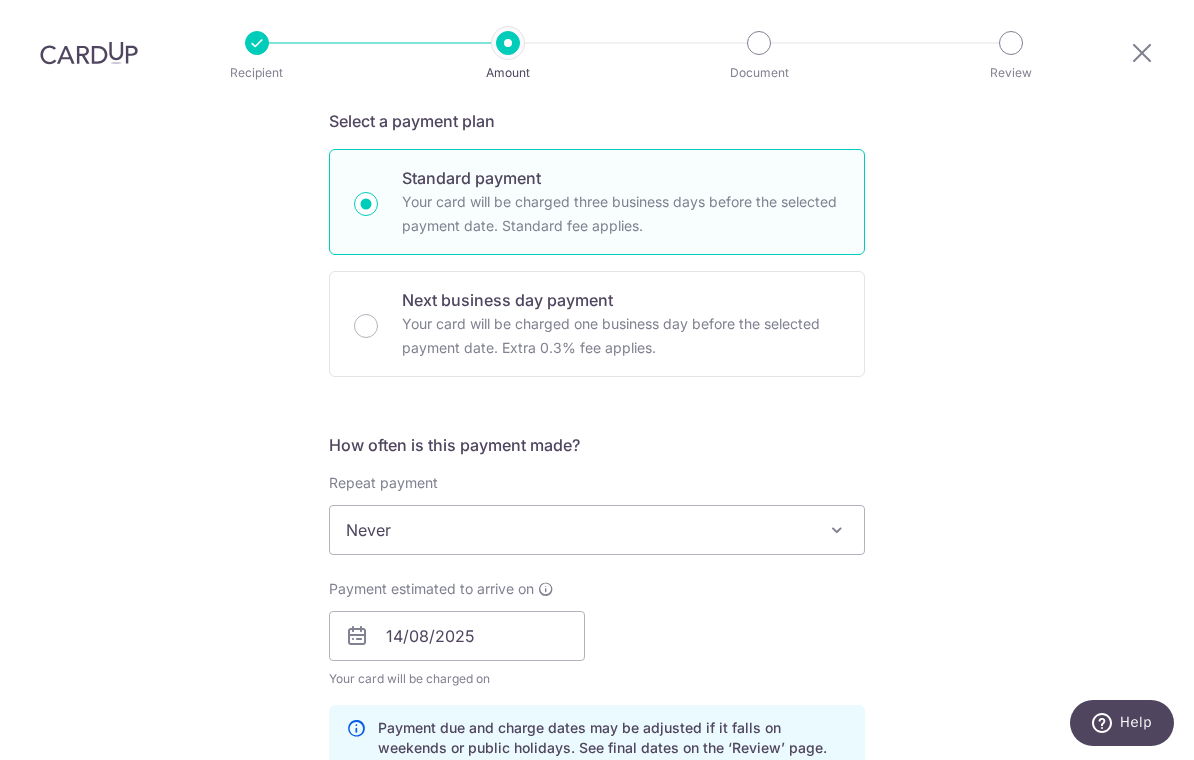 click at bounding box center [837, 530] 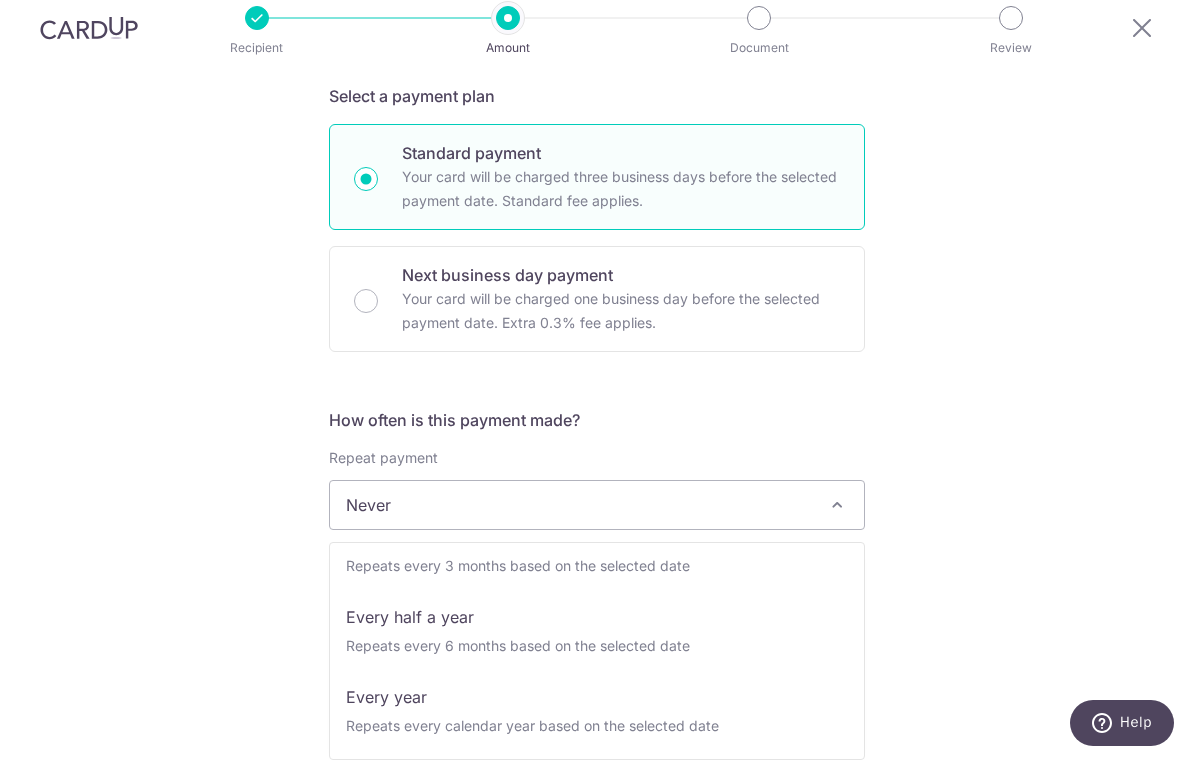 scroll, scrollTop: 280, scrollLeft: 0, axis: vertical 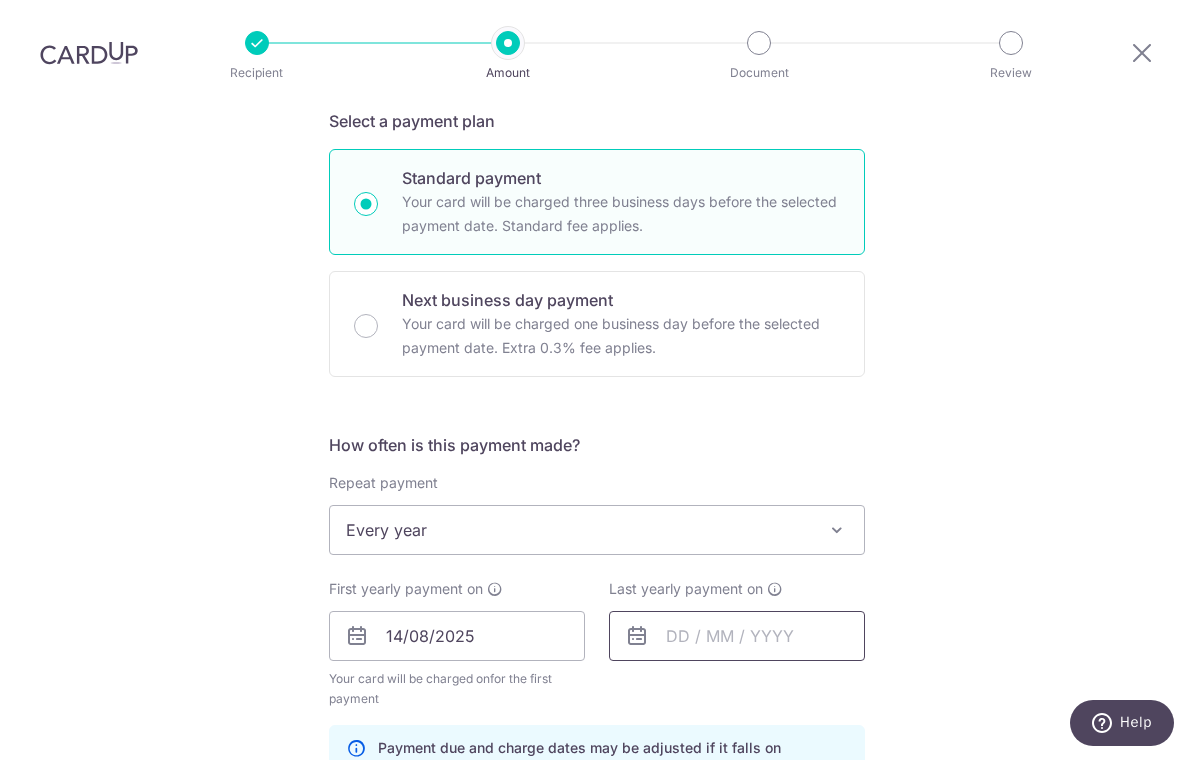 click at bounding box center [737, 636] 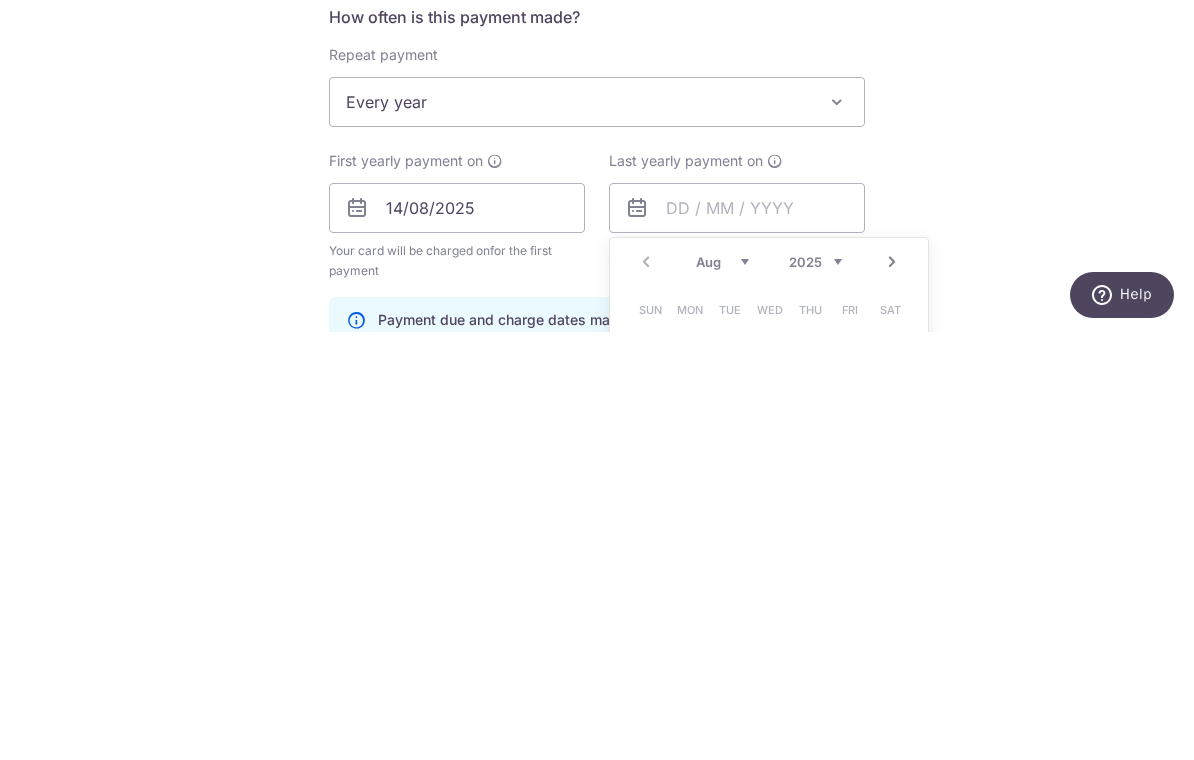 click on "2025 2026 2027 2028 2029 2030 2031 2032 2033 2034 2035" at bounding box center [815, 690] 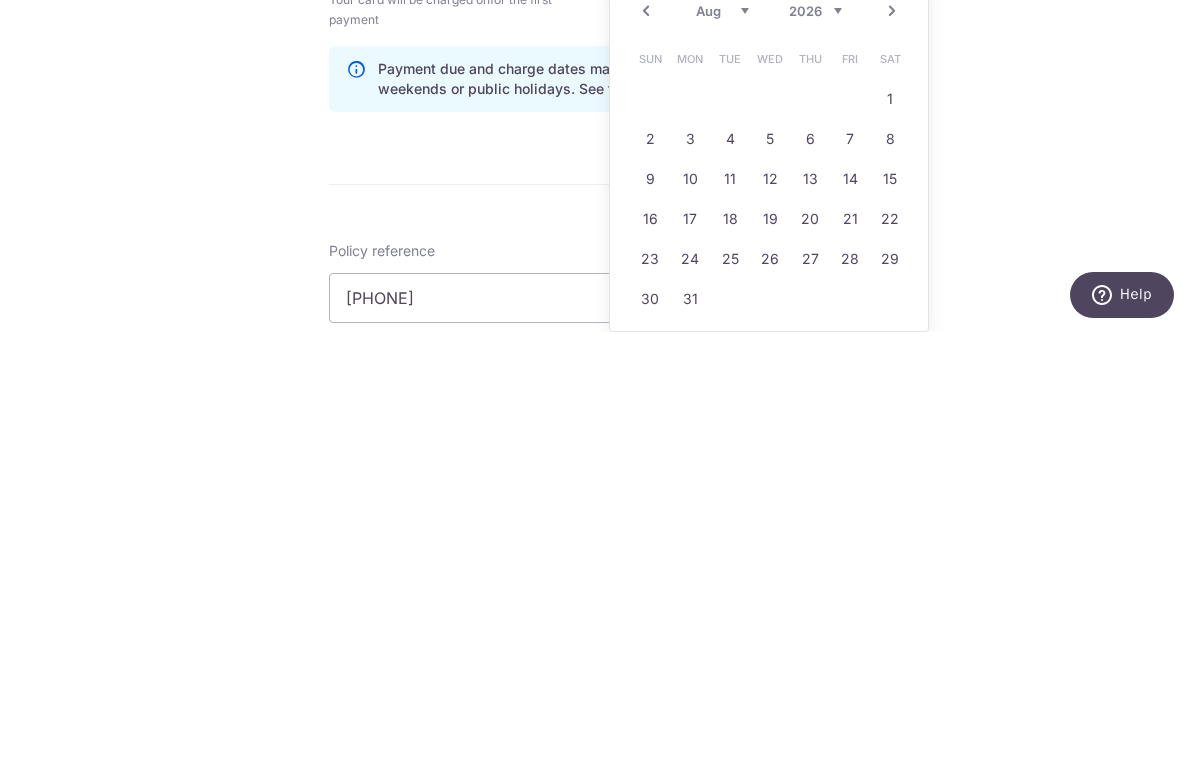 scroll, scrollTop: 695, scrollLeft: 0, axis: vertical 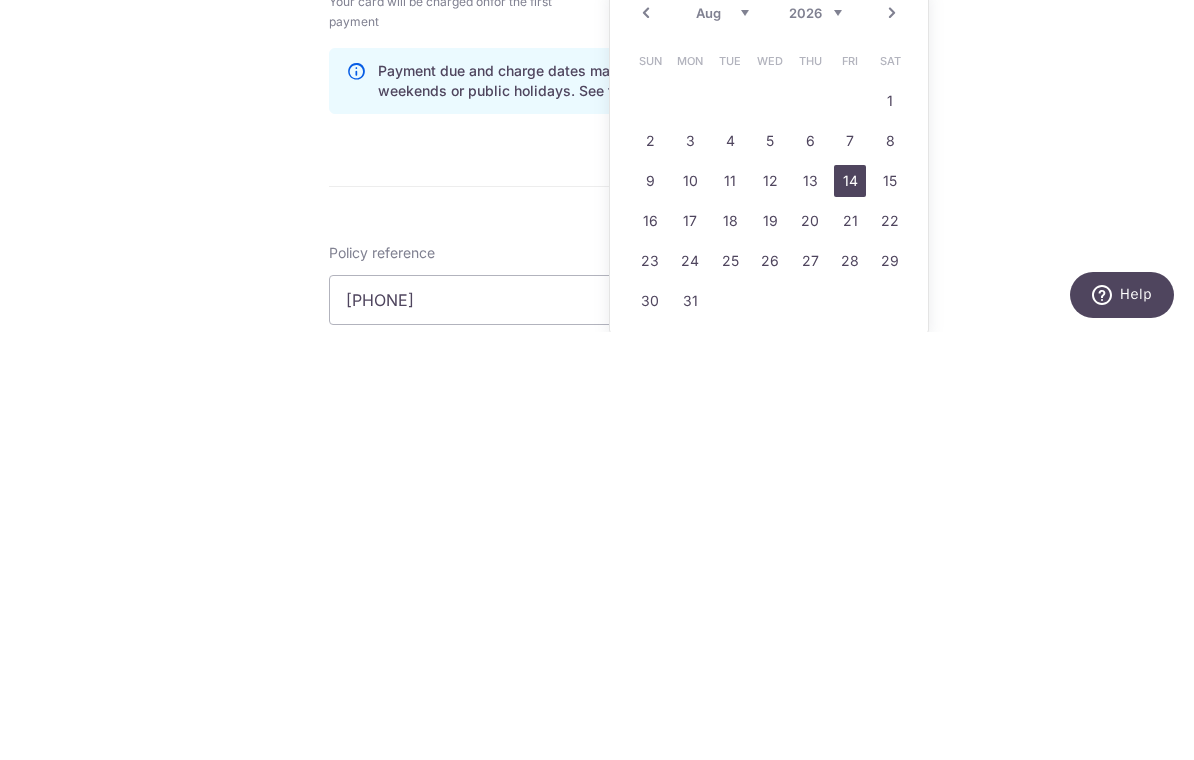 click on "14" at bounding box center (850, 609) 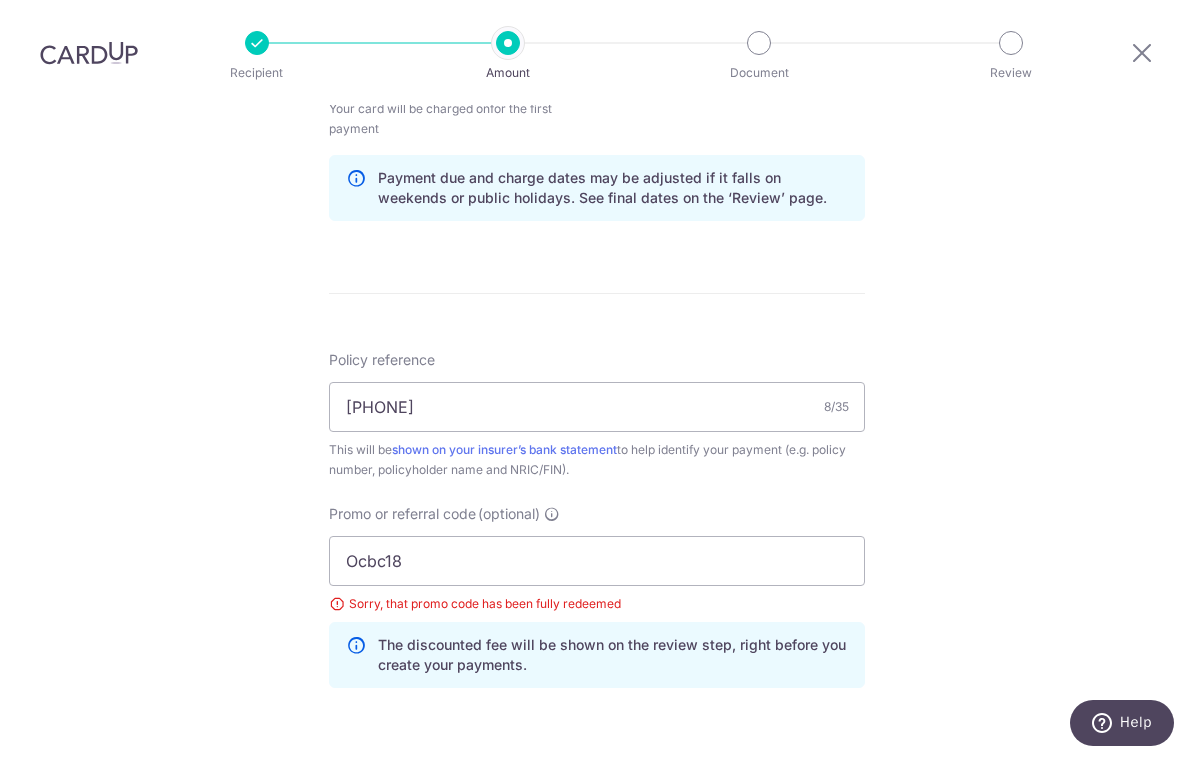 scroll, scrollTop: 1020, scrollLeft: 0, axis: vertical 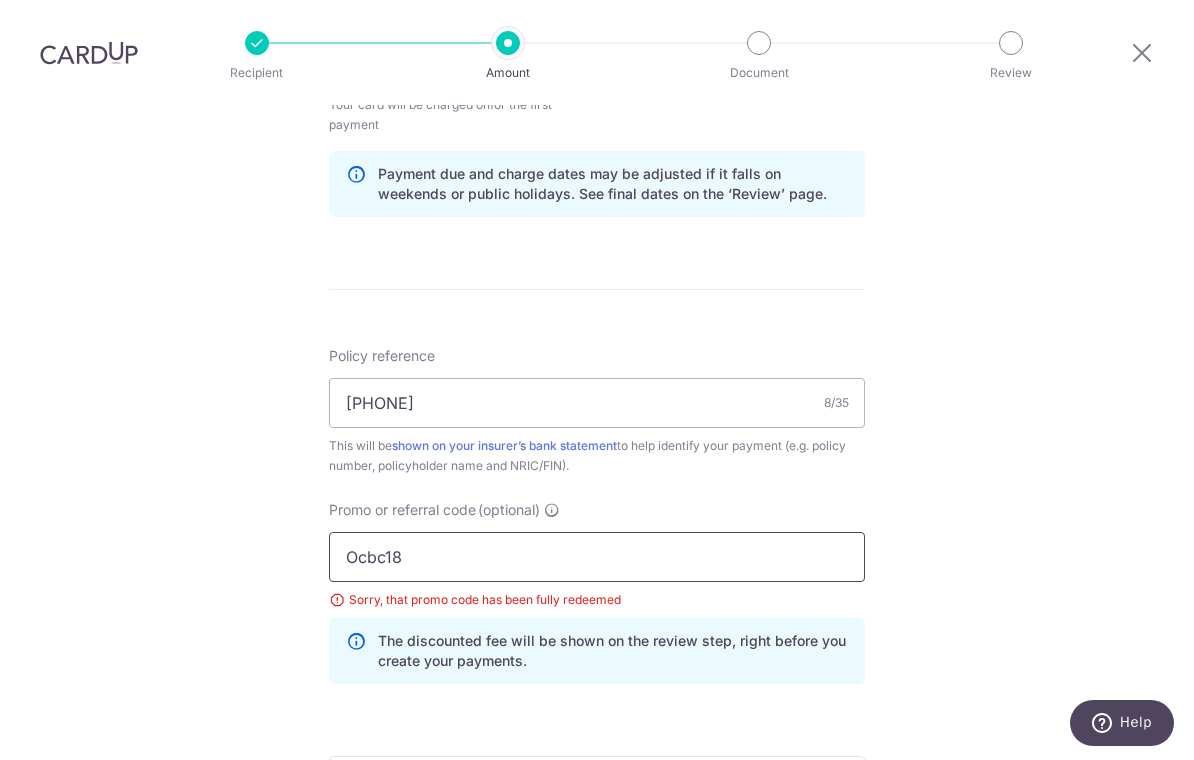 click on "Ocbc18" at bounding box center (597, 557) 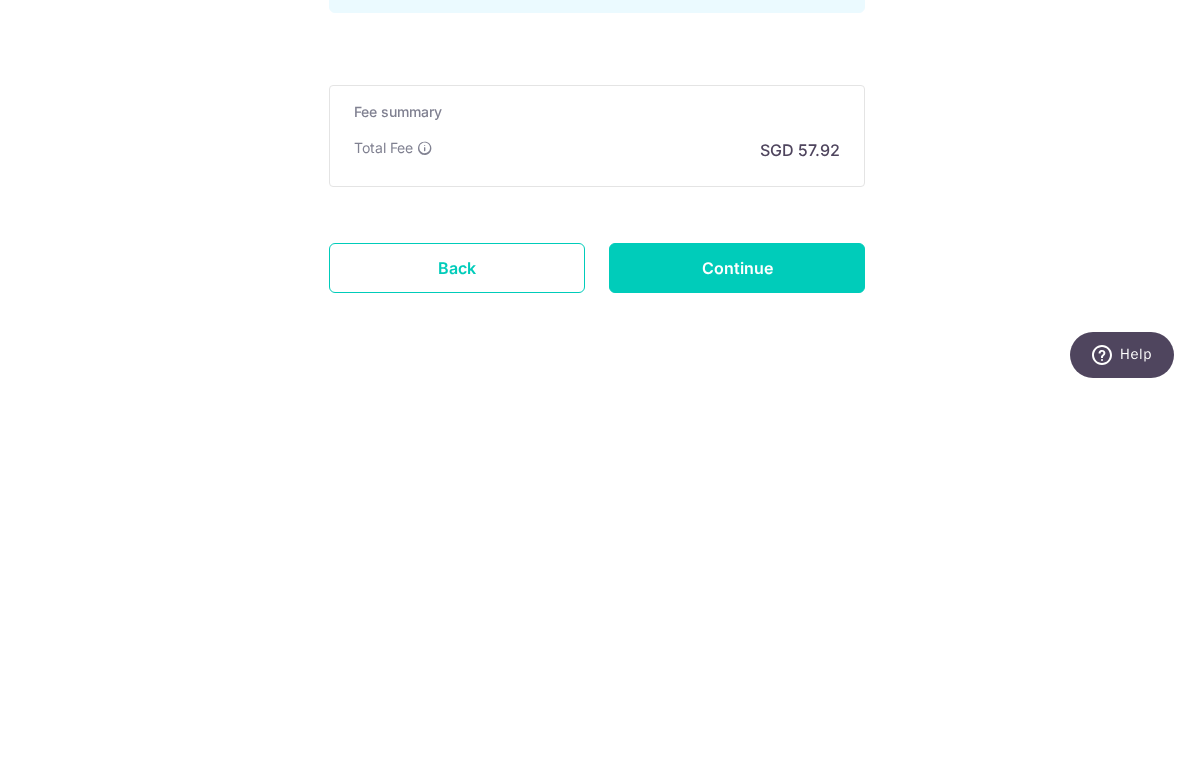 scroll, scrollTop: 1324, scrollLeft: 0, axis: vertical 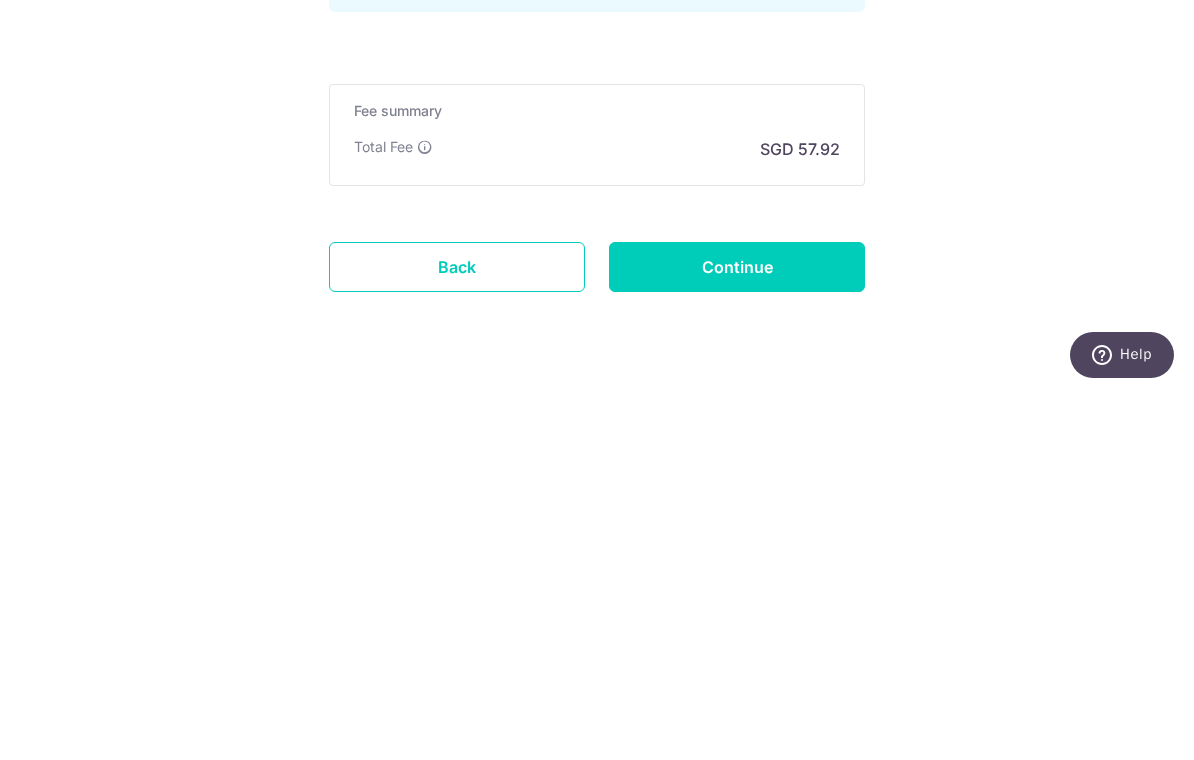 click on "Continue" at bounding box center [737, 635] 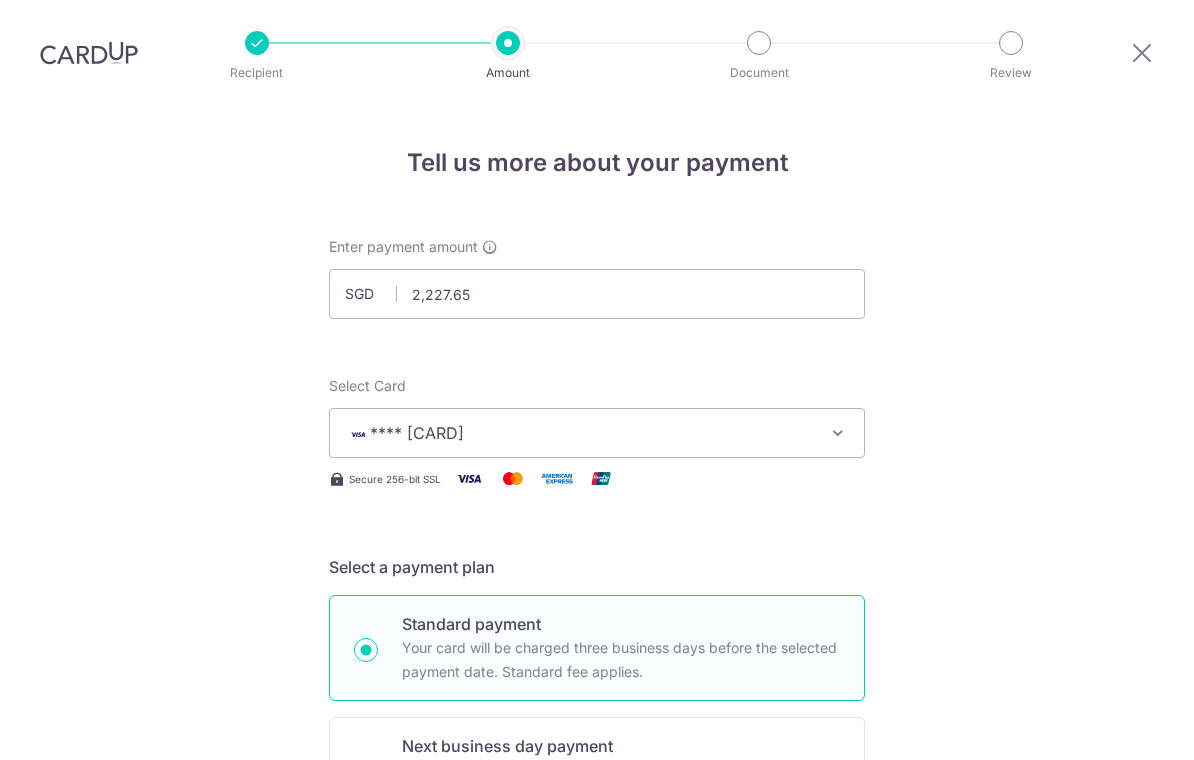 scroll, scrollTop: 31, scrollLeft: 0, axis: vertical 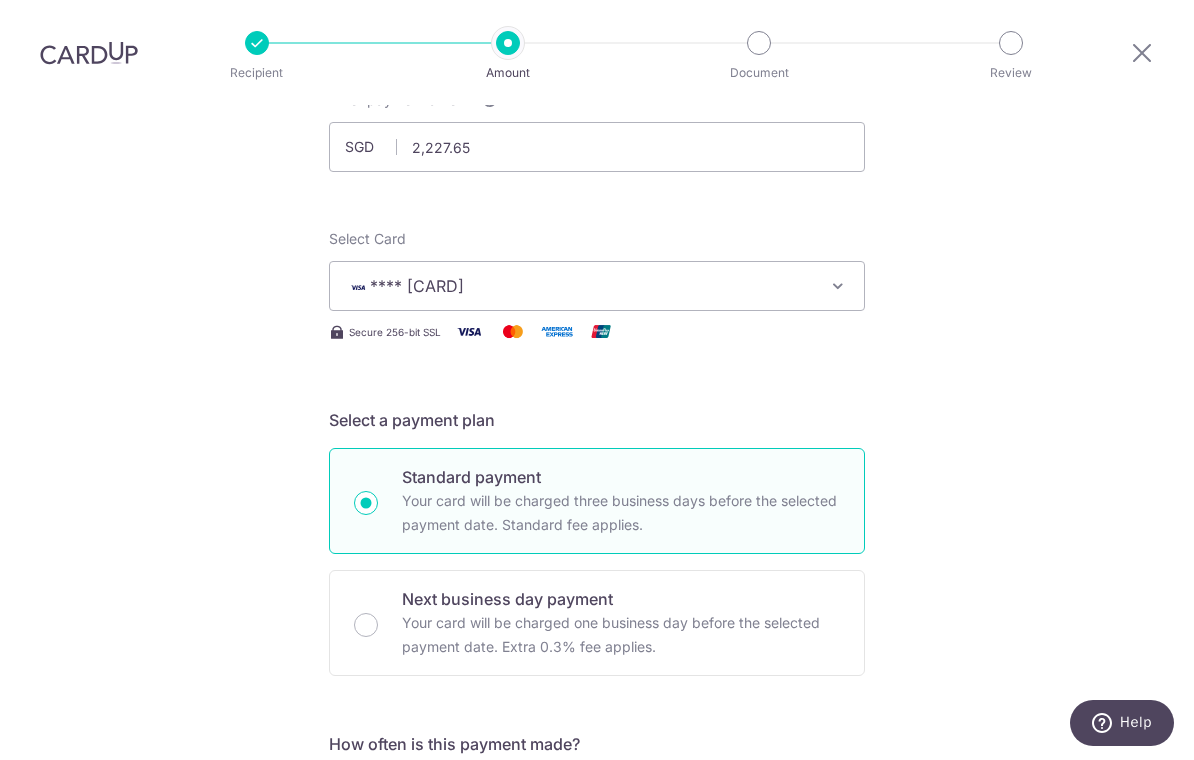 click at bounding box center (838, 286) 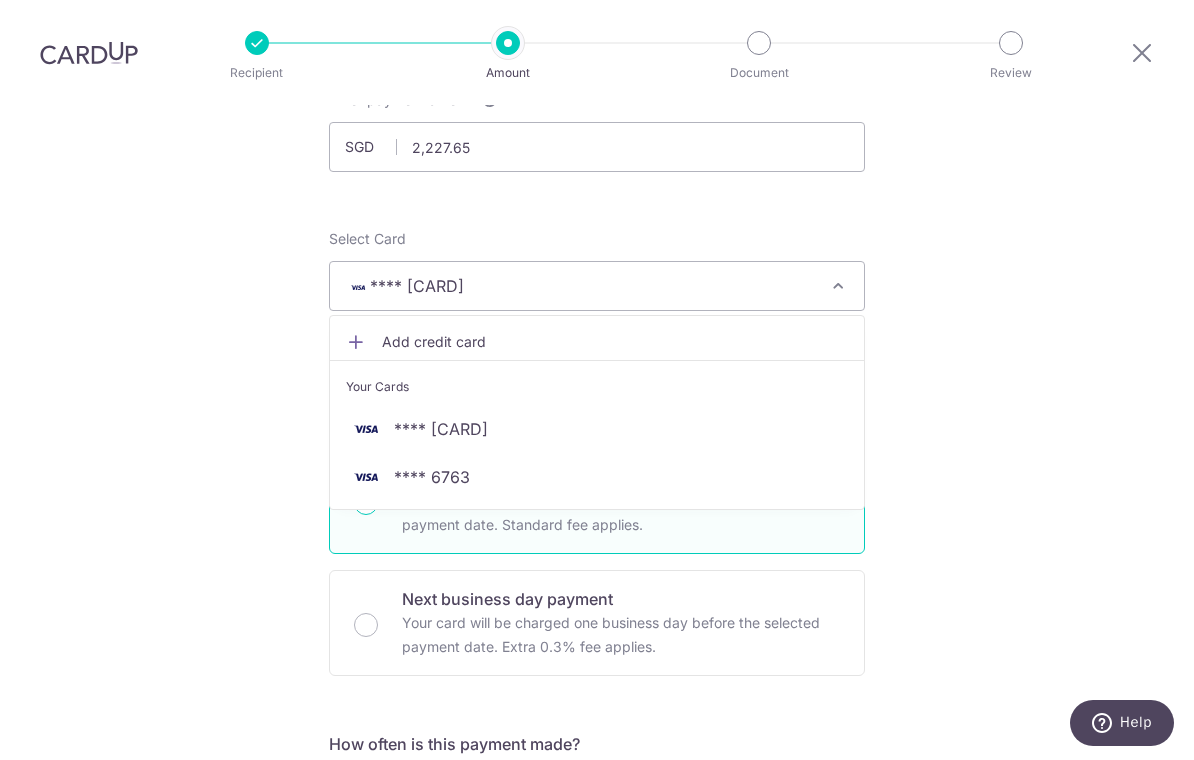click on "**** 6763" at bounding box center [597, 477] 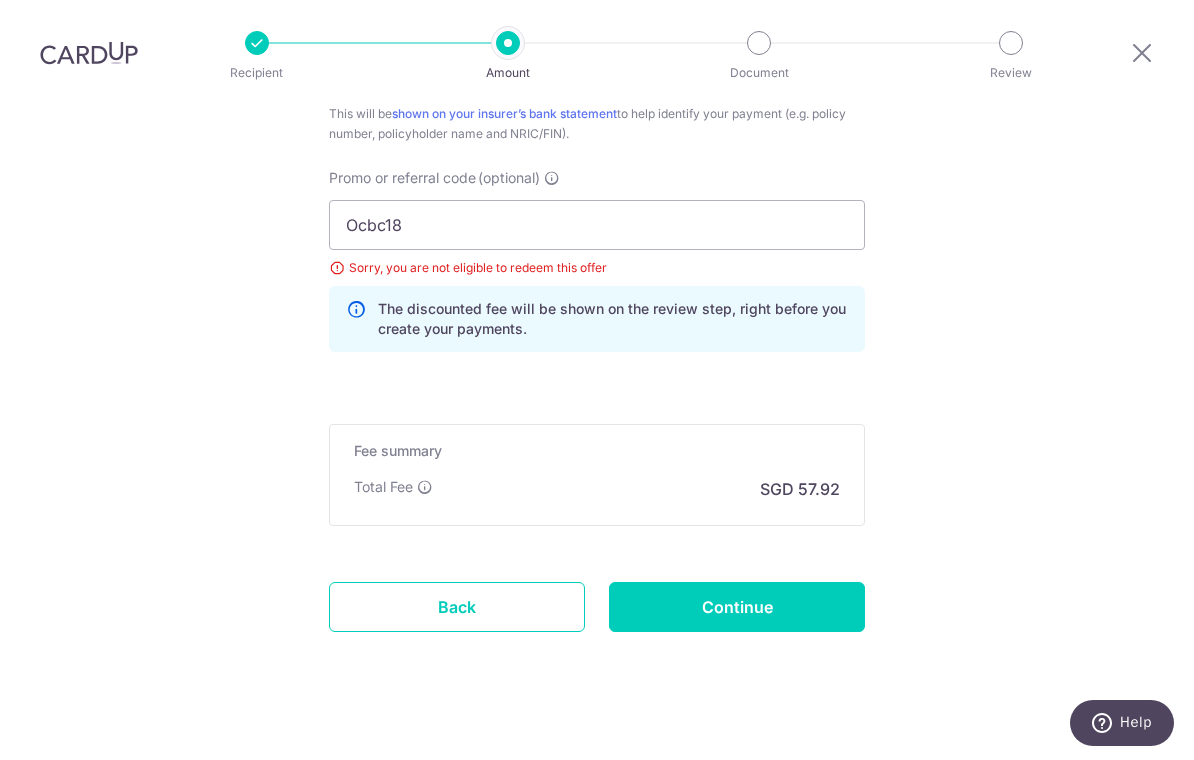 scroll, scrollTop: 1249, scrollLeft: 0, axis: vertical 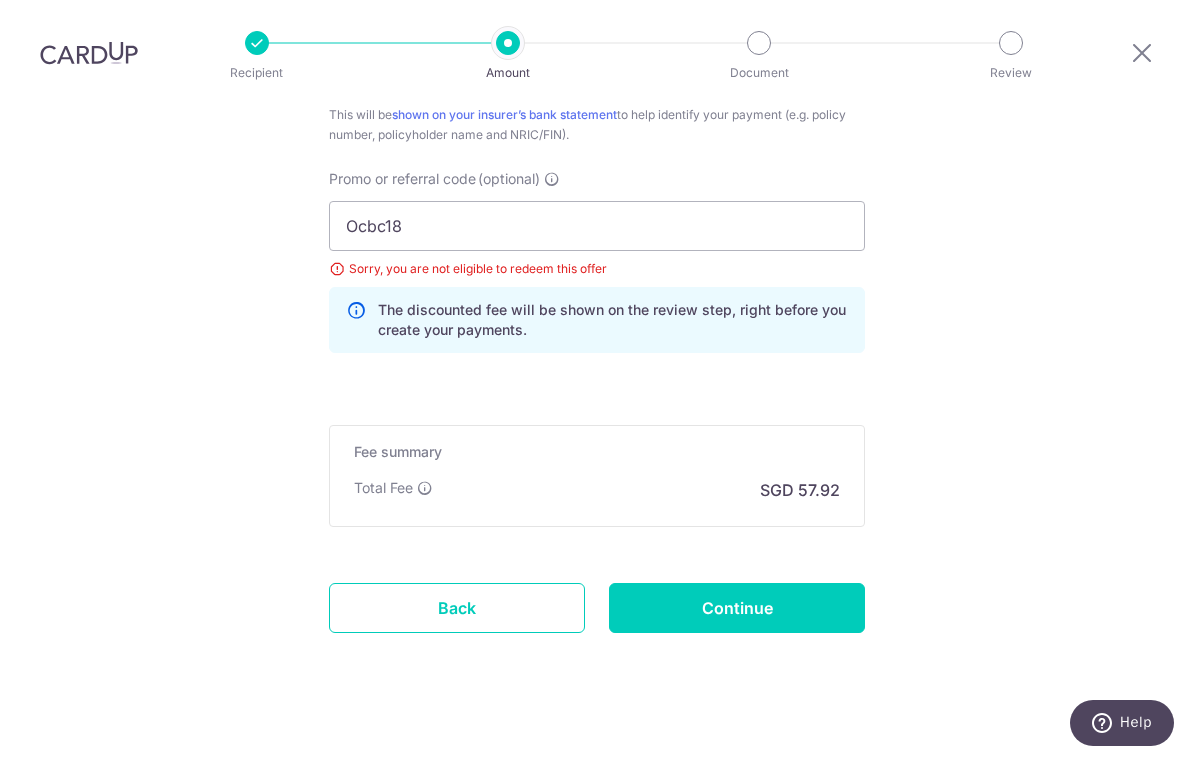 click on "Continue" at bounding box center [737, 608] 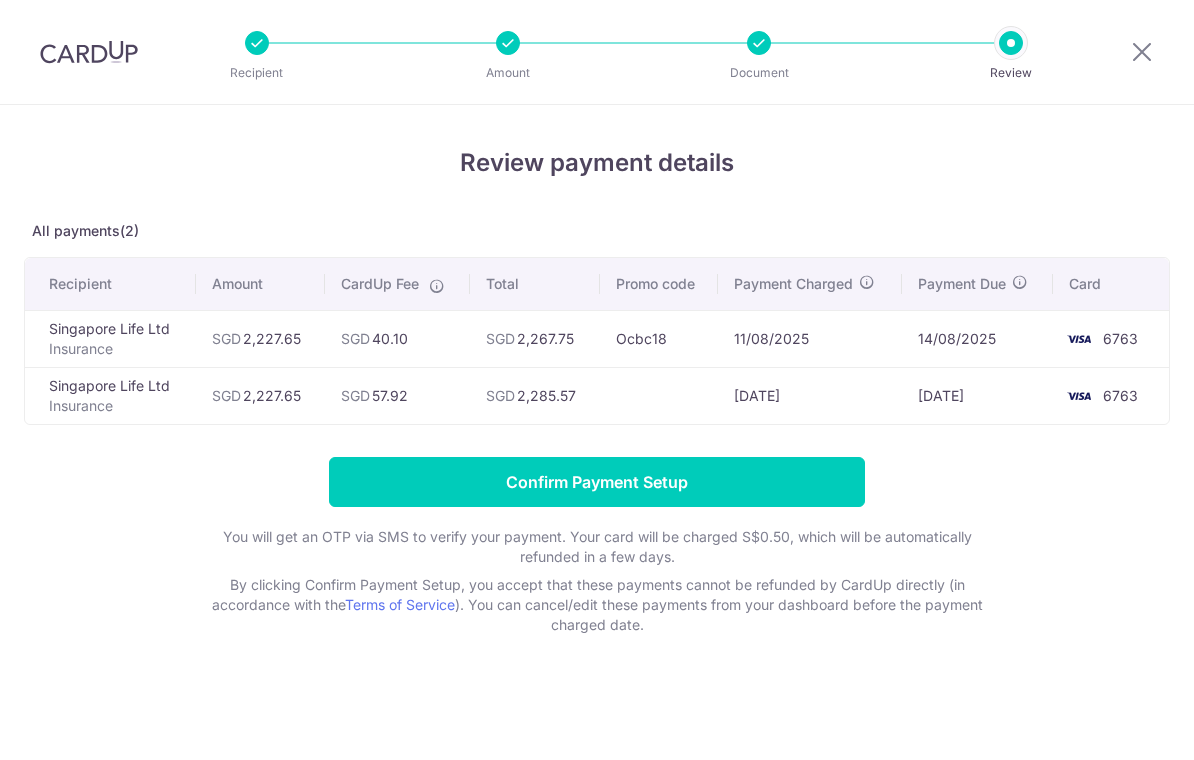 scroll, scrollTop: 0, scrollLeft: 0, axis: both 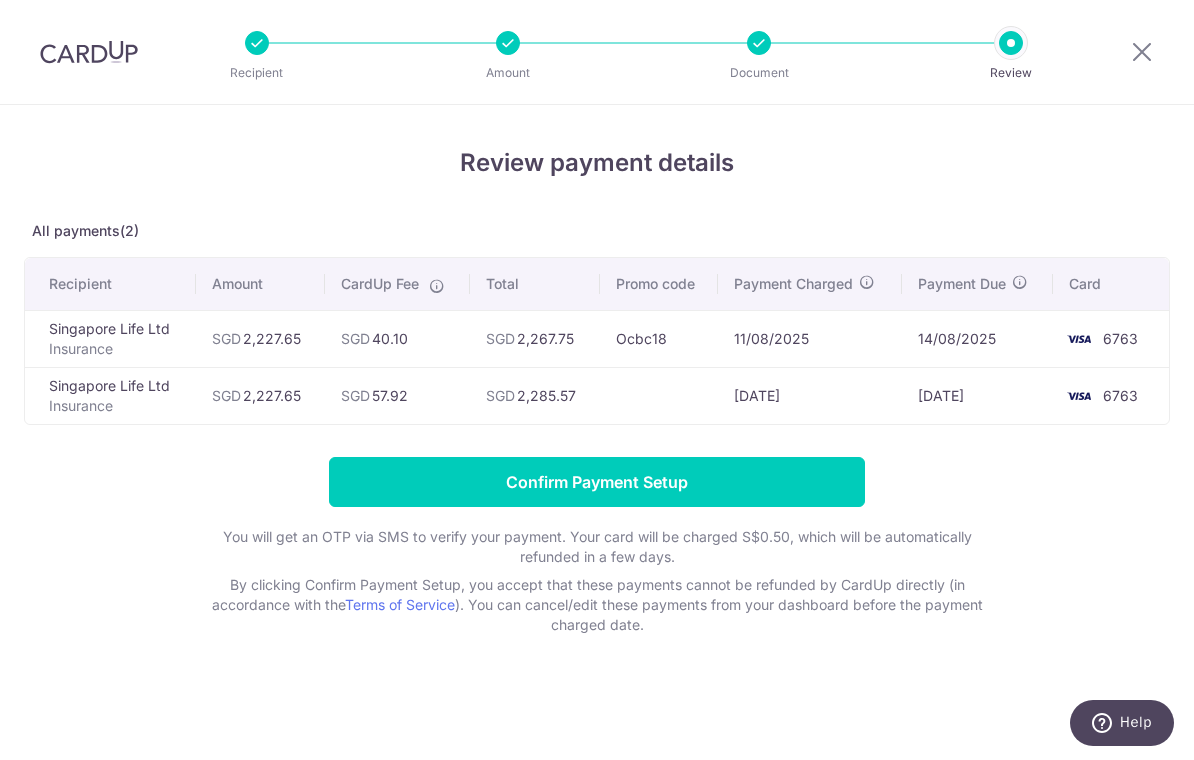 click on "Confirm Payment Setup" at bounding box center [597, 482] 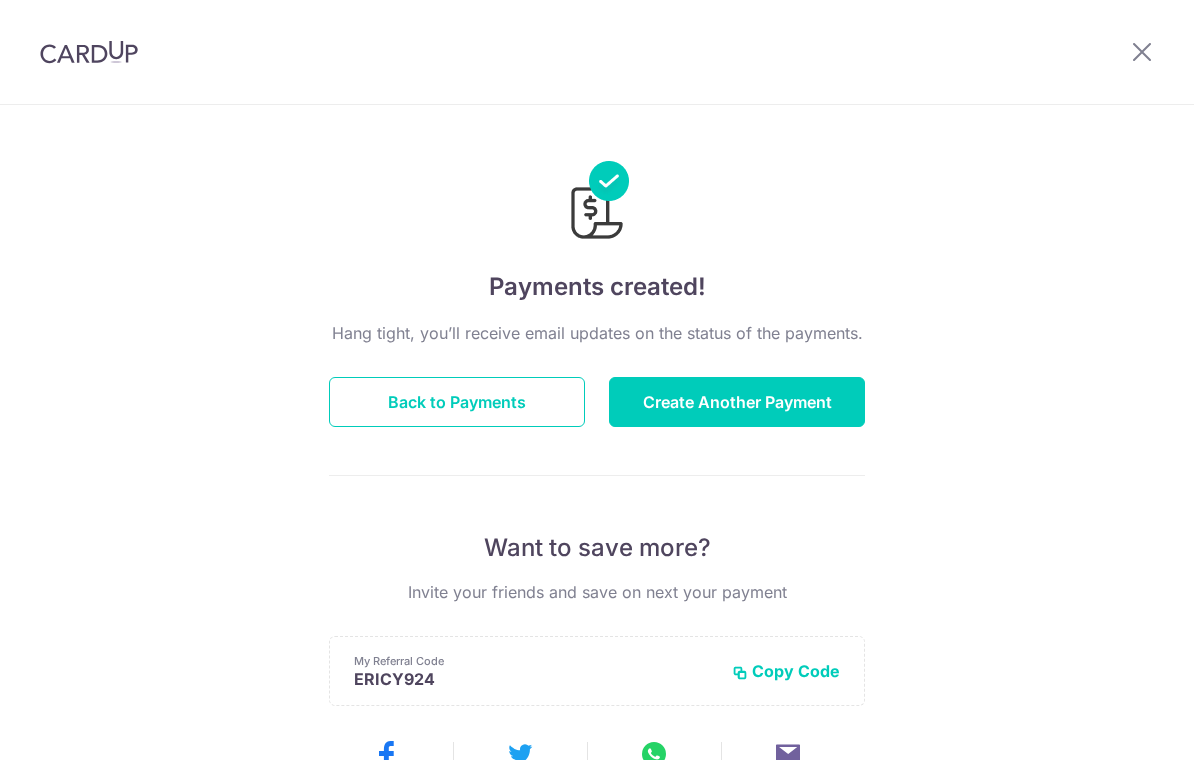 scroll, scrollTop: 0, scrollLeft: 0, axis: both 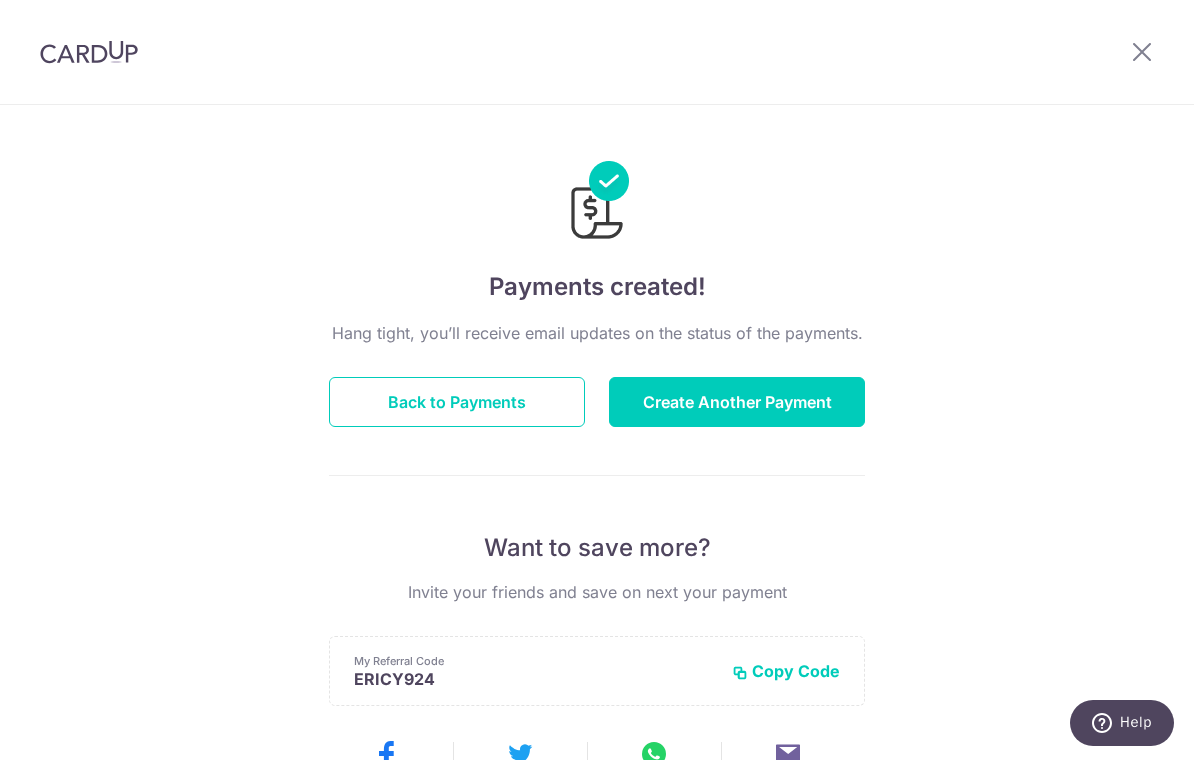 click on "Back to Payments" at bounding box center (457, 402) 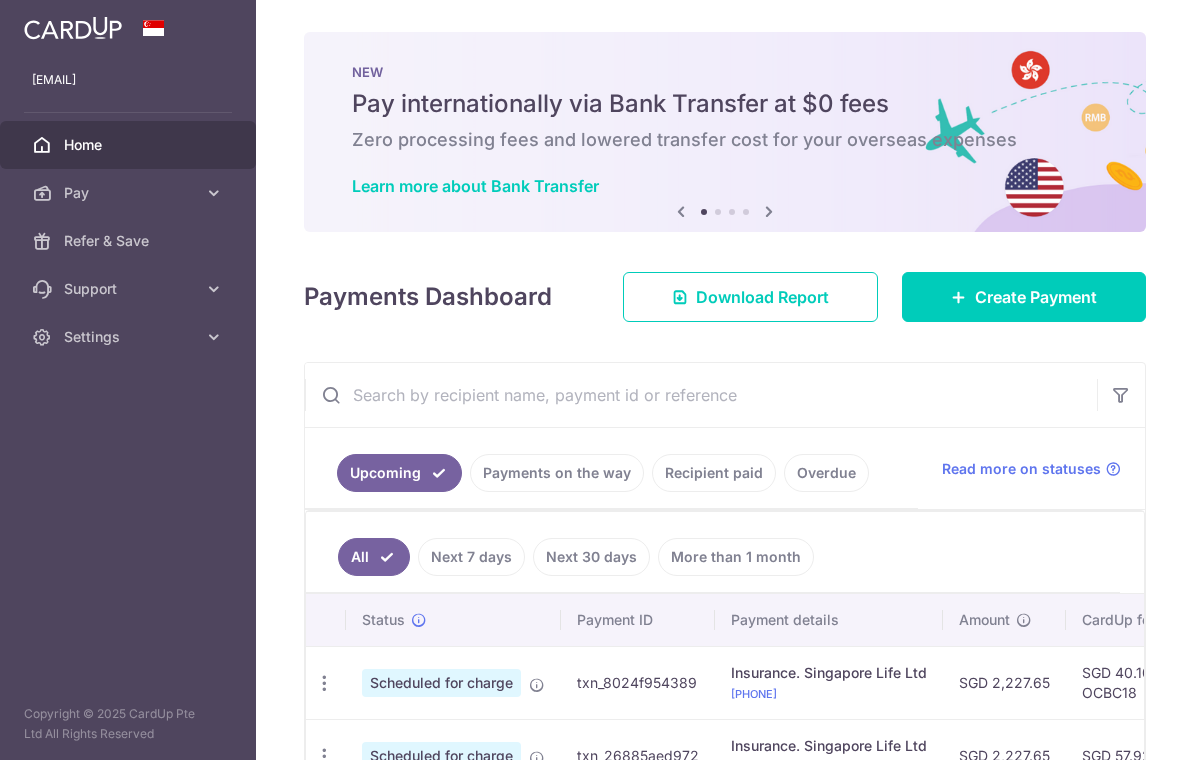 scroll, scrollTop: 0, scrollLeft: 0, axis: both 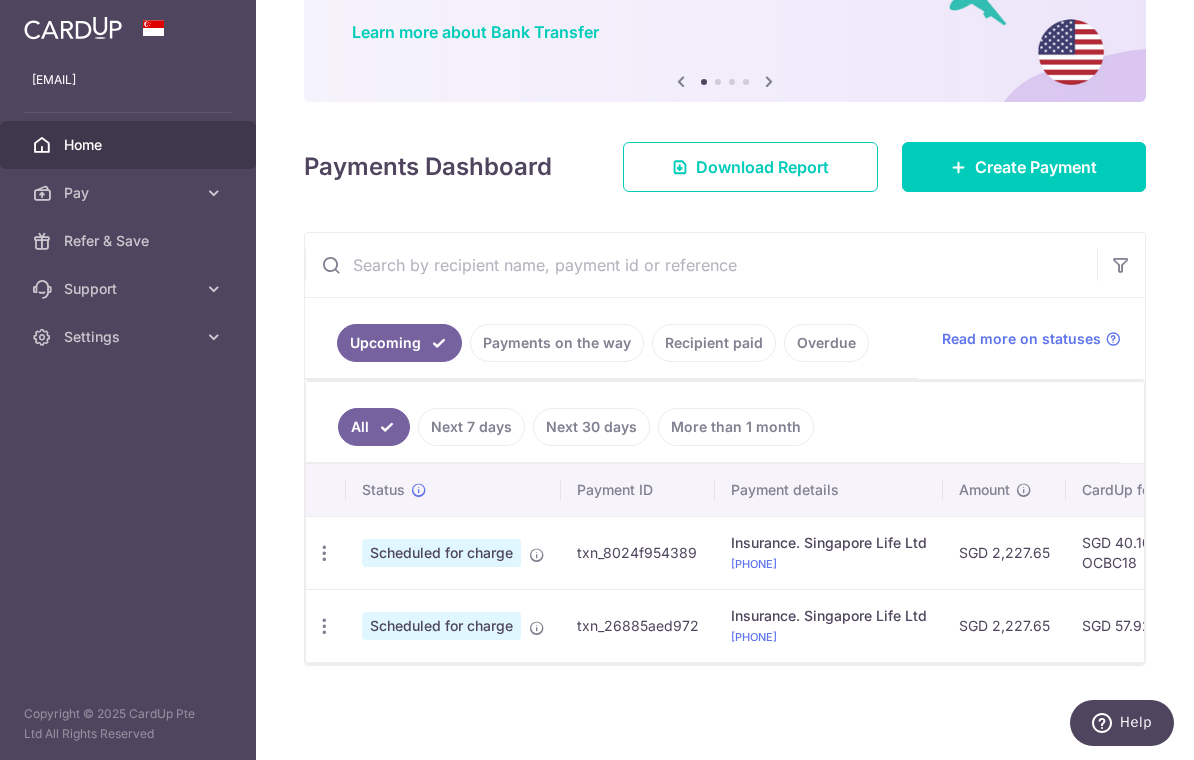 click on "Update payment
Cancel payment" at bounding box center (324, 626) 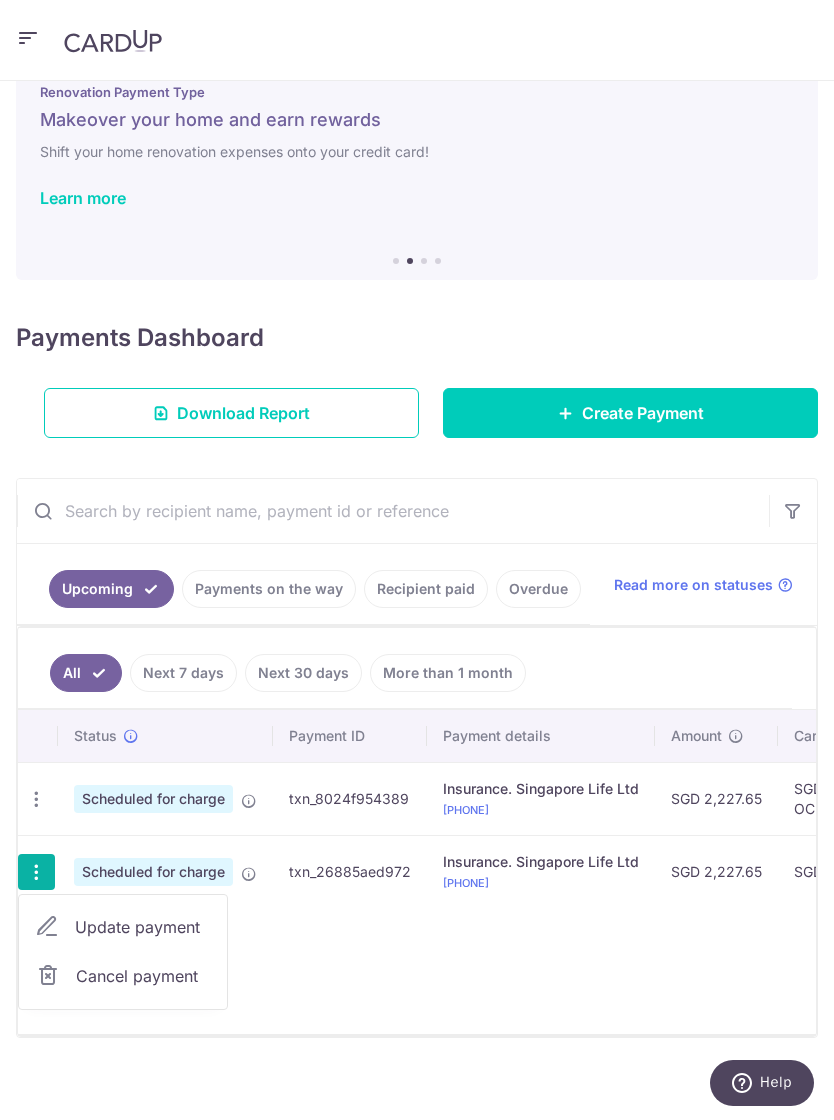 scroll, scrollTop: 26, scrollLeft: 0, axis: vertical 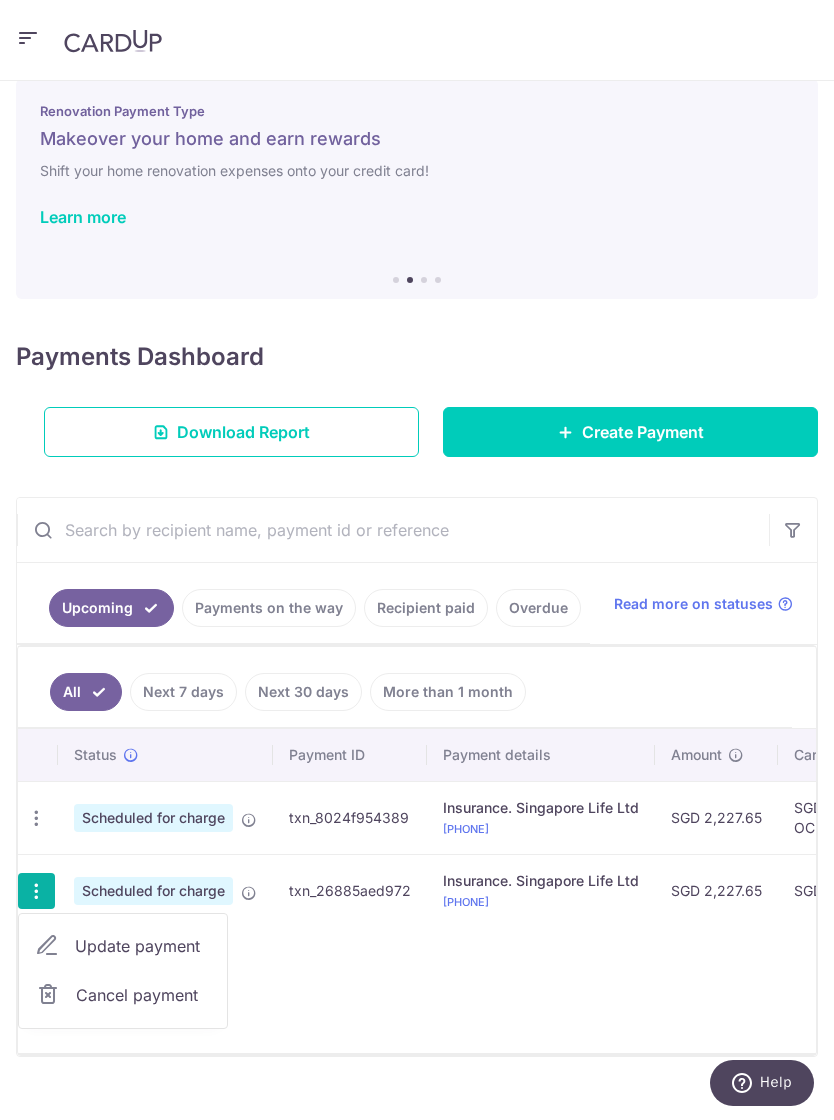 click at bounding box center (417, 560) 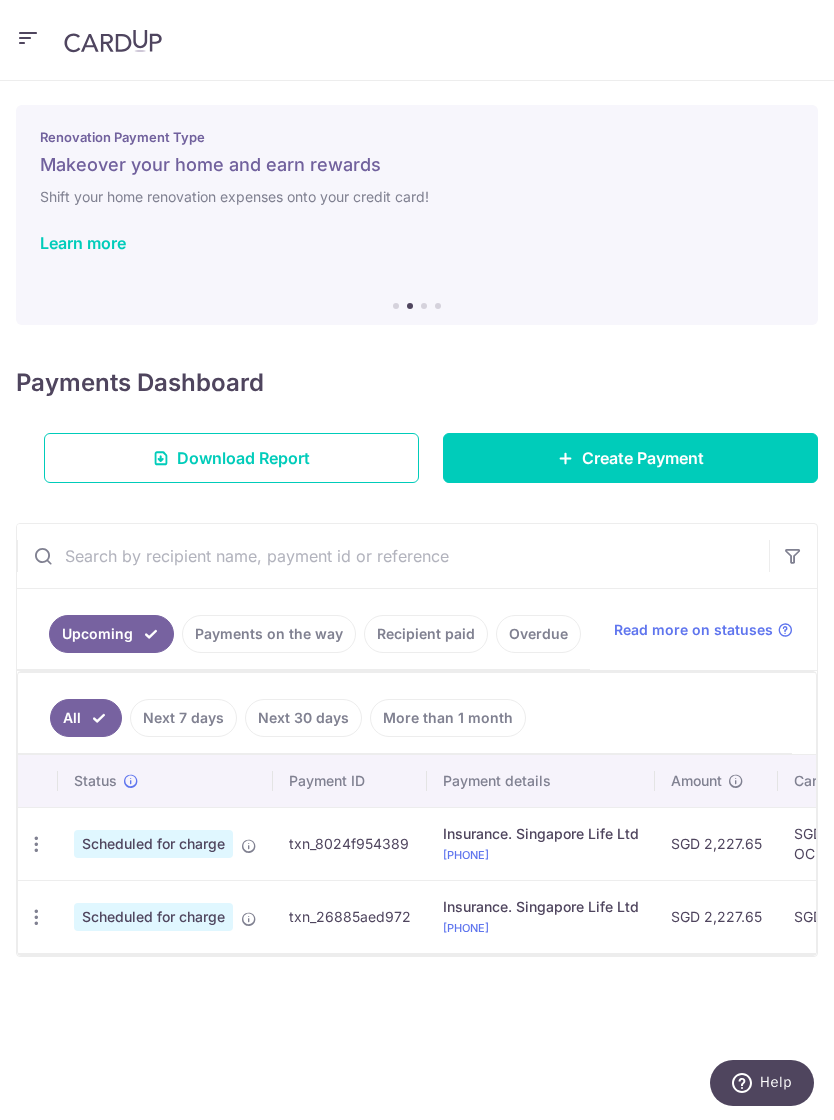 scroll, scrollTop: 0, scrollLeft: 0, axis: both 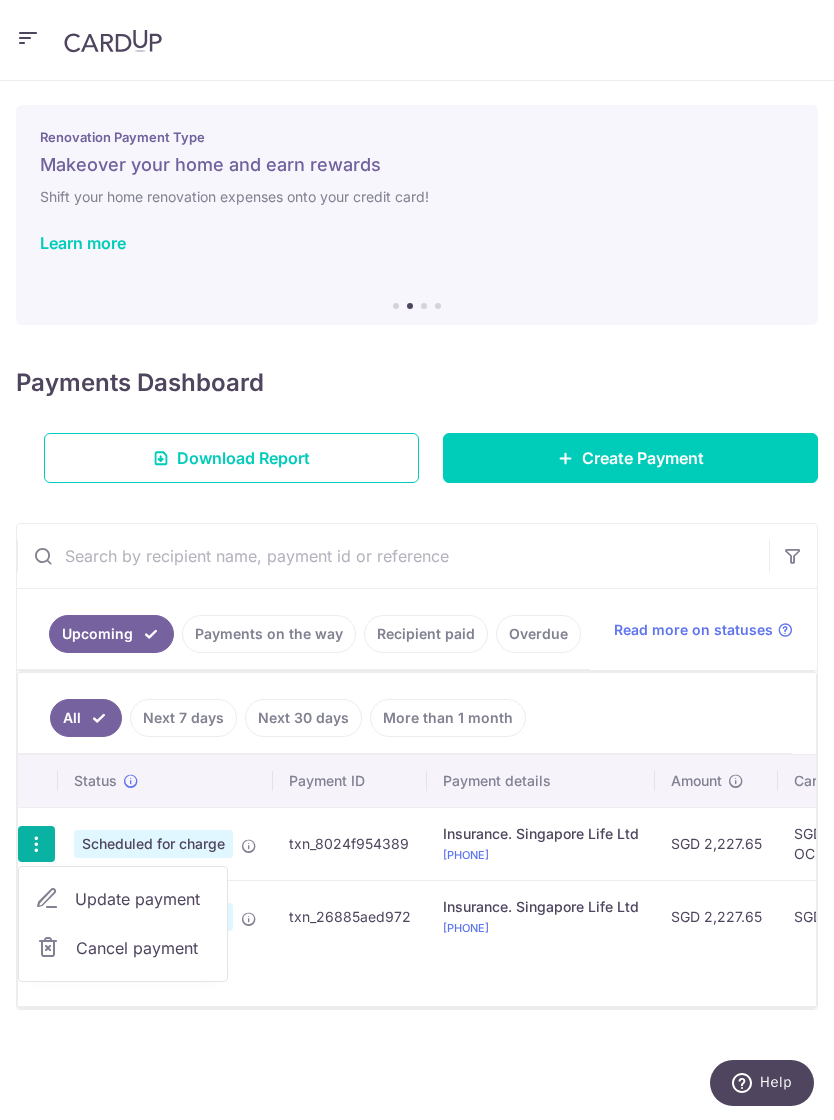 click at bounding box center [417, 560] 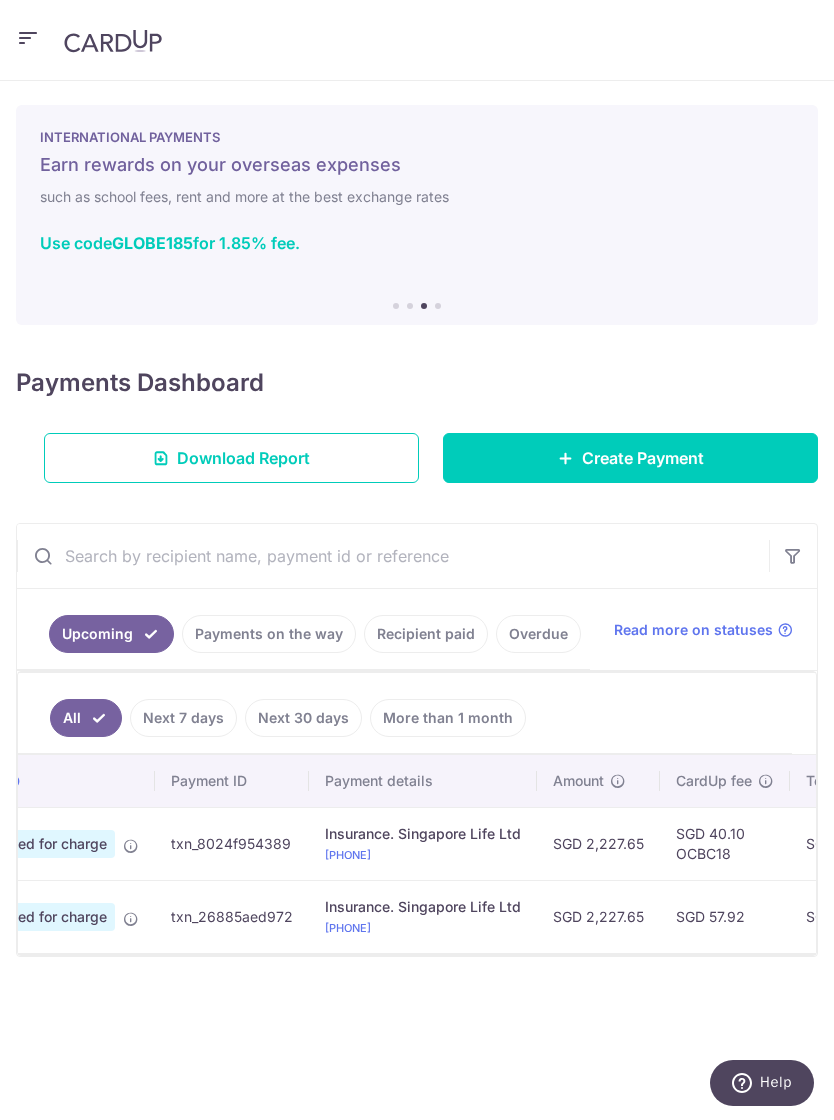 scroll, scrollTop: 0, scrollLeft: 119, axis: horizontal 